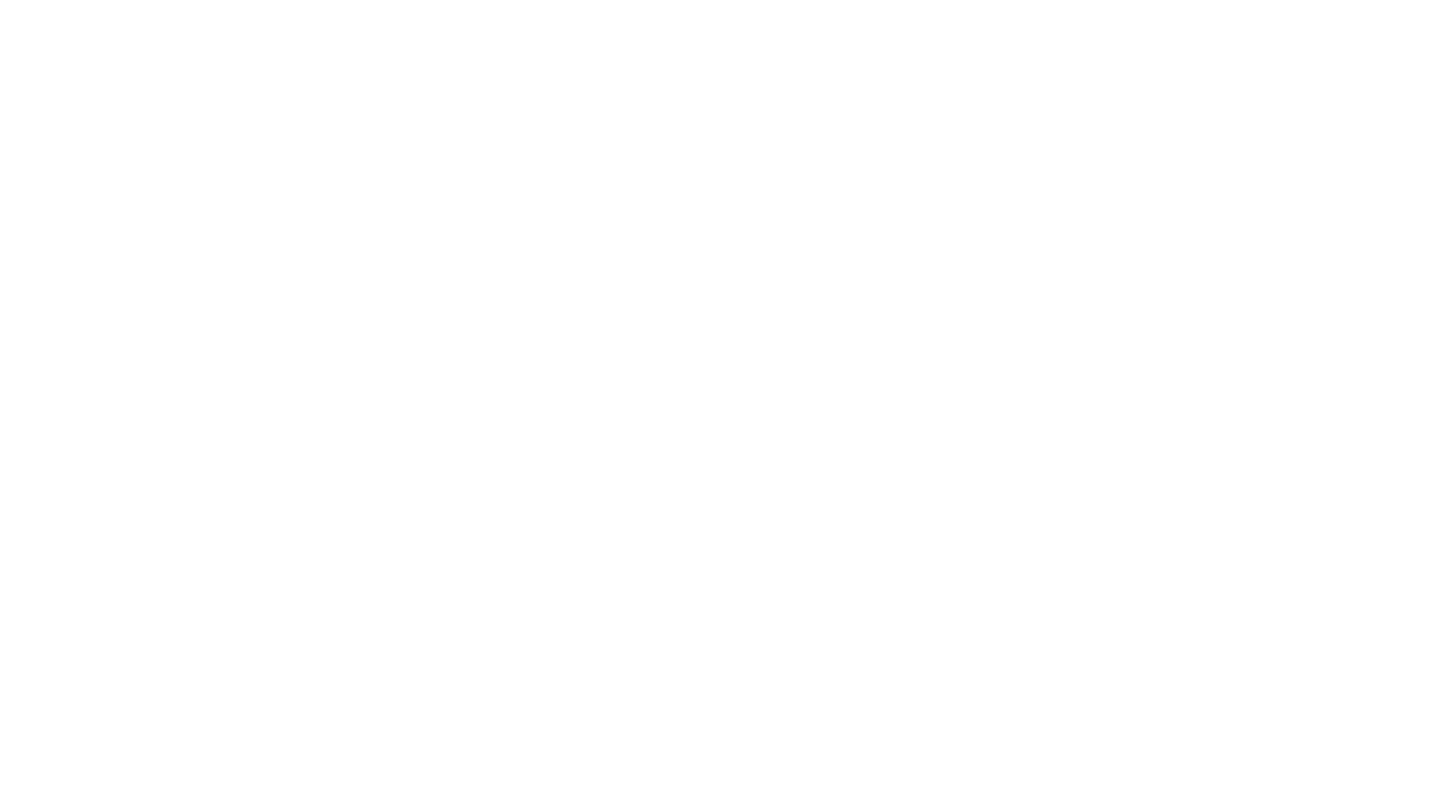 scroll, scrollTop: 0, scrollLeft: 0, axis: both 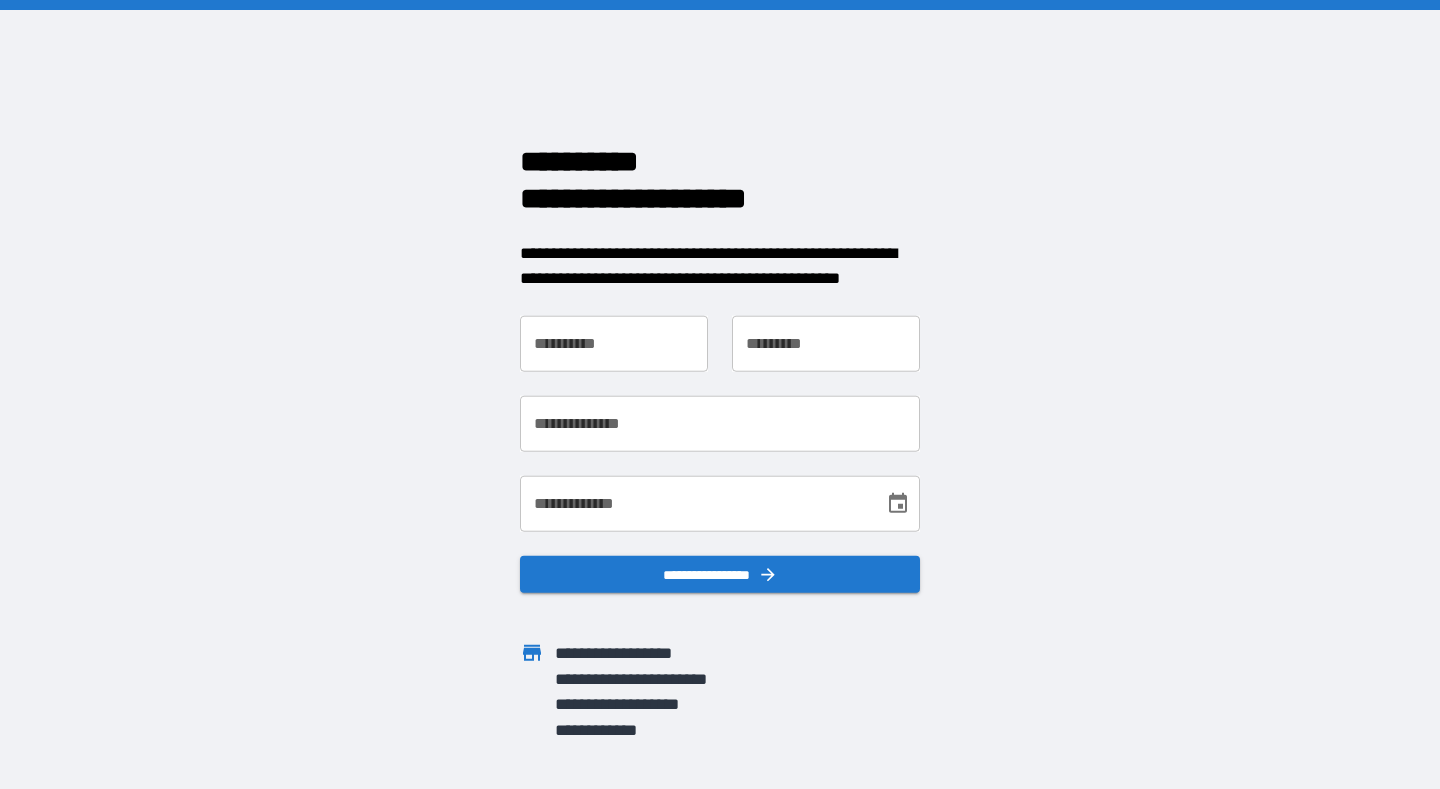 click on "**********" at bounding box center [614, 343] 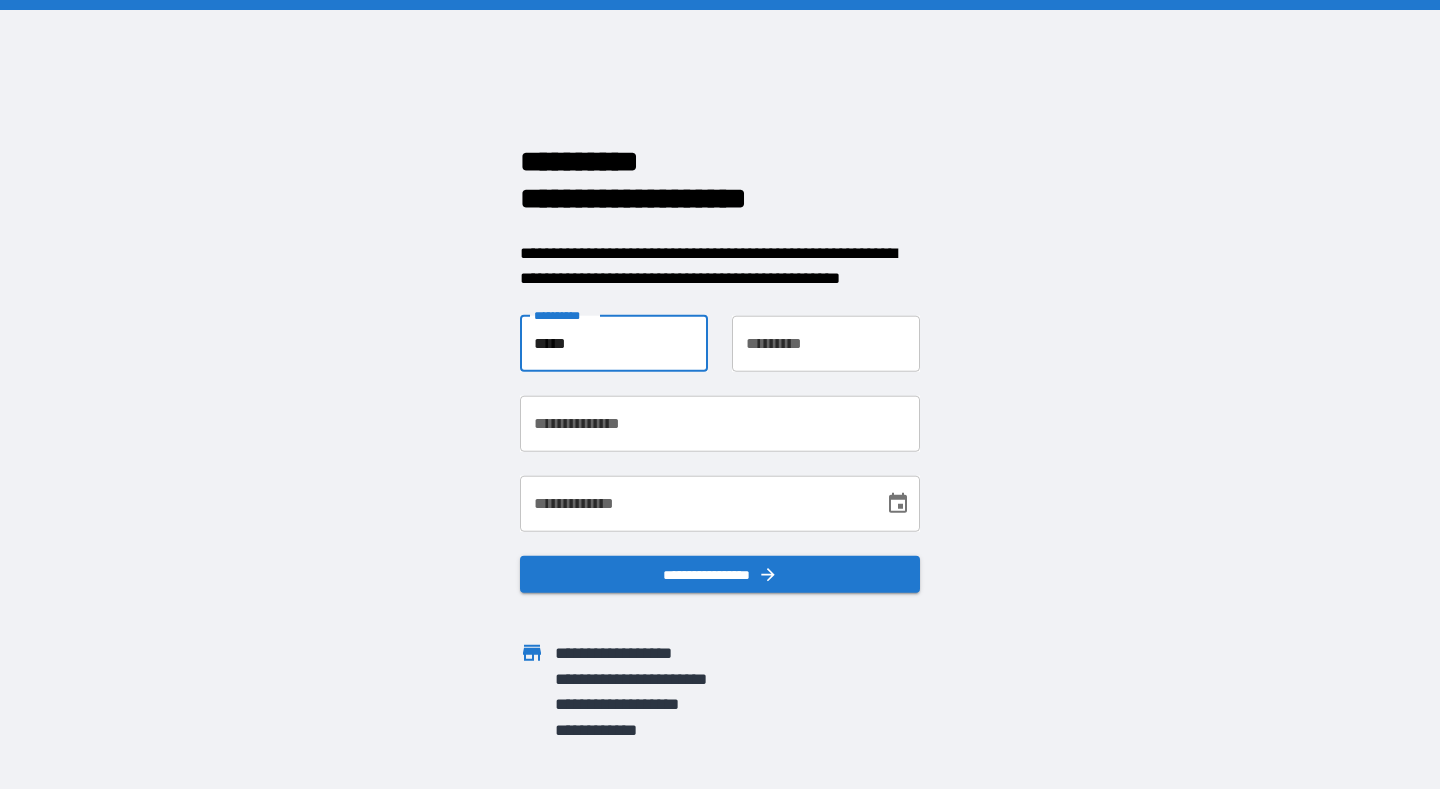 type on "*****" 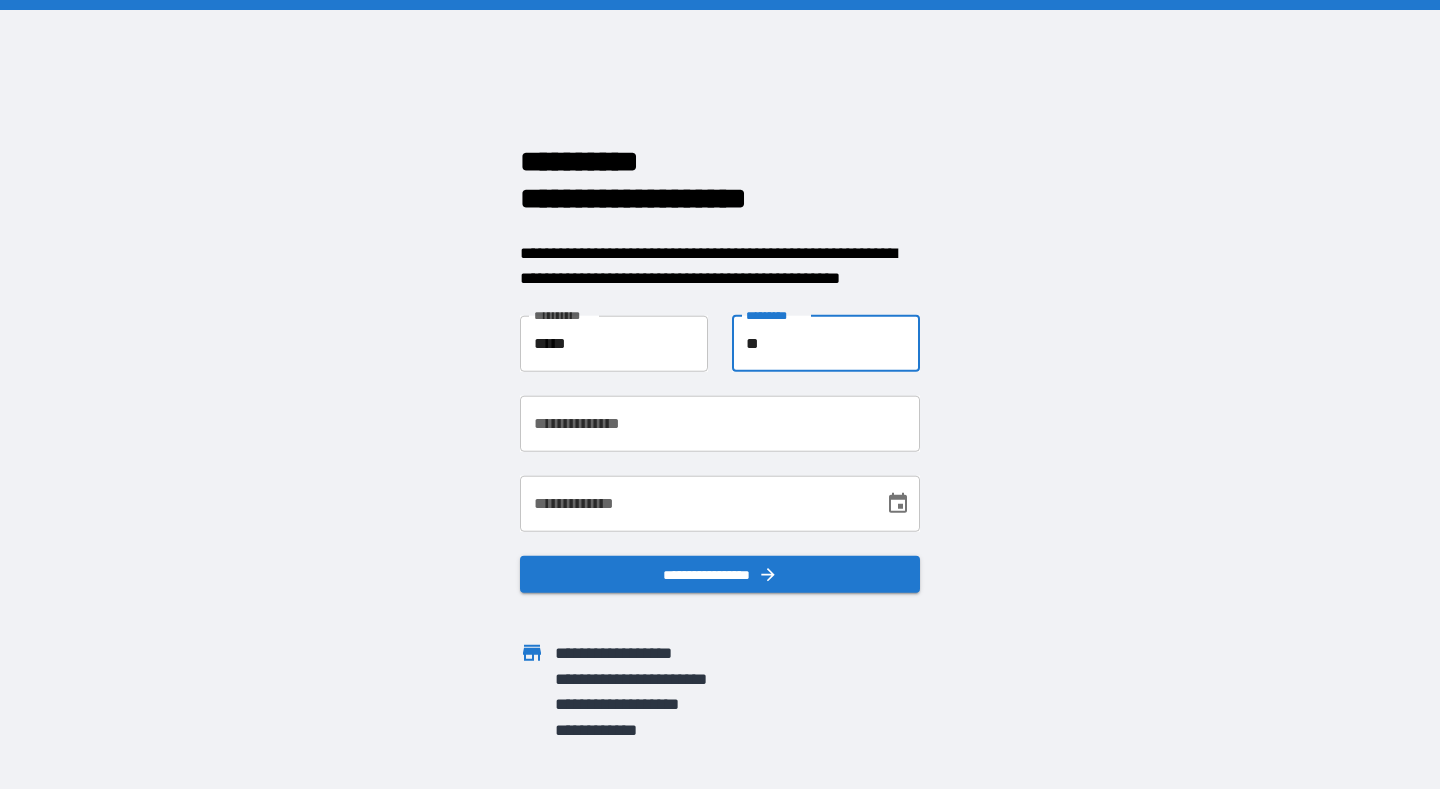 type on "*" 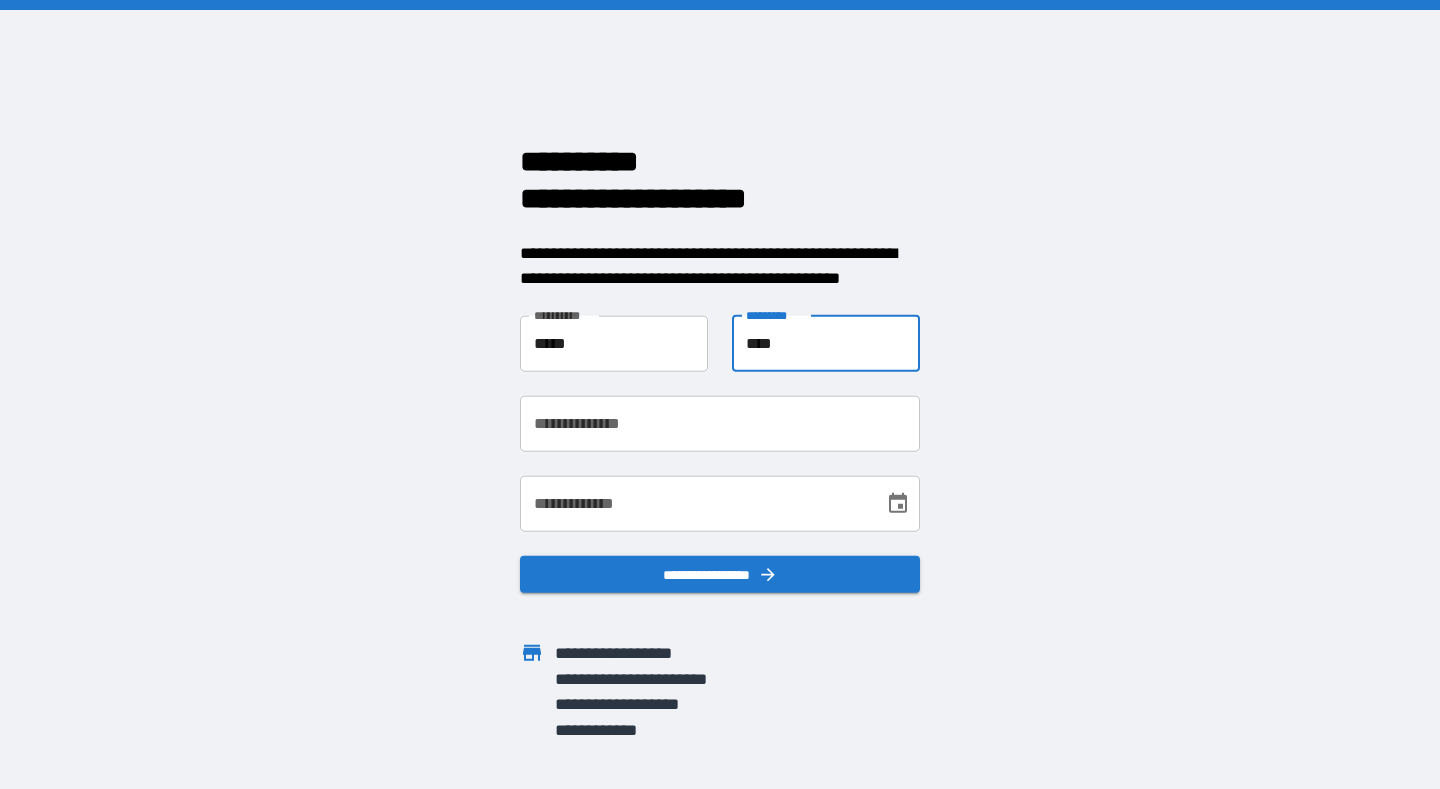 type on "****" 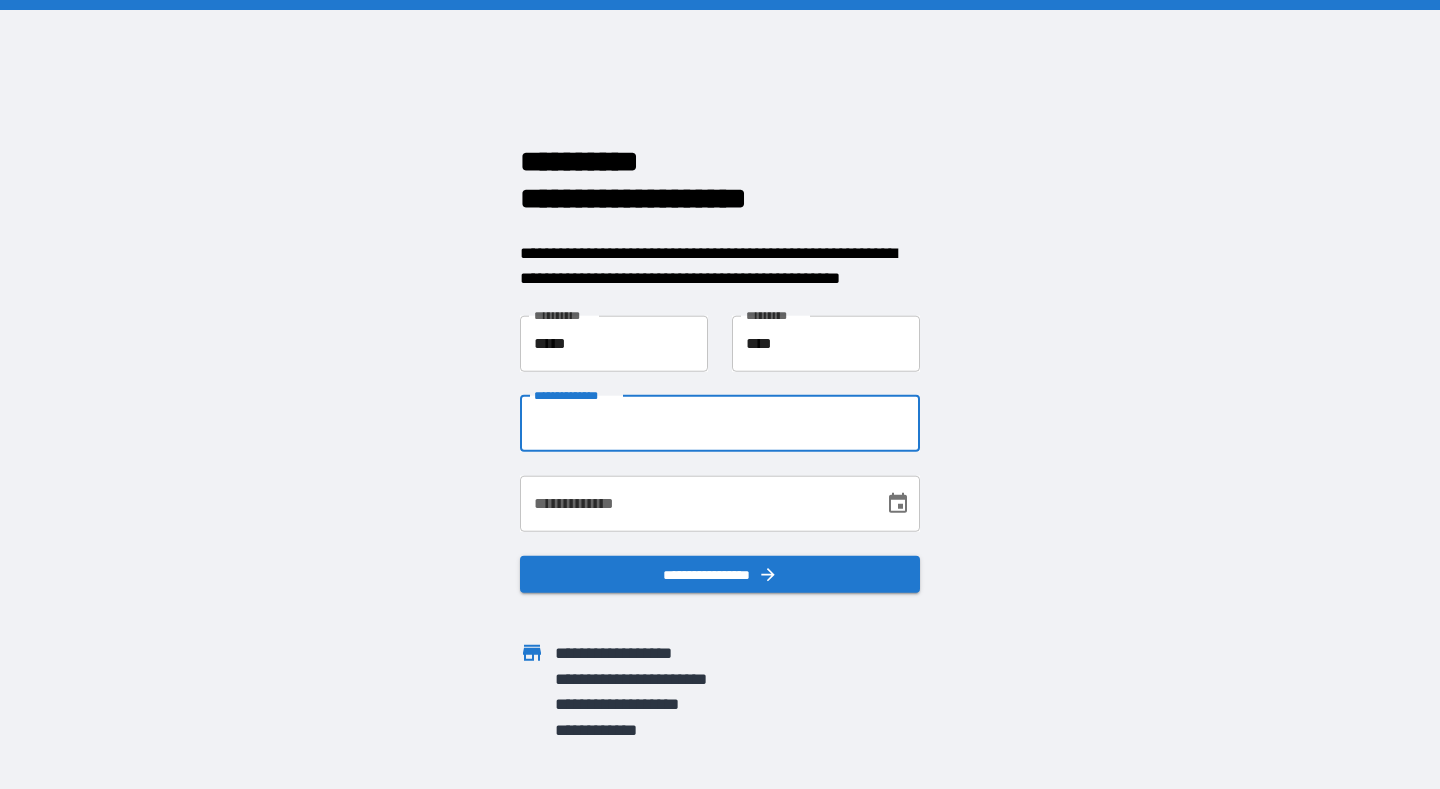 click on "**********" at bounding box center (720, 423) 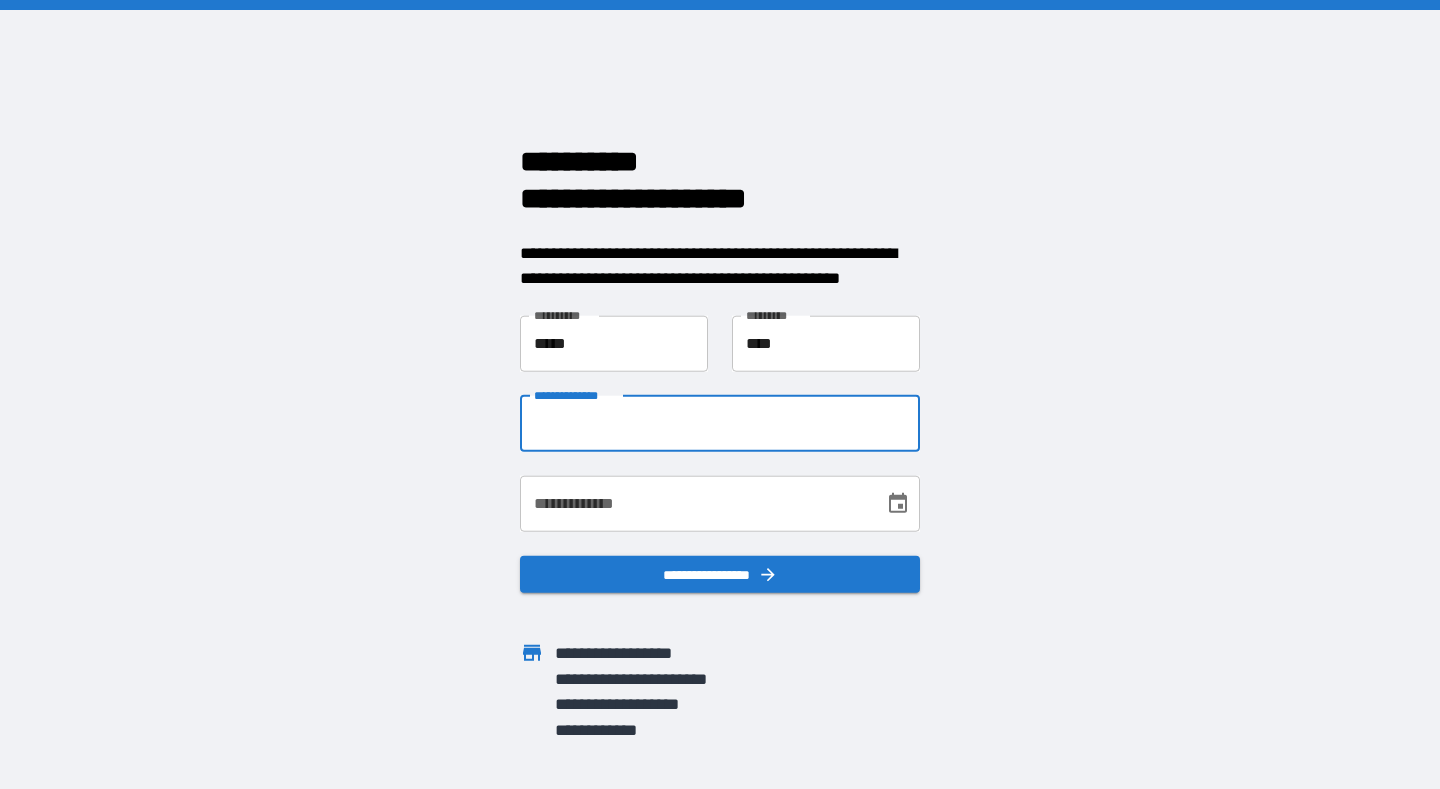 click on "**********" at bounding box center [720, 394] 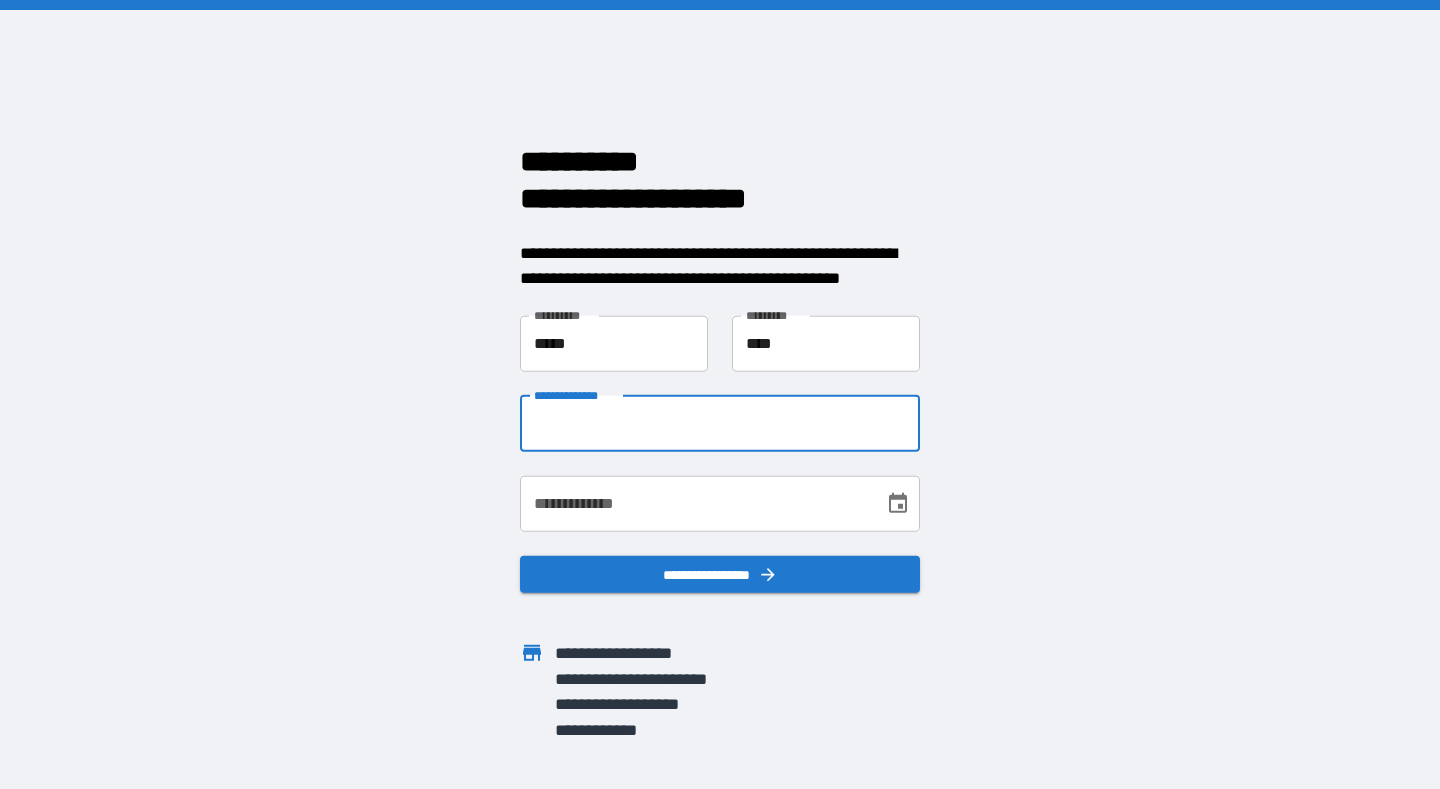 click on "**********" at bounding box center [720, 423] 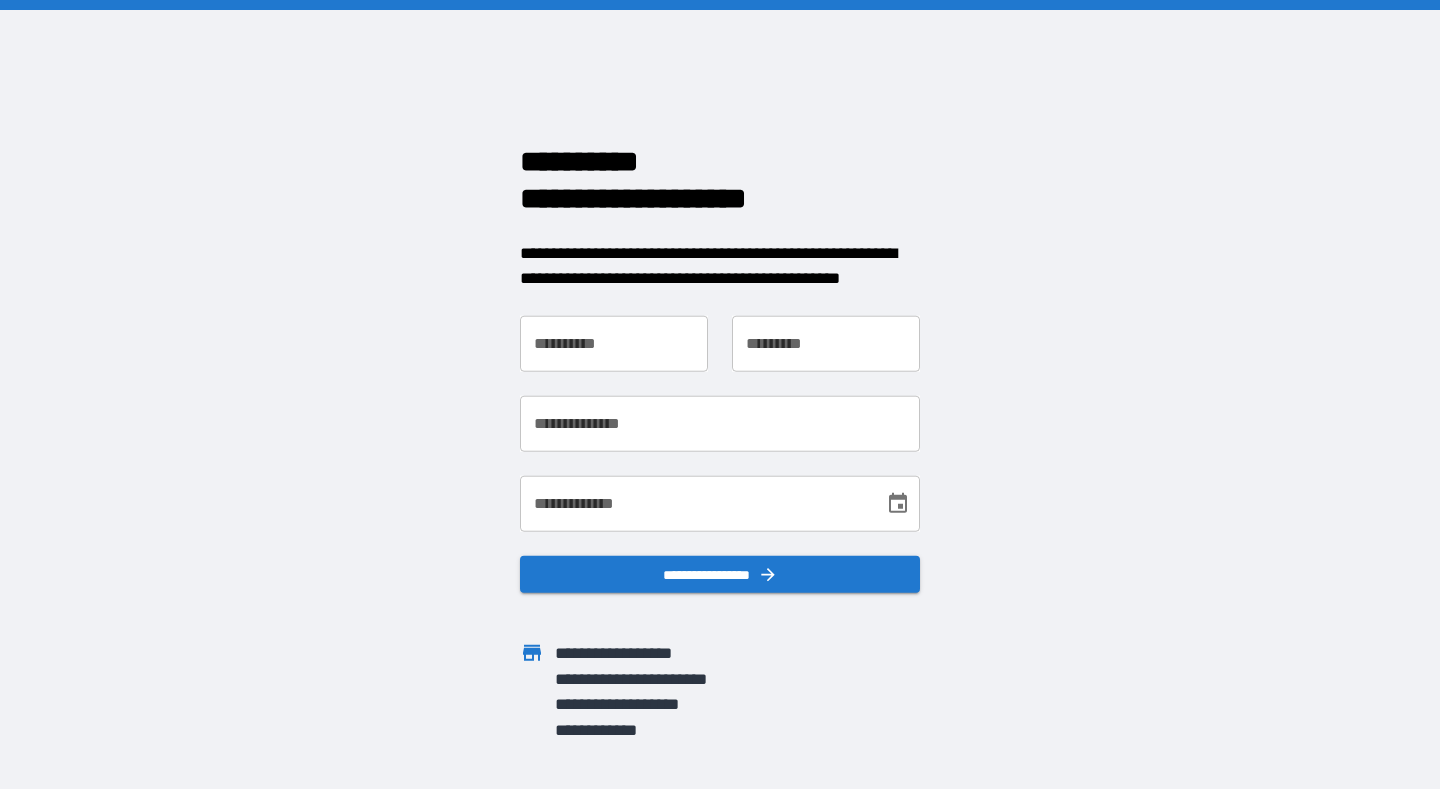 scroll, scrollTop: 0, scrollLeft: 0, axis: both 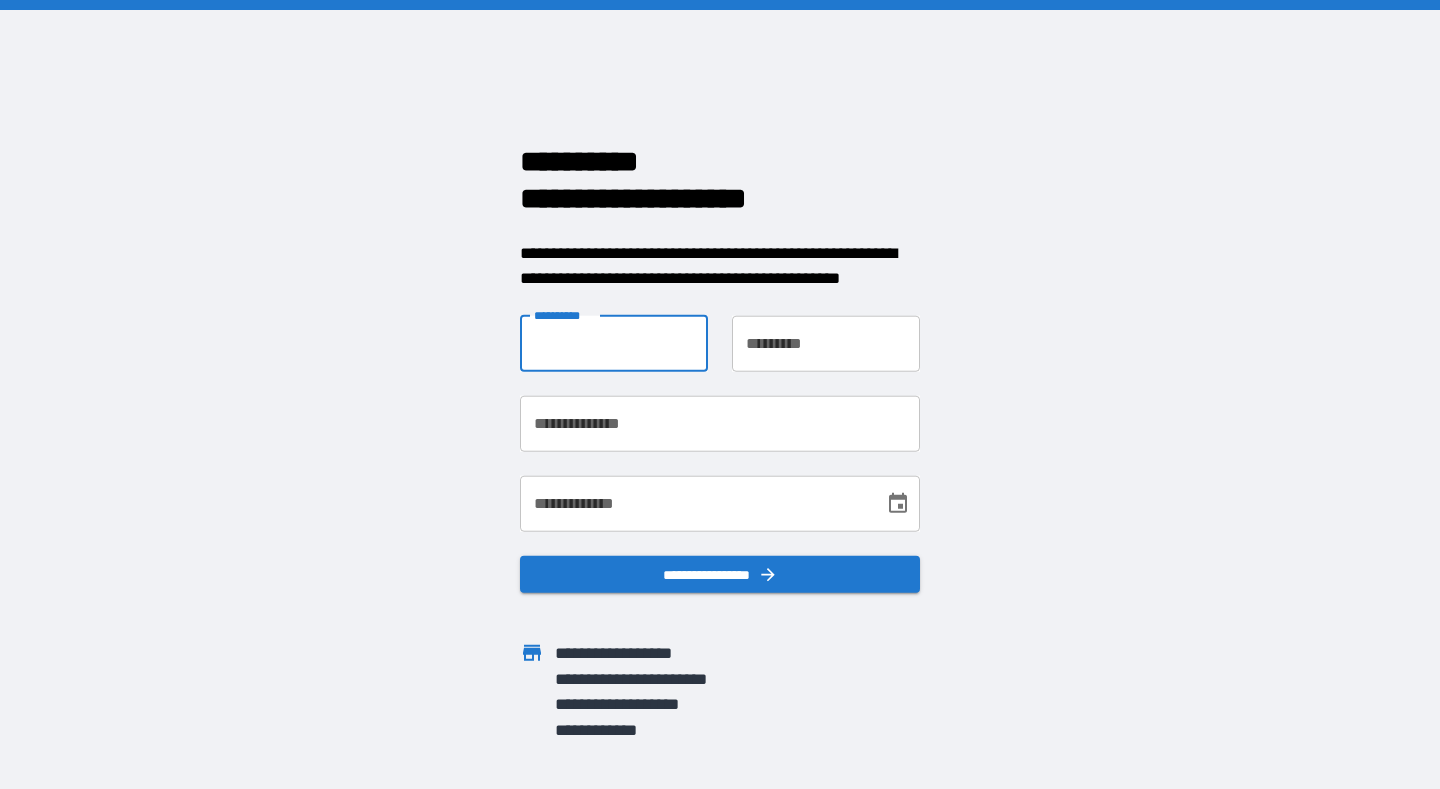 click on "**********" at bounding box center (614, 343) 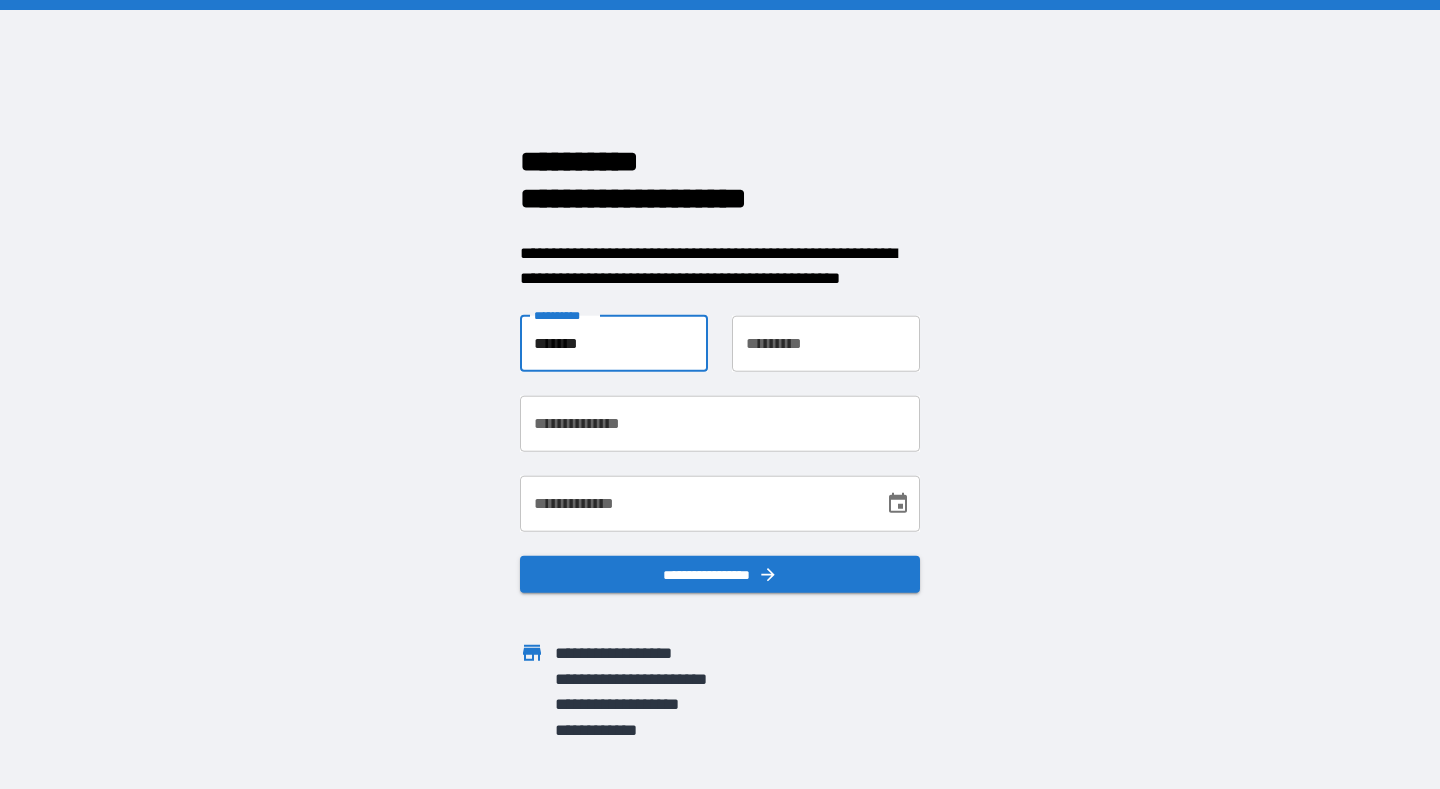 type on "*******" 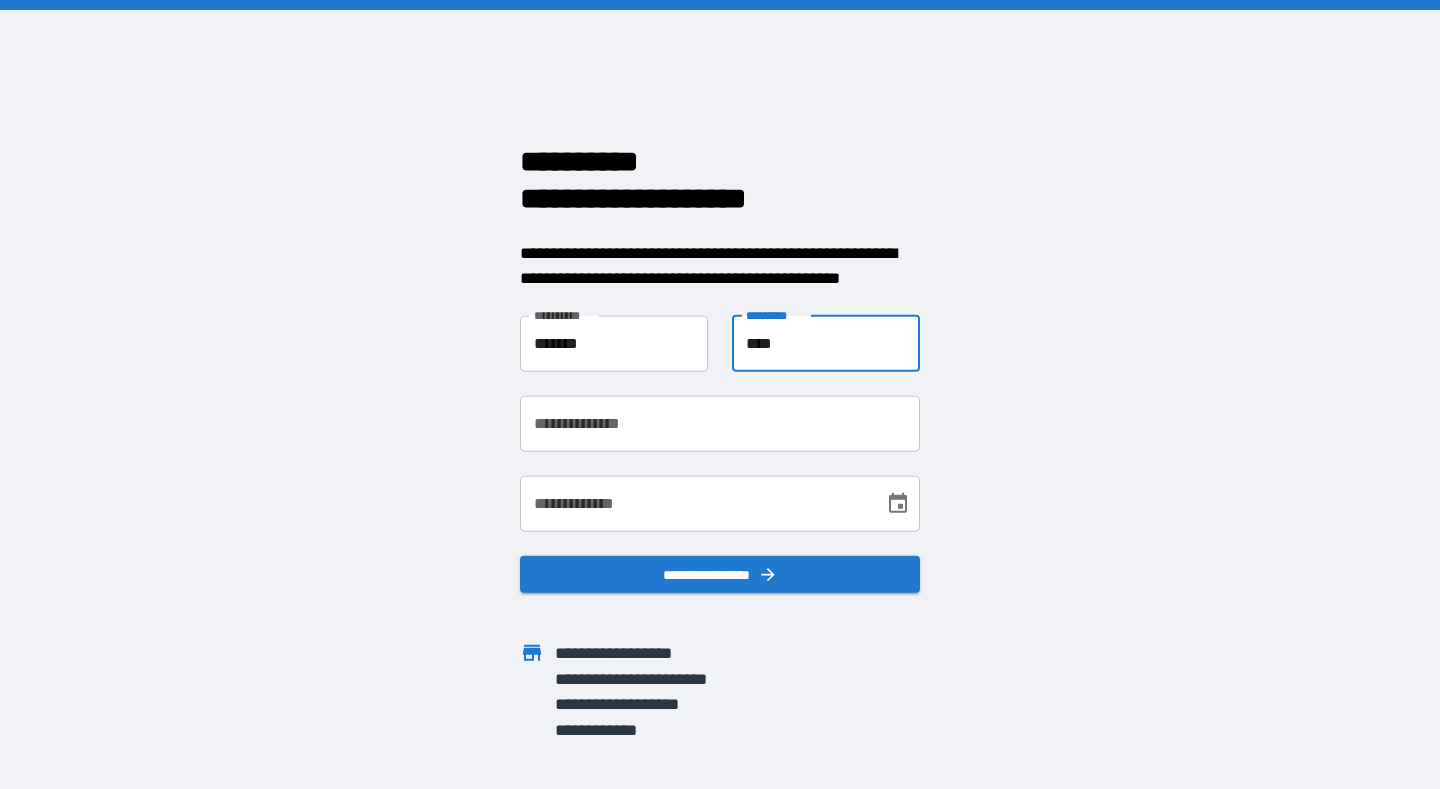 type on "****" 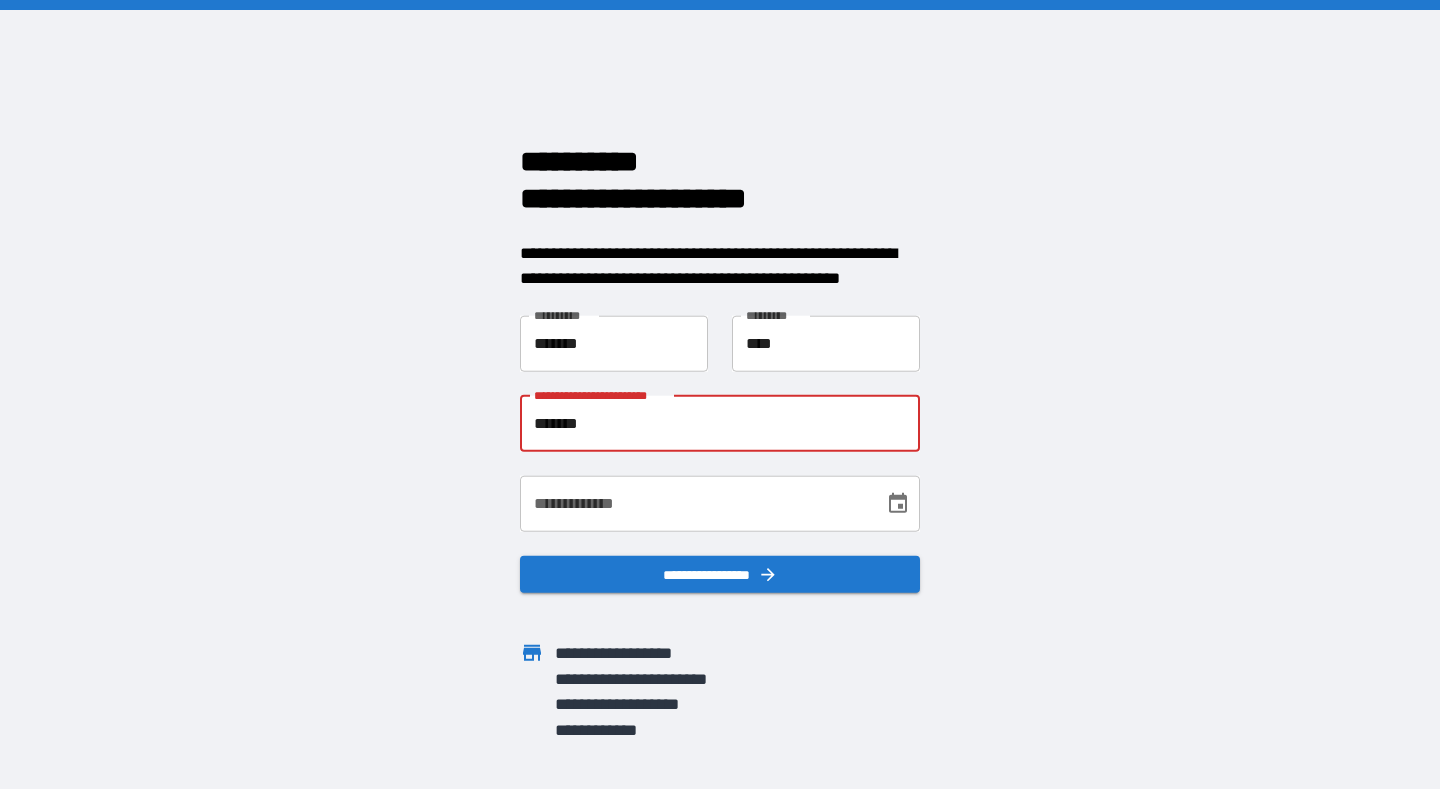 type on "**********" 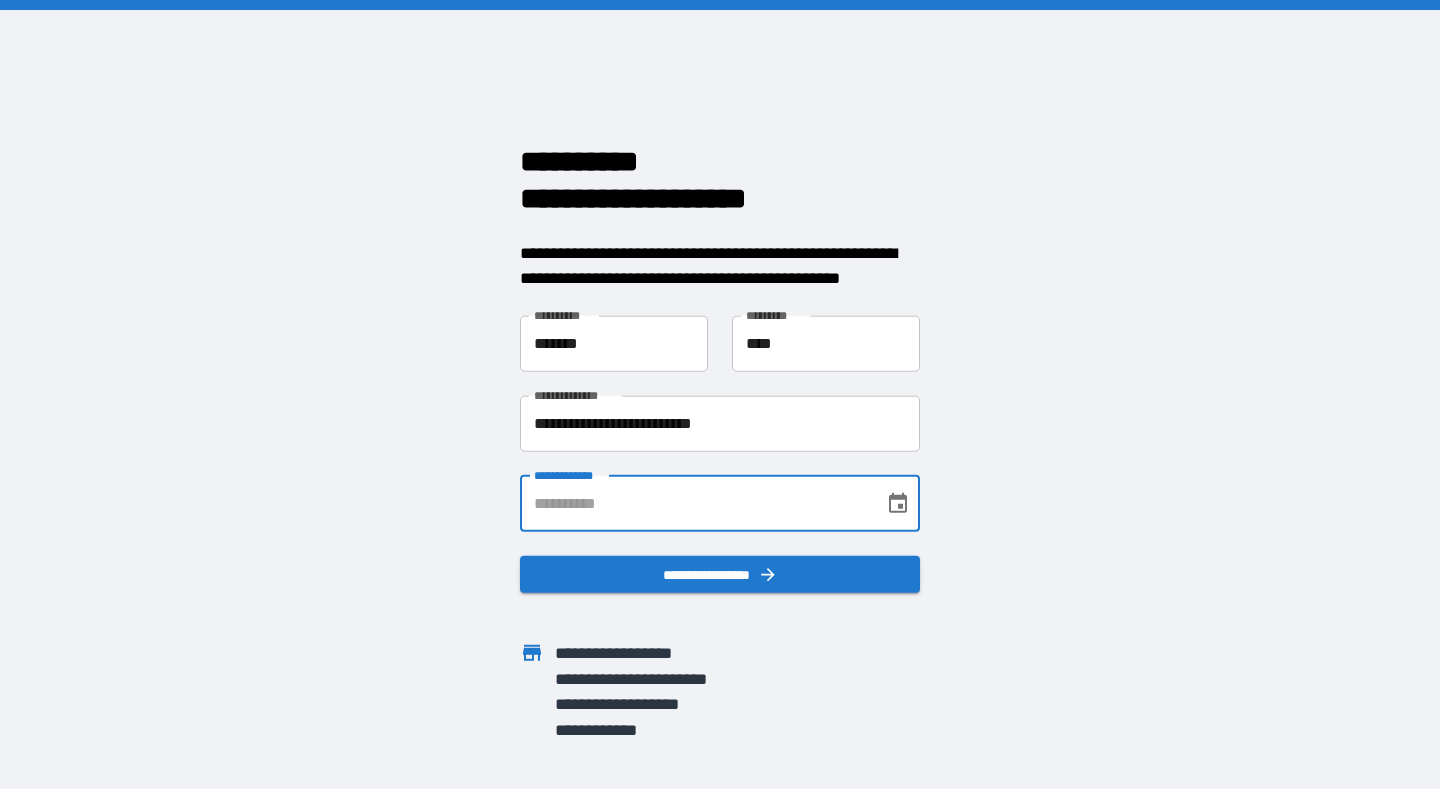 click on "**********" at bounding box center [695, 503] 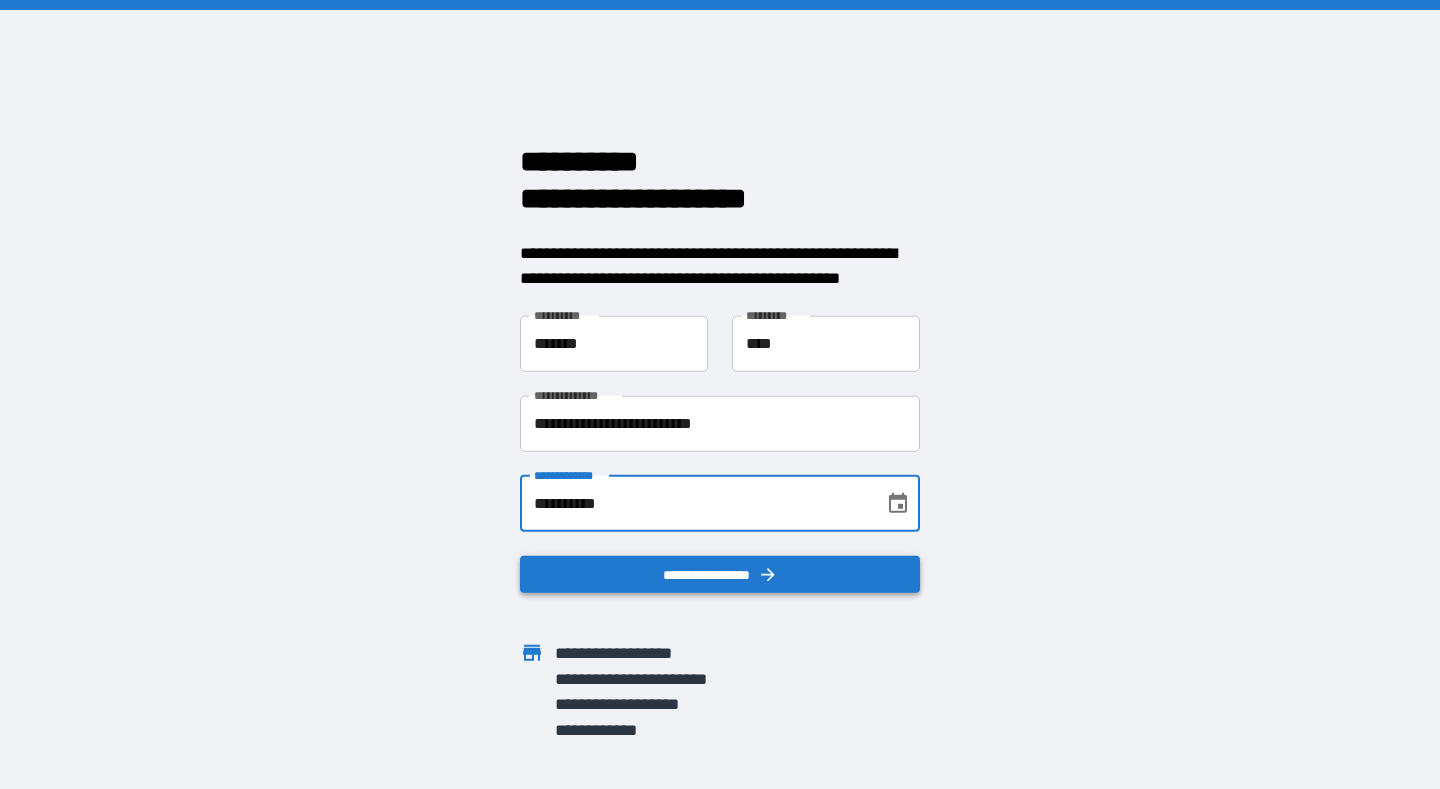 type on "**********" 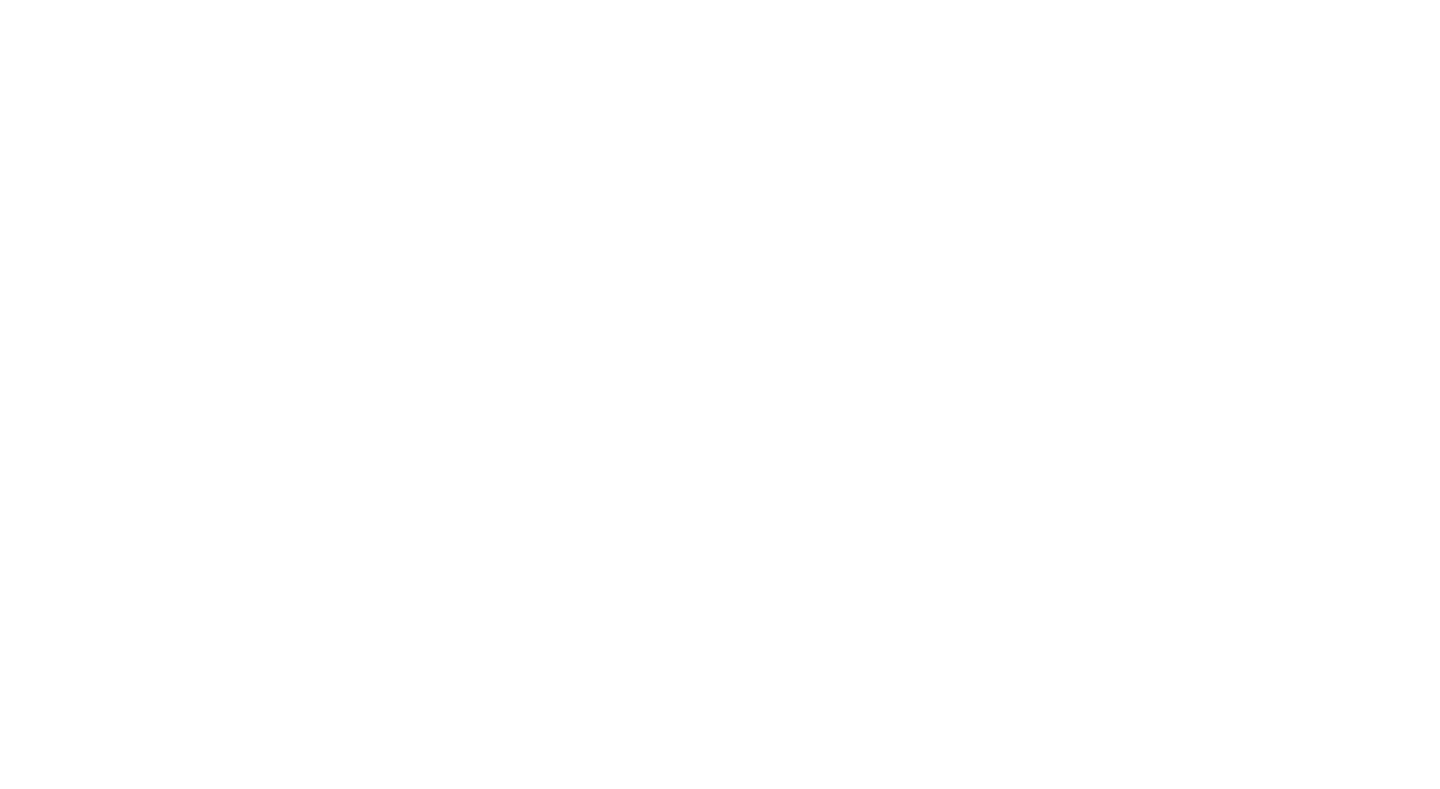 scroll, scrollTop: 0, scrollLeft: 0, axis: both 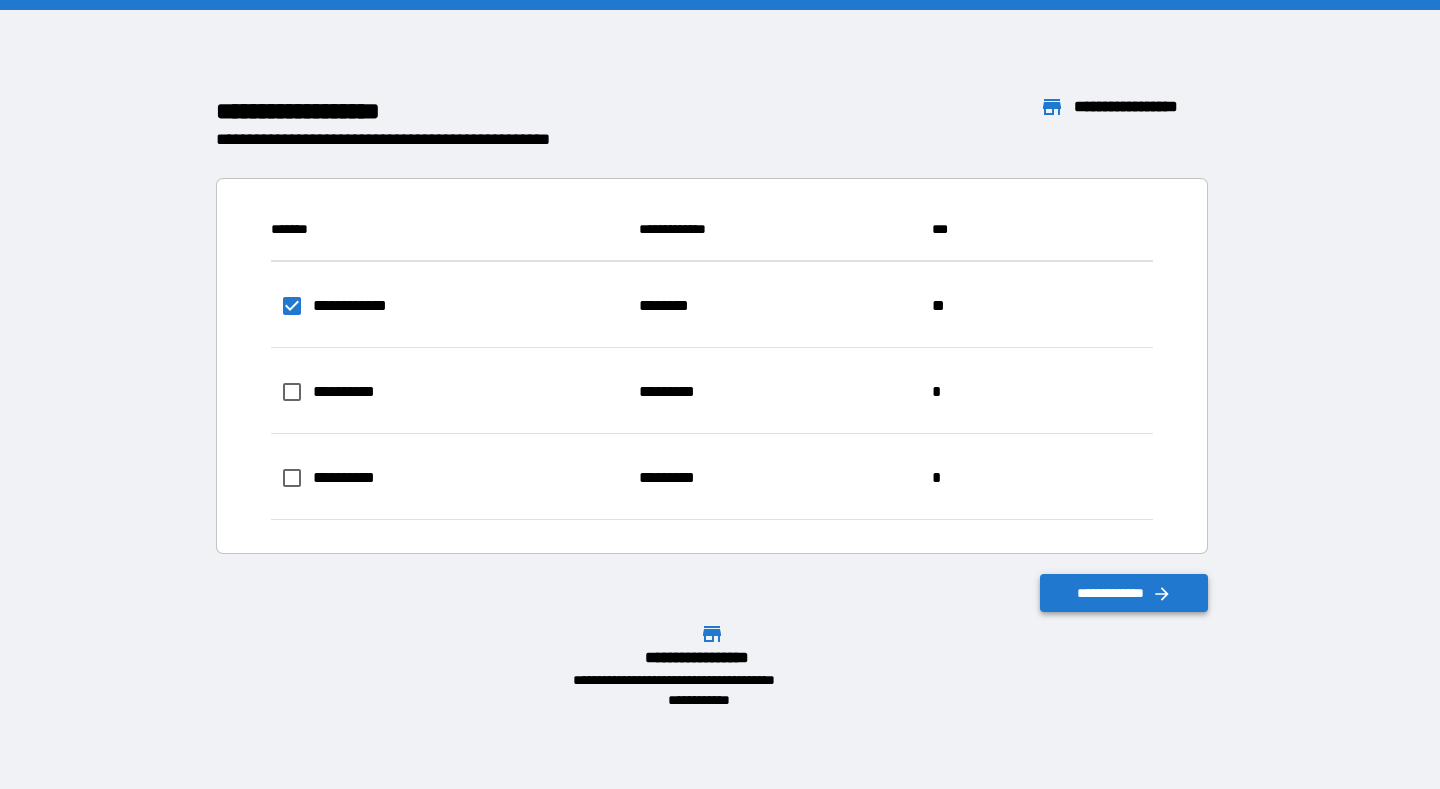 click on "**********" at bounding box center [1124, 593] 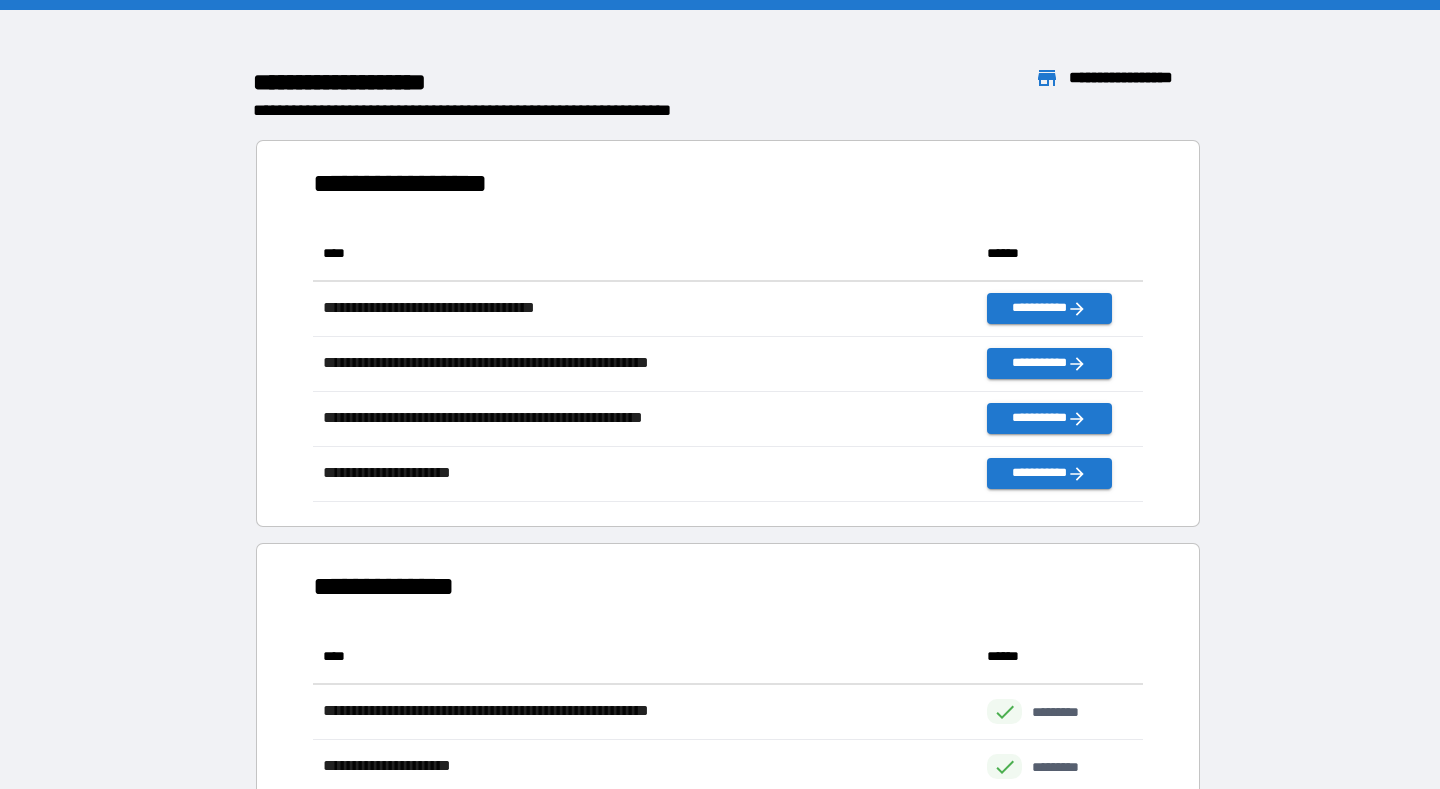 scroll, scrollTop: 276, scrollLeft: 830, axis: both 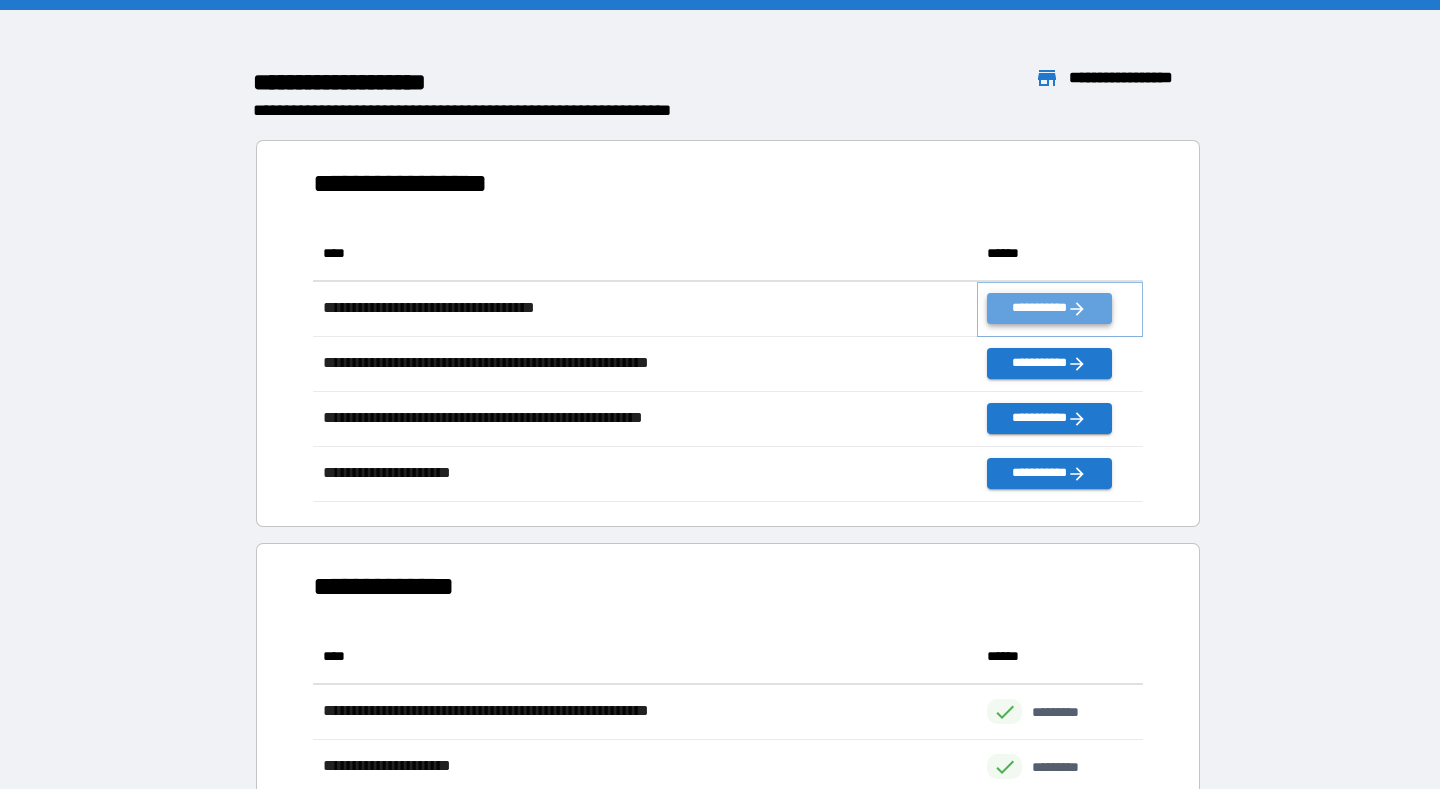 click on "**********" at bounding box center [1049, 308] 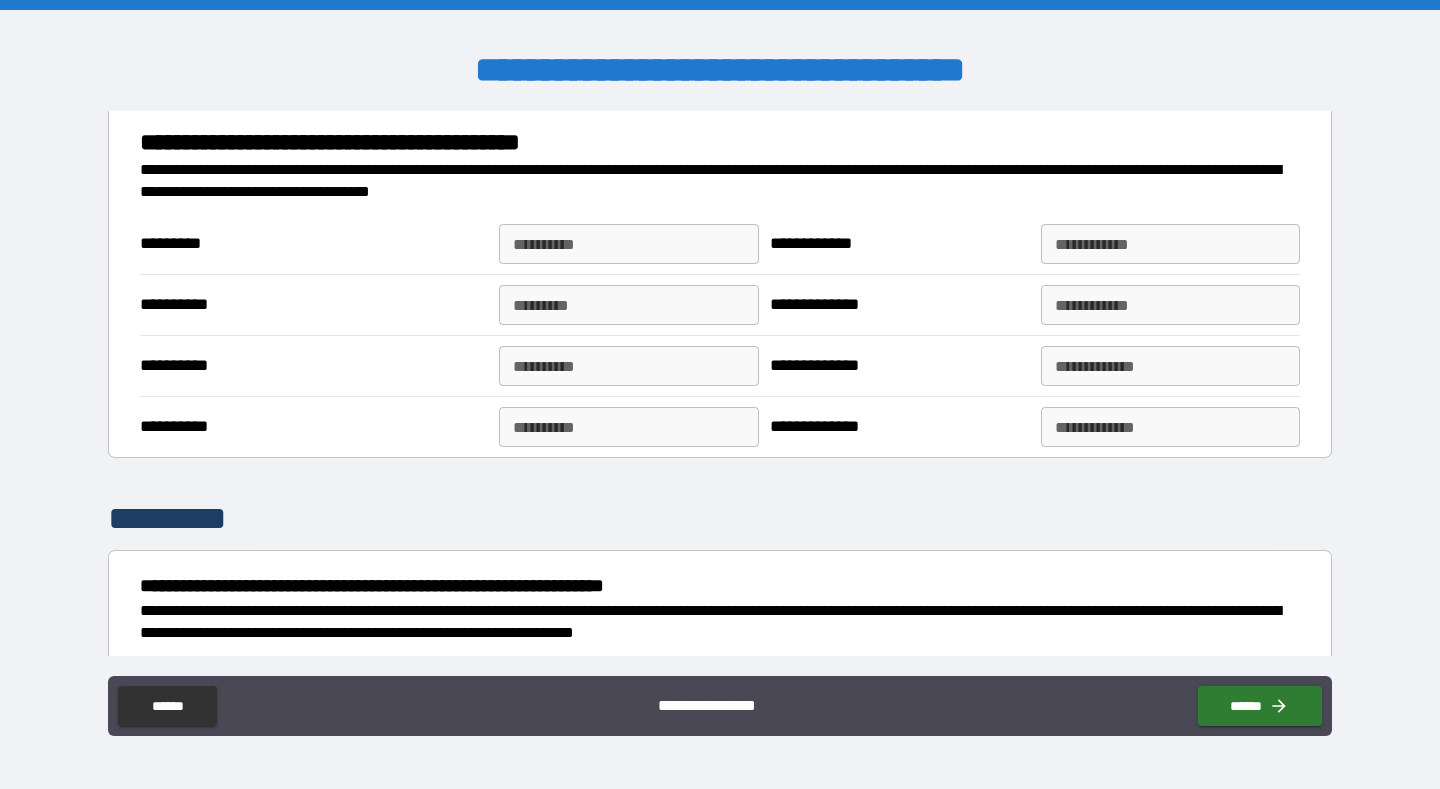 scroll, scrollTop: 2016, scrollLeft: 0, axis: vertical 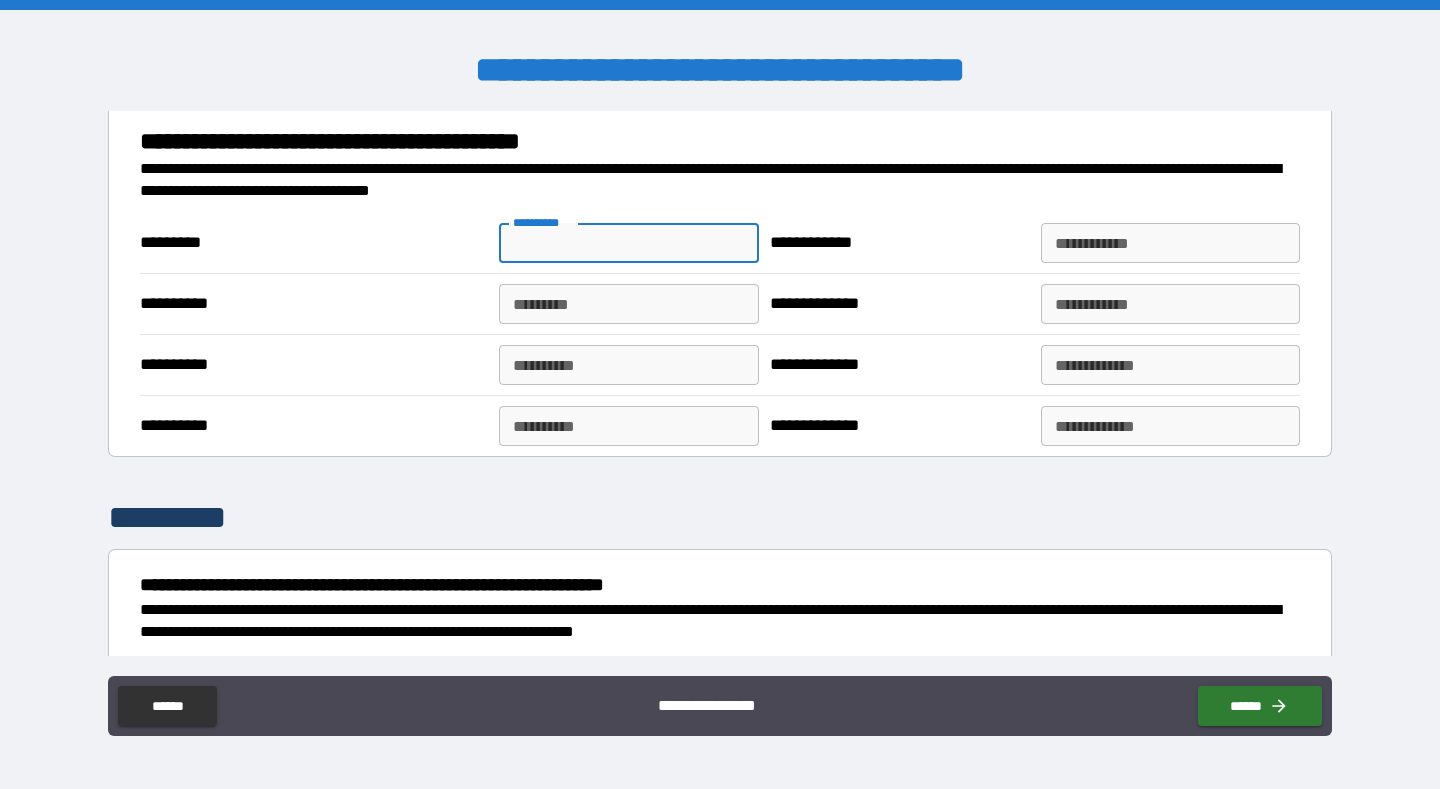 click on "**********" at bounding box center (628, 243) 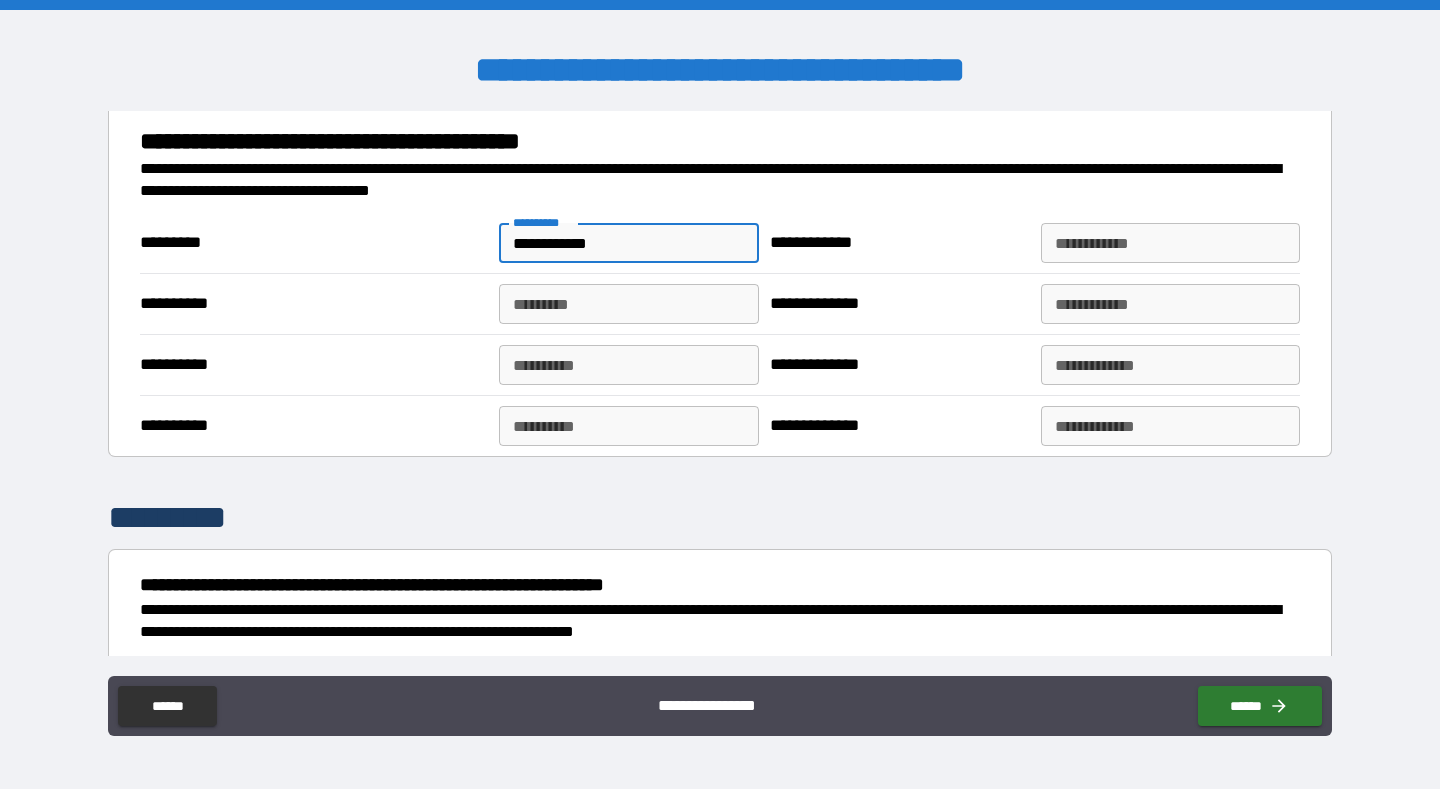 type on "**********" 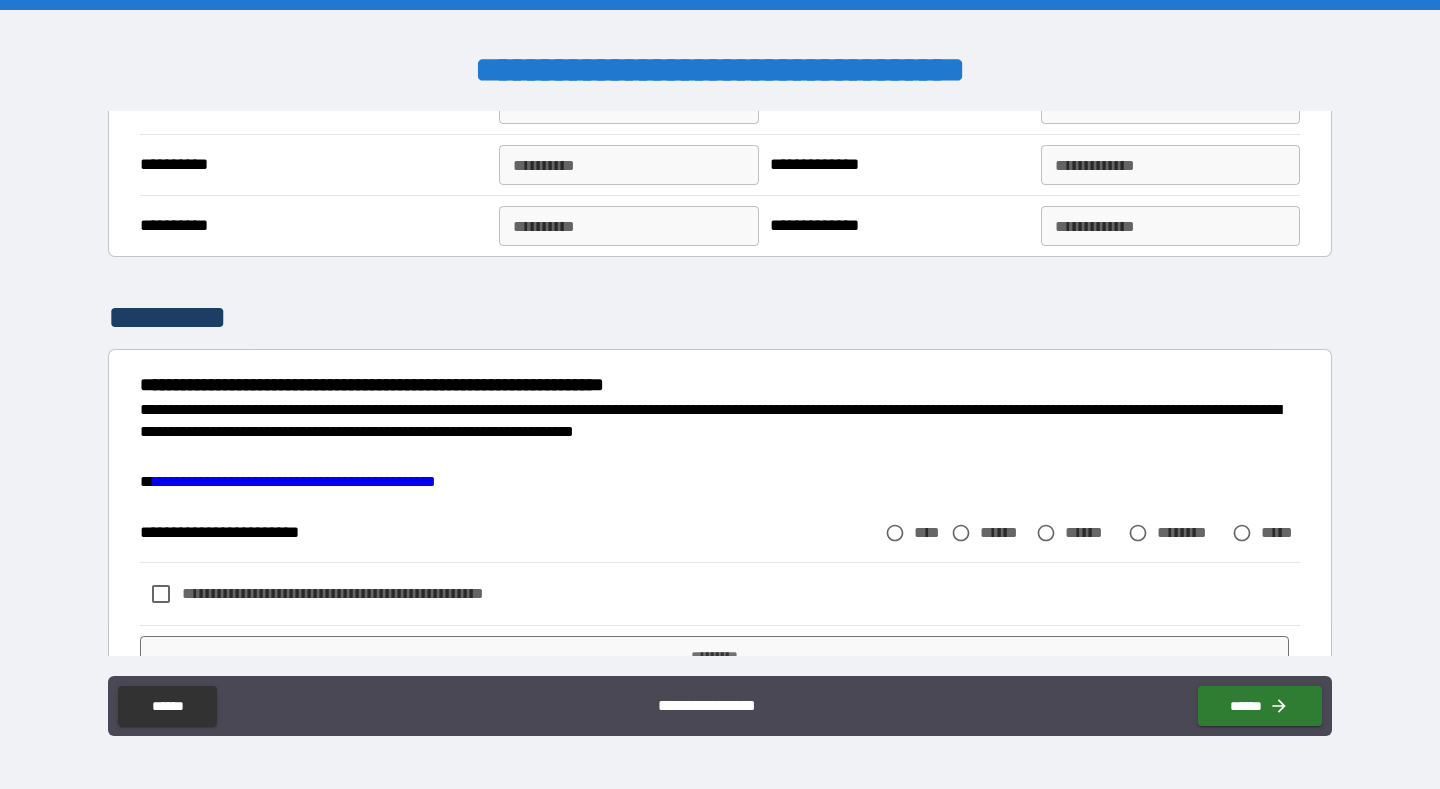 scroll, scrollTop: 2293, scrollLeft: 0, axis: vertical 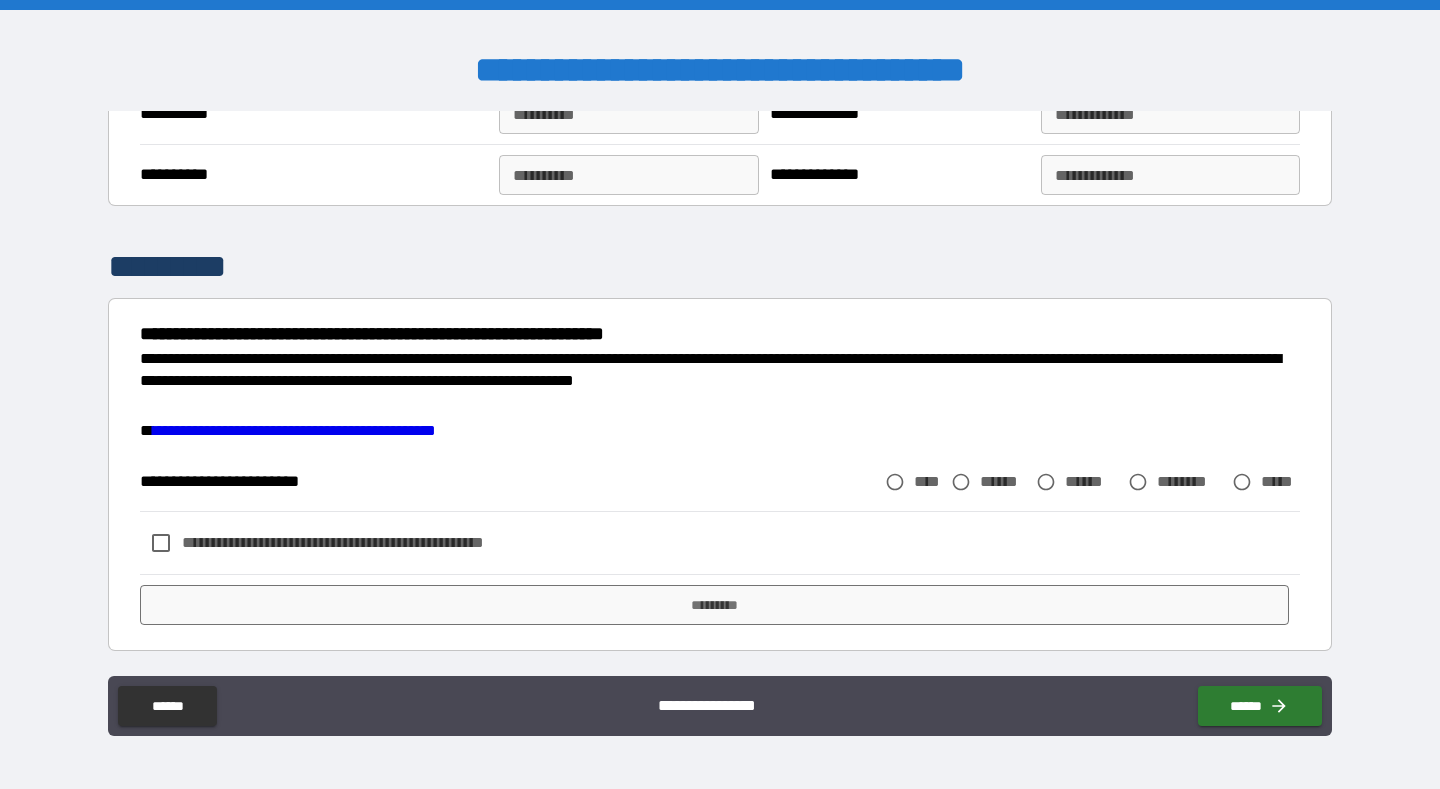 type on "**********" 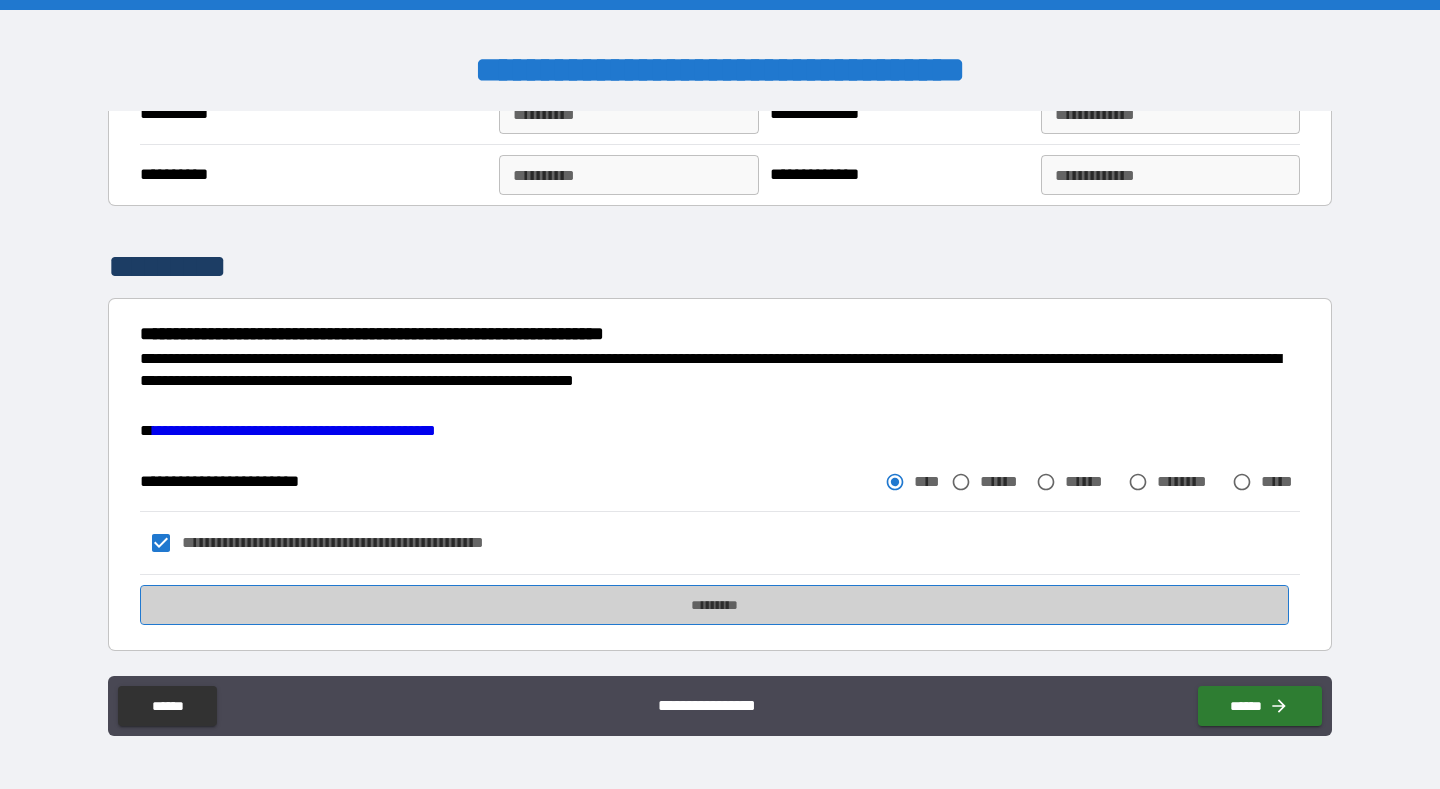 click on "*********" at bounding box center (715, 605) 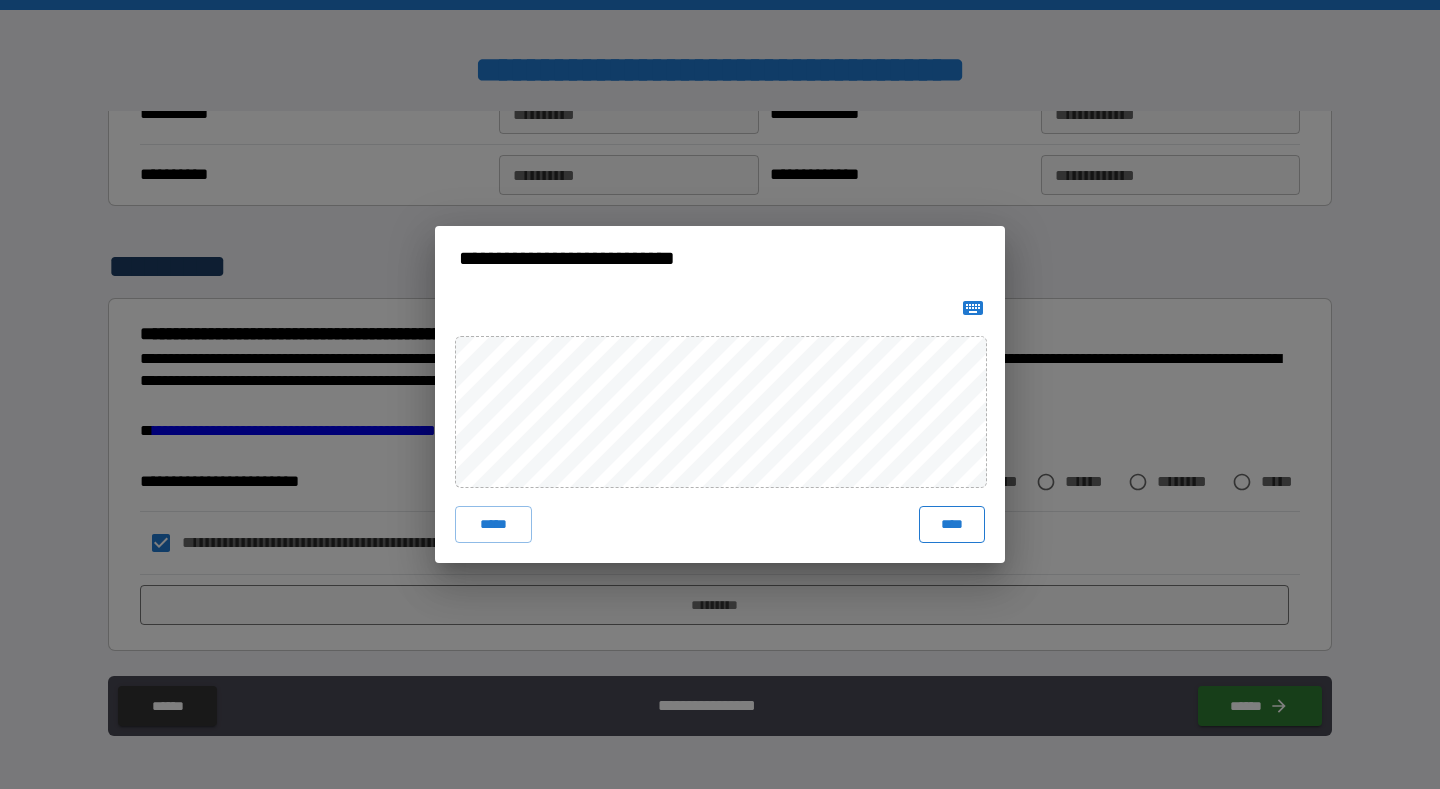 click on "****" at bounding box center [952, 524] 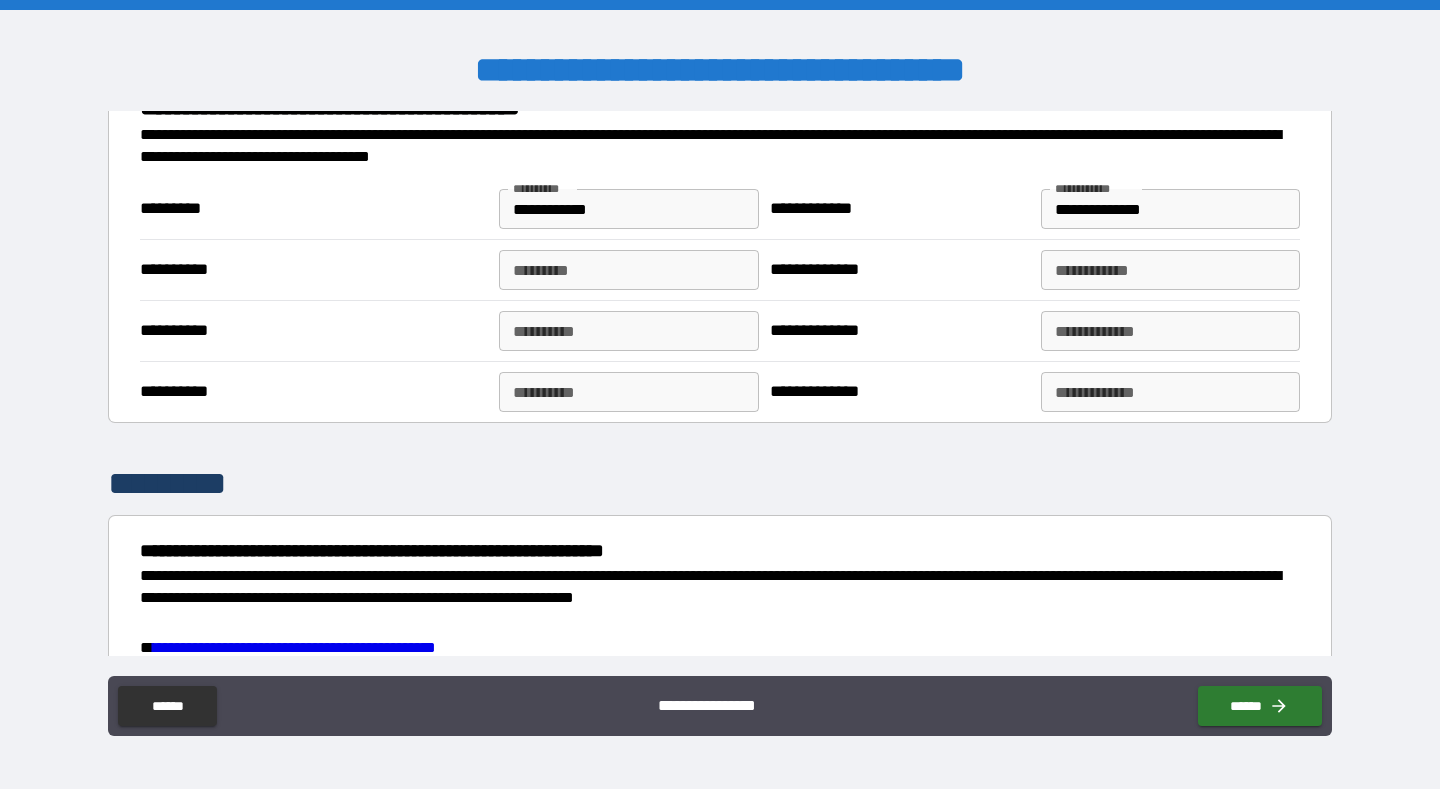 scroll, scrollTop: 2311, scrollLeft: 0, axis: vertical 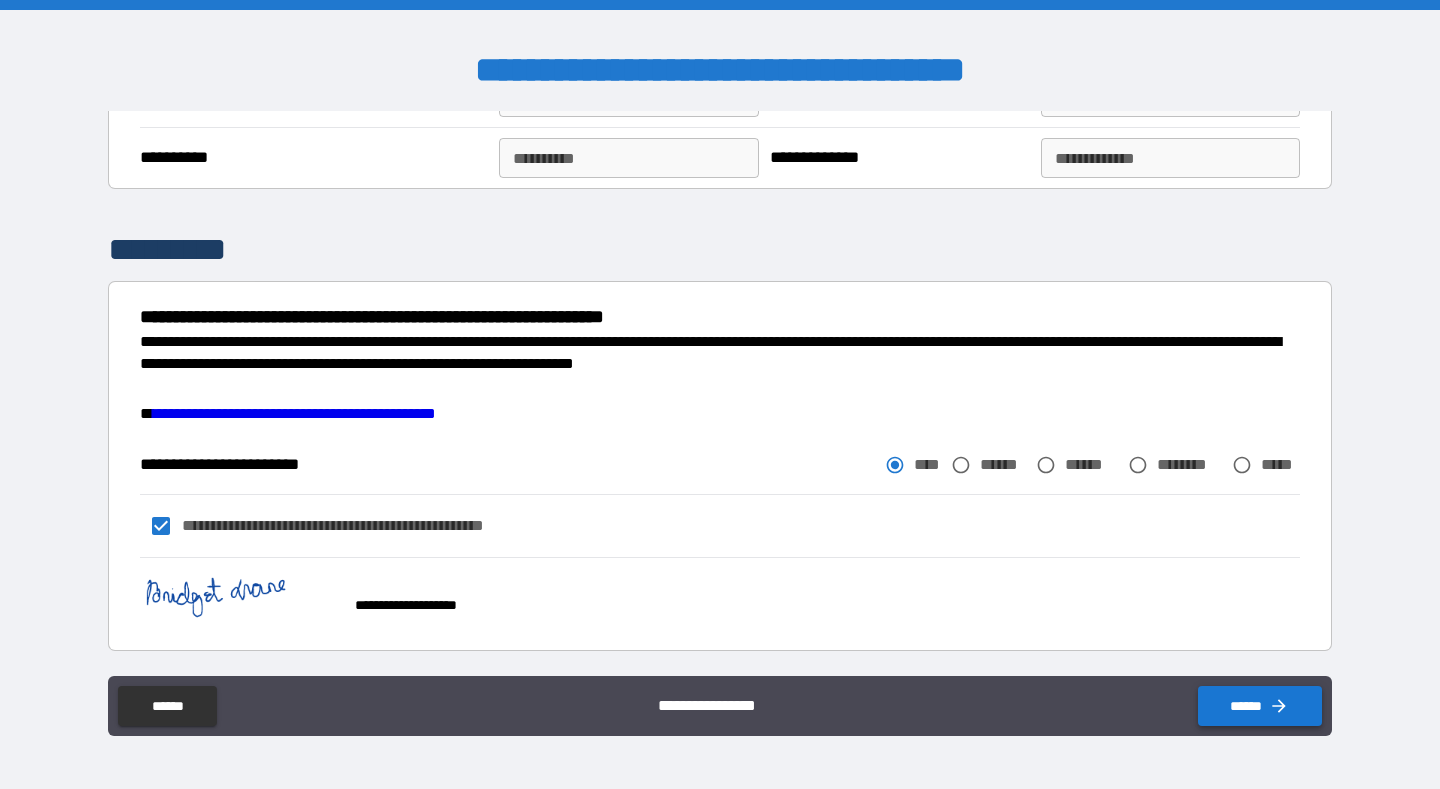 click on "******" at bounding box center [1260, 706] 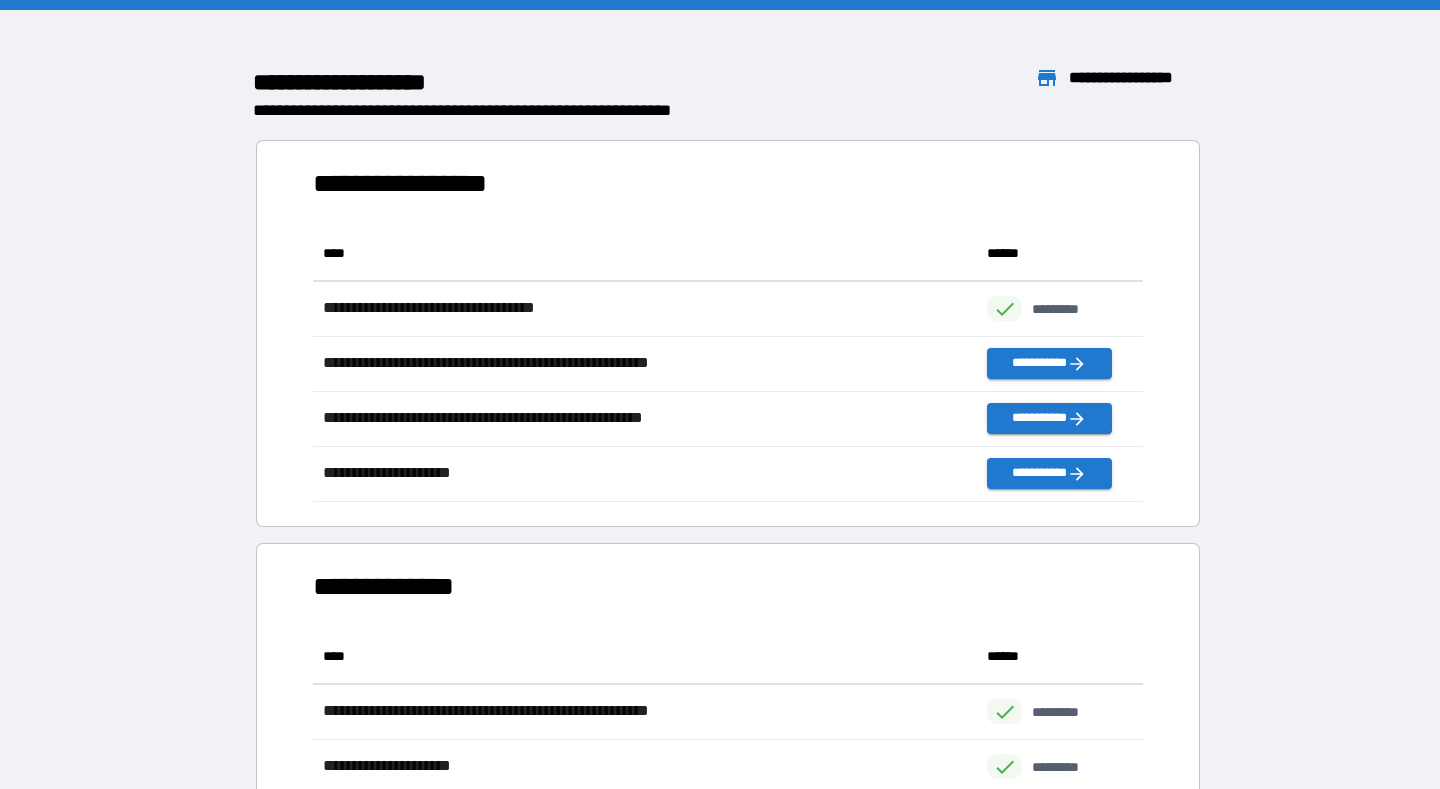 scroll, scrollTop: 276, scrollLeft: 830, axis: both 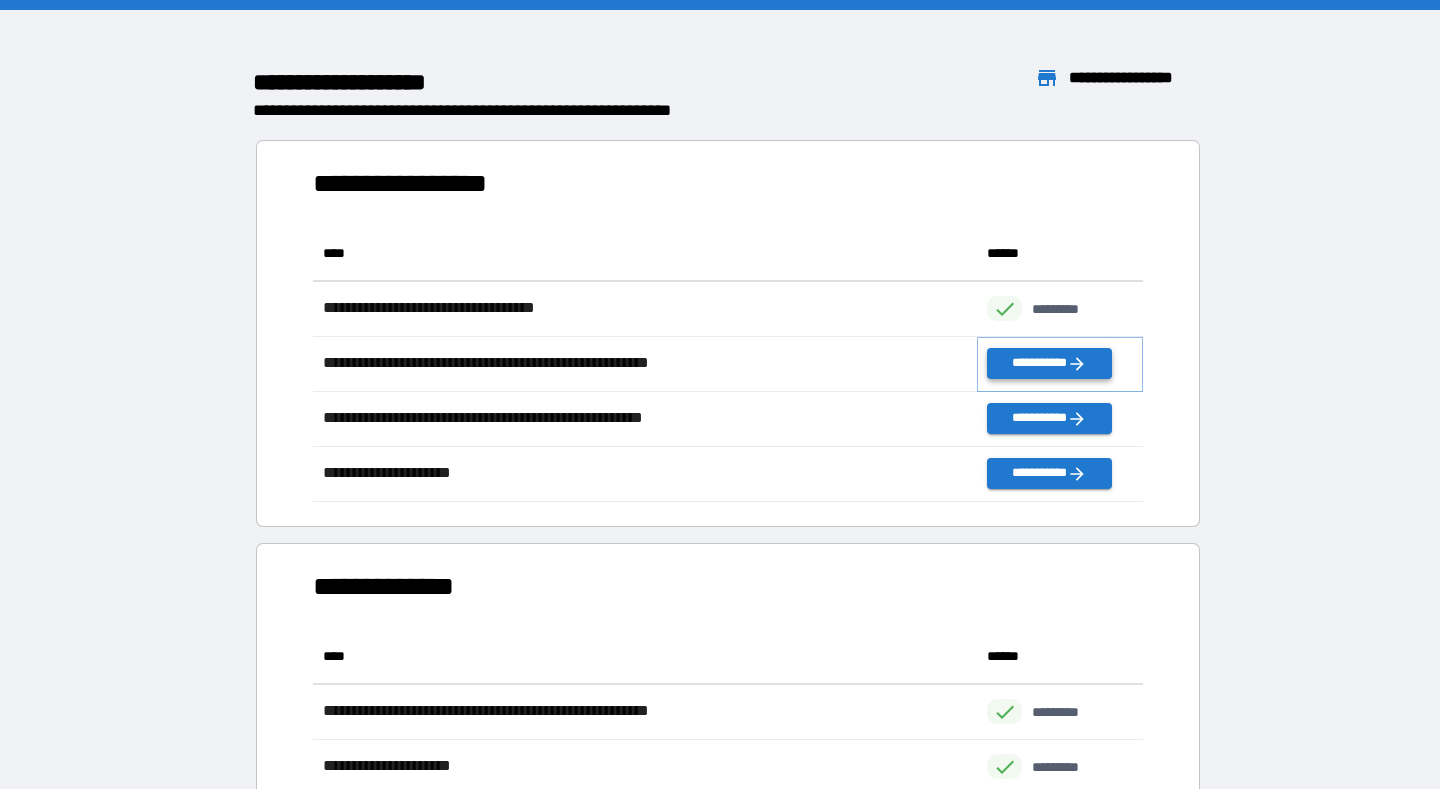 click on "**********" at bounding box center [1049, 363] 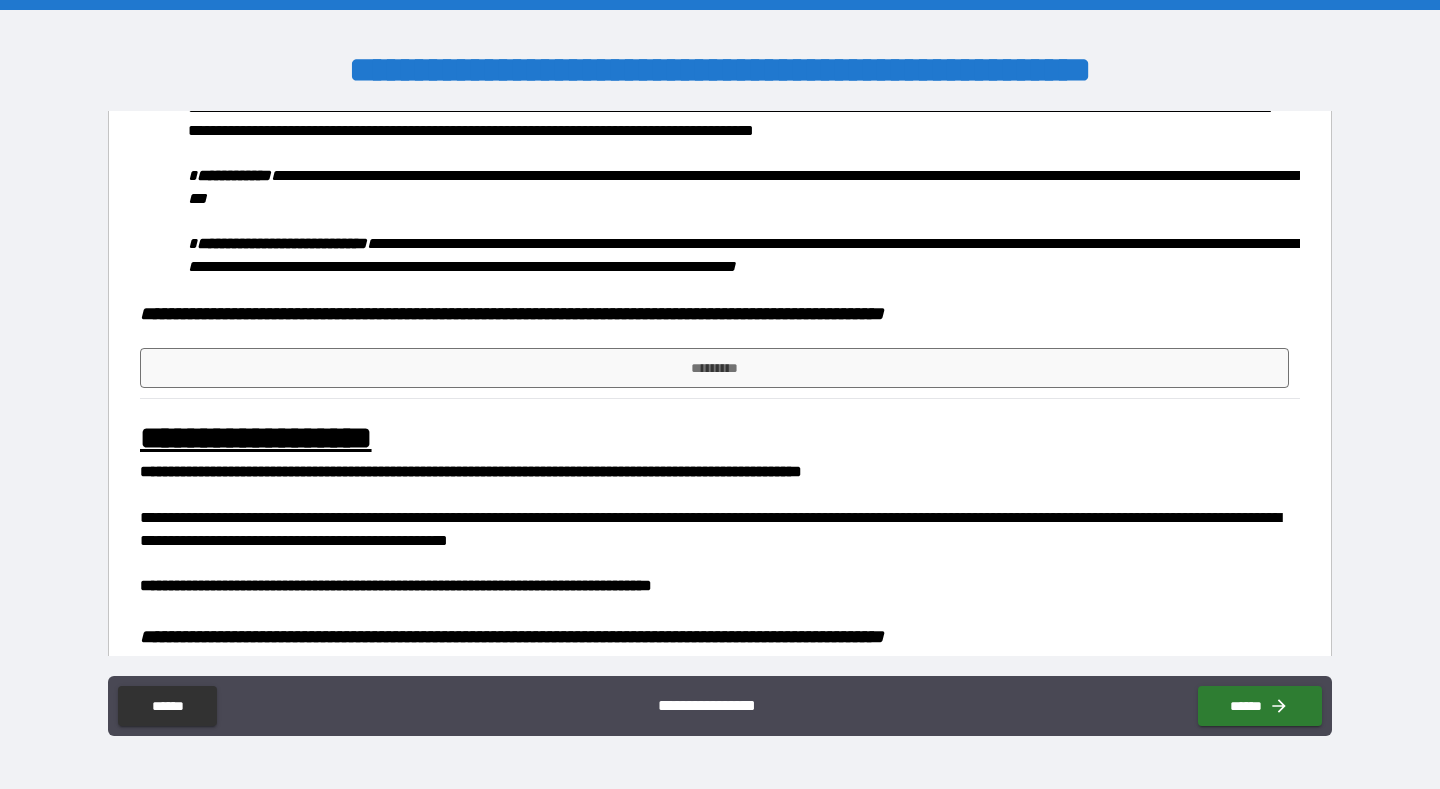 scroll, scrollTop: 866, scrollLeft: 0, axis: vertical 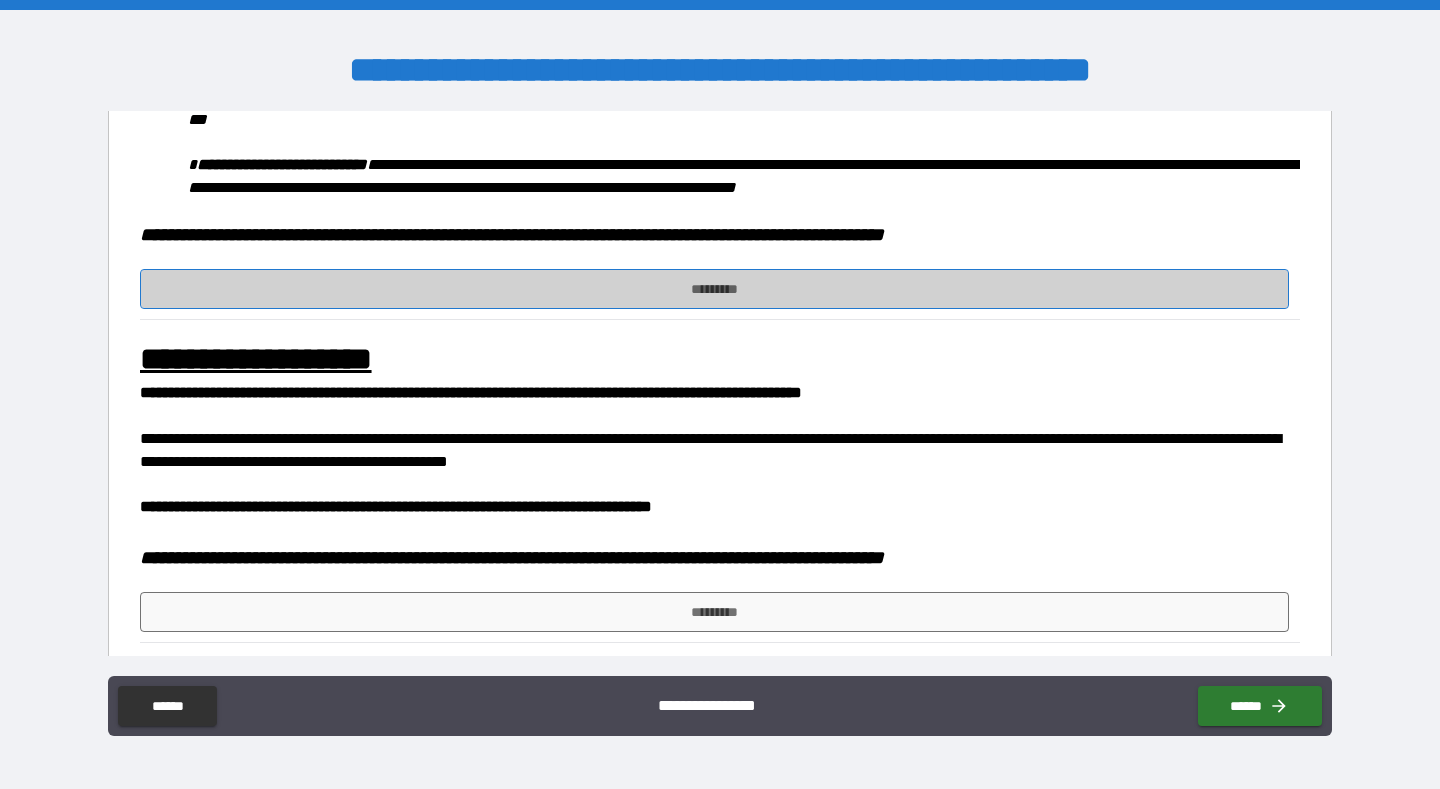 click on "*********" at bounding box center (715, 289) 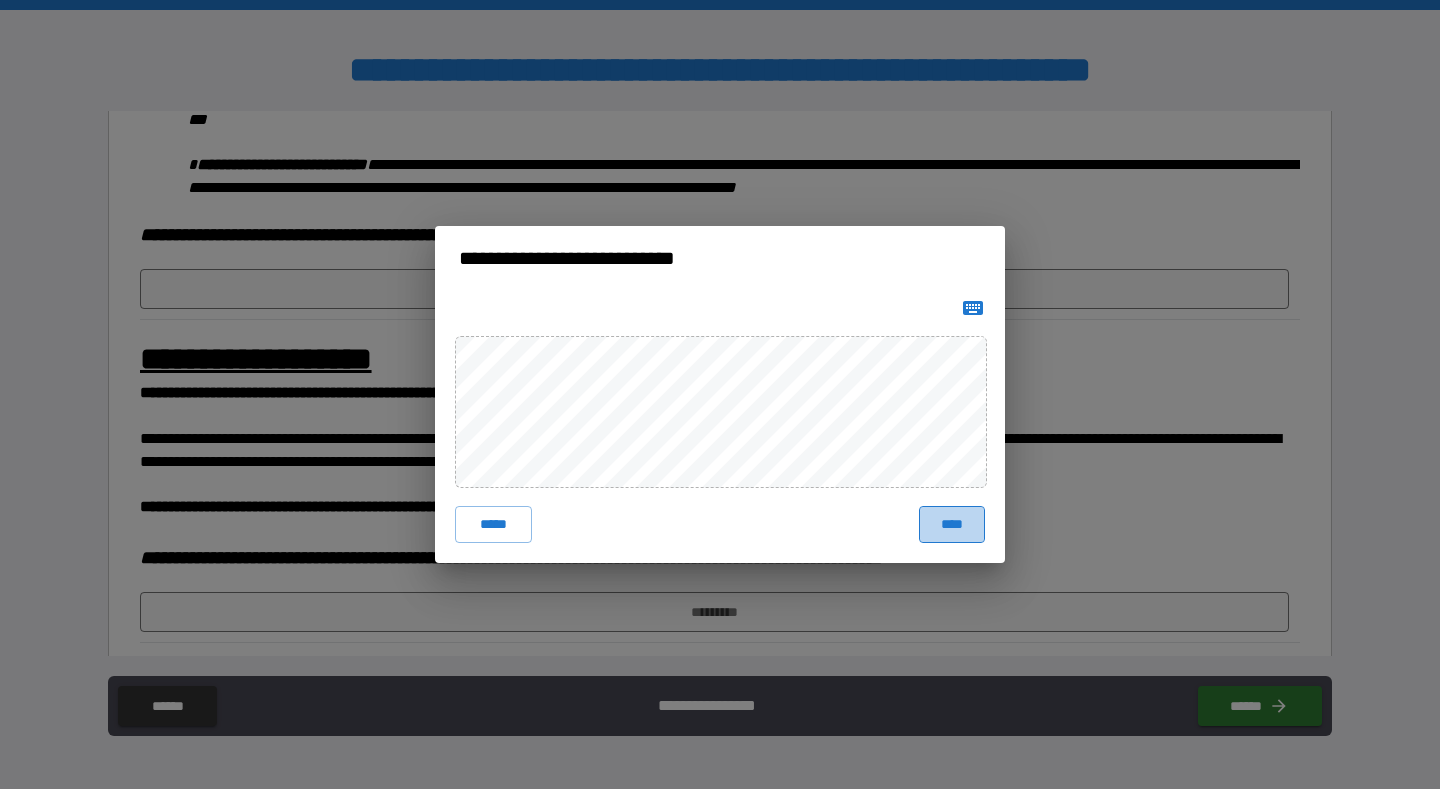 click on "****" at bounding box center [952, 524] 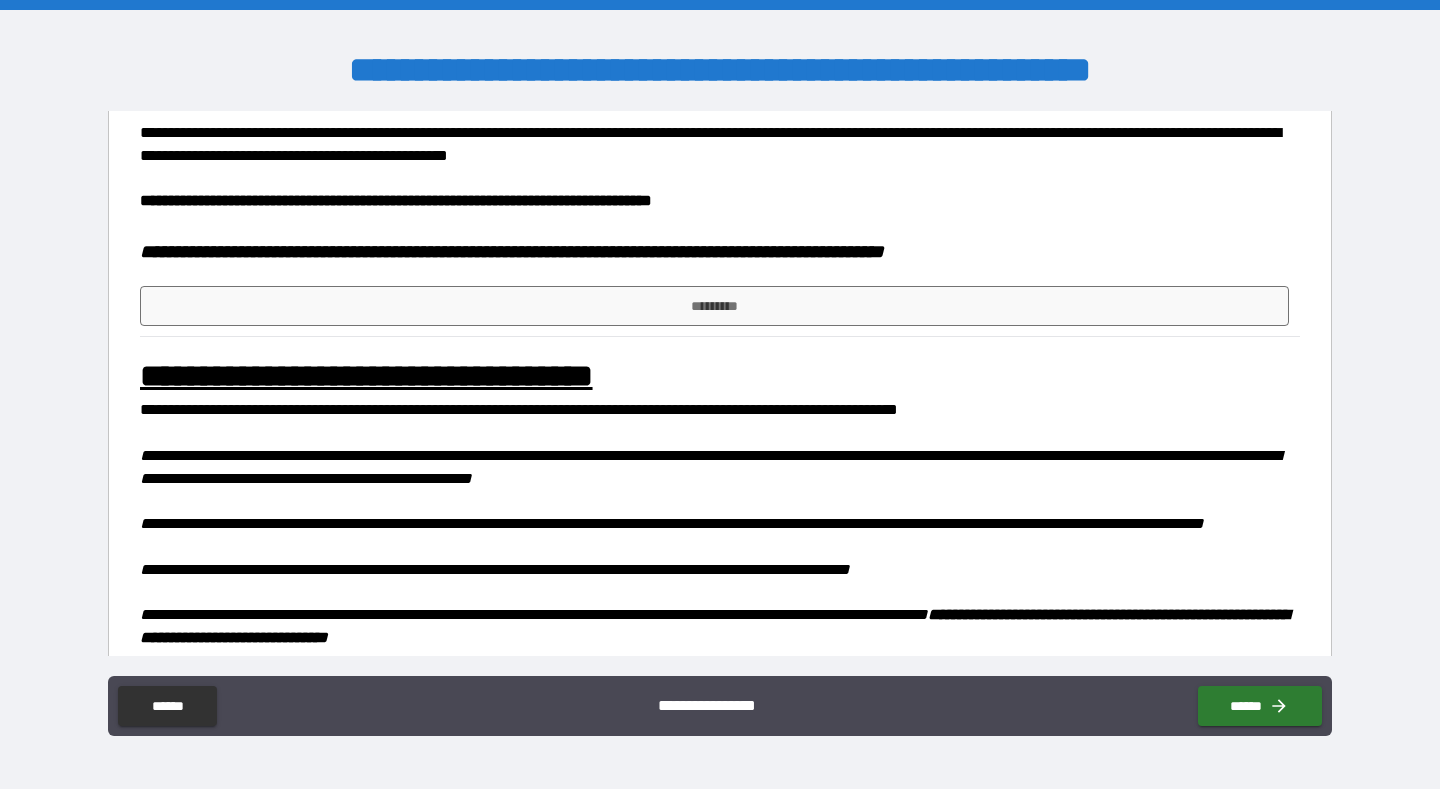 scroll, scrollTop: 1243, scrollLeft: 0, axis: vertical 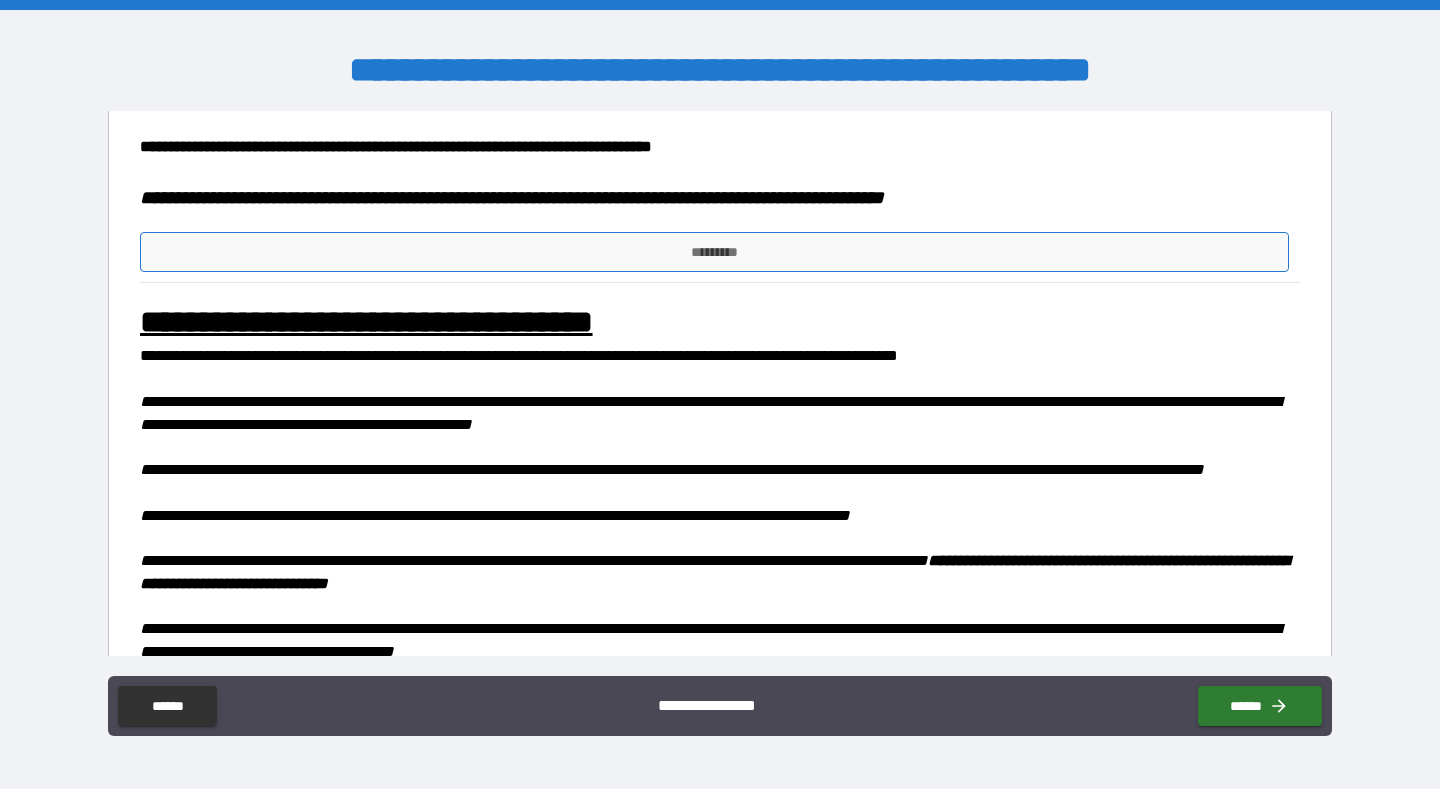 click on "*********" at bounding box center (715, 252) 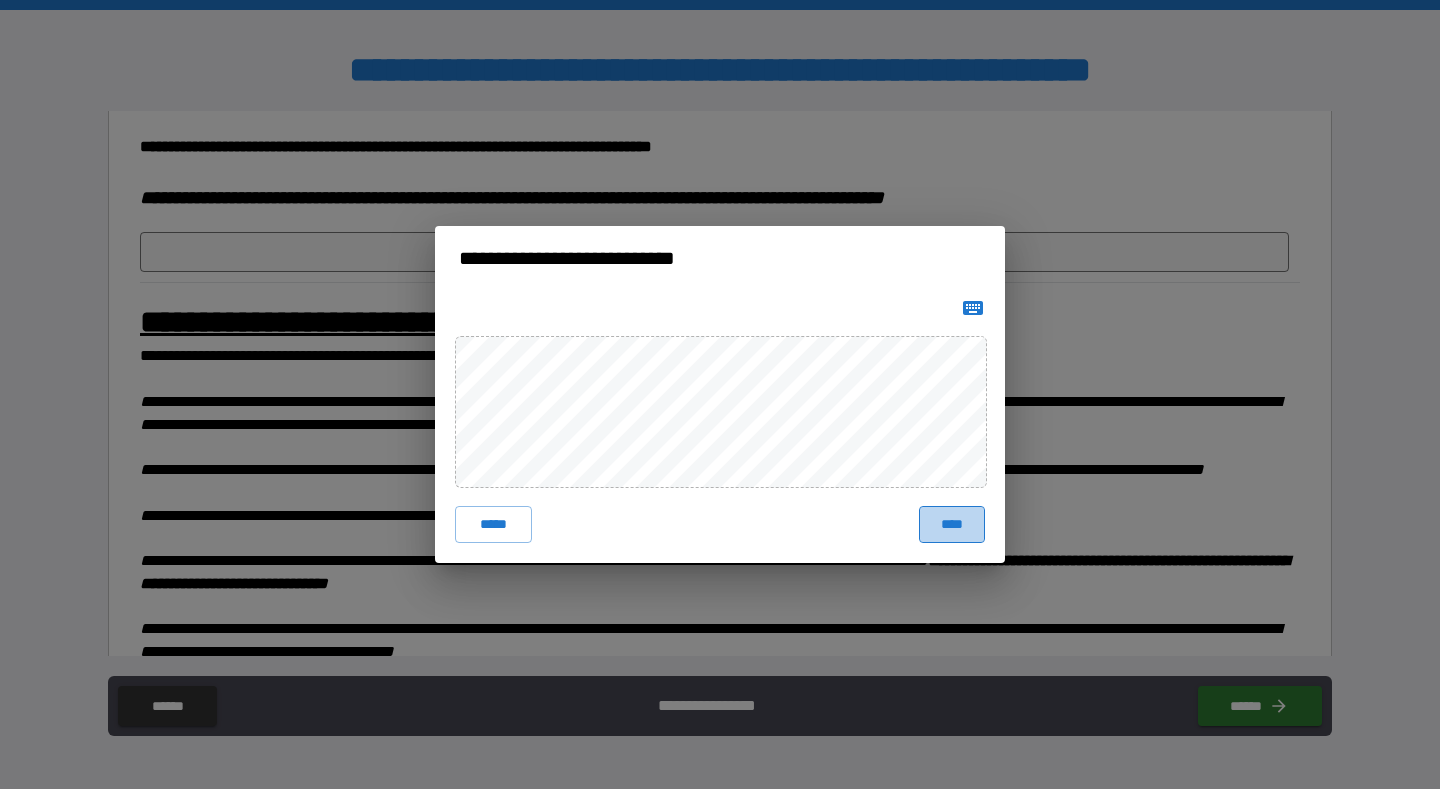 click on "****" at bounding box center (952, 524) 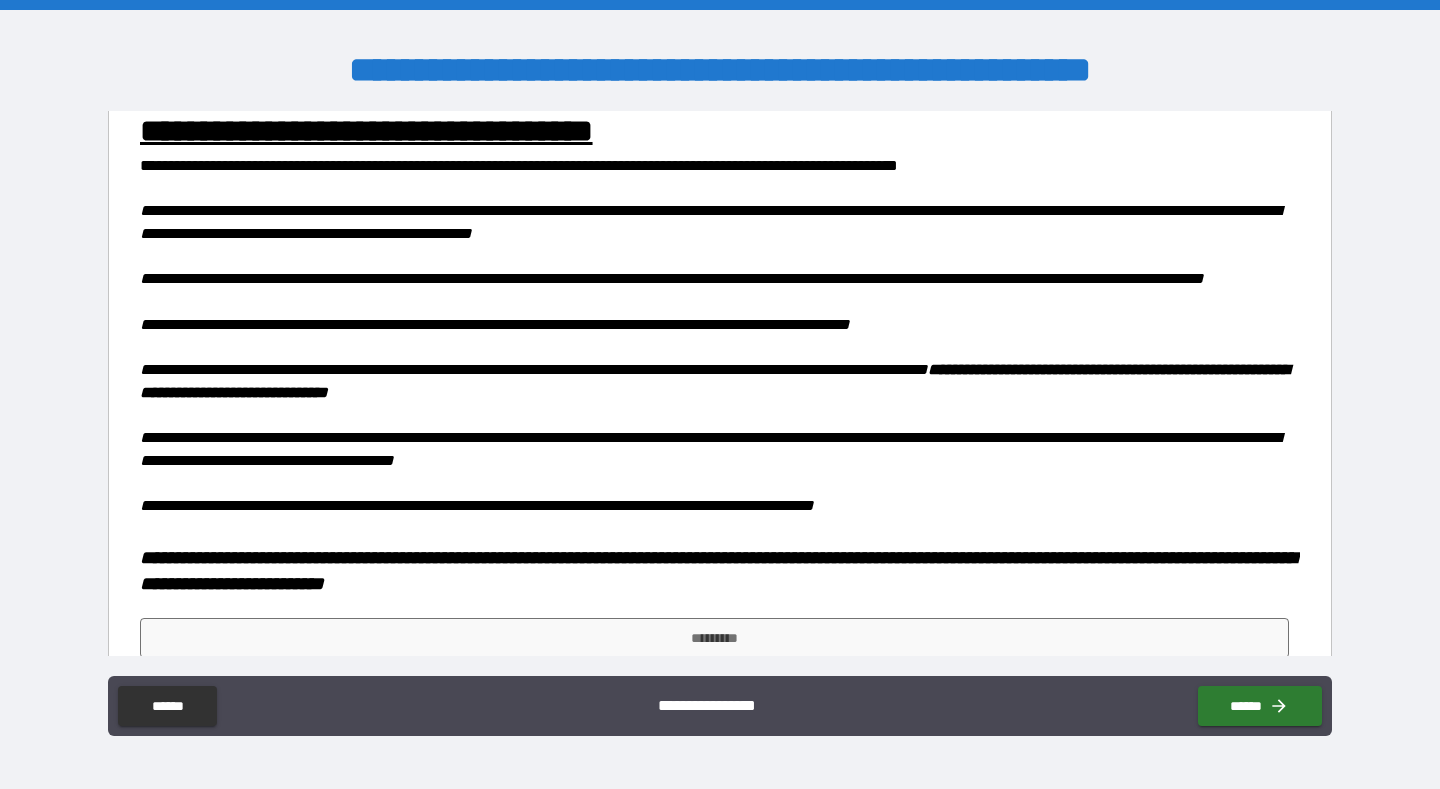 scroll, scrollTop: 1507, scrollLeft: 0, axis: vertical 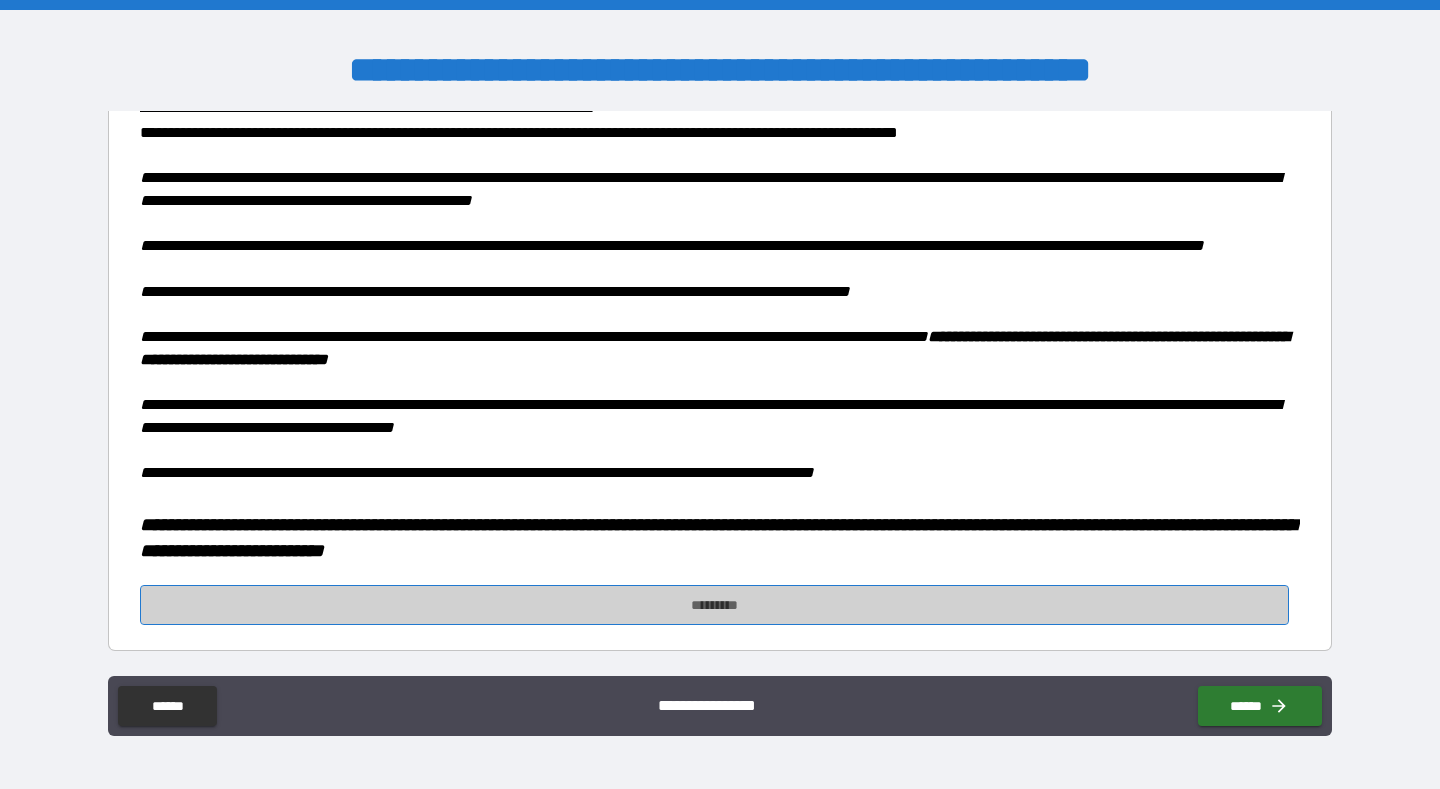 click on "*********" at bounding box center (715, 605) 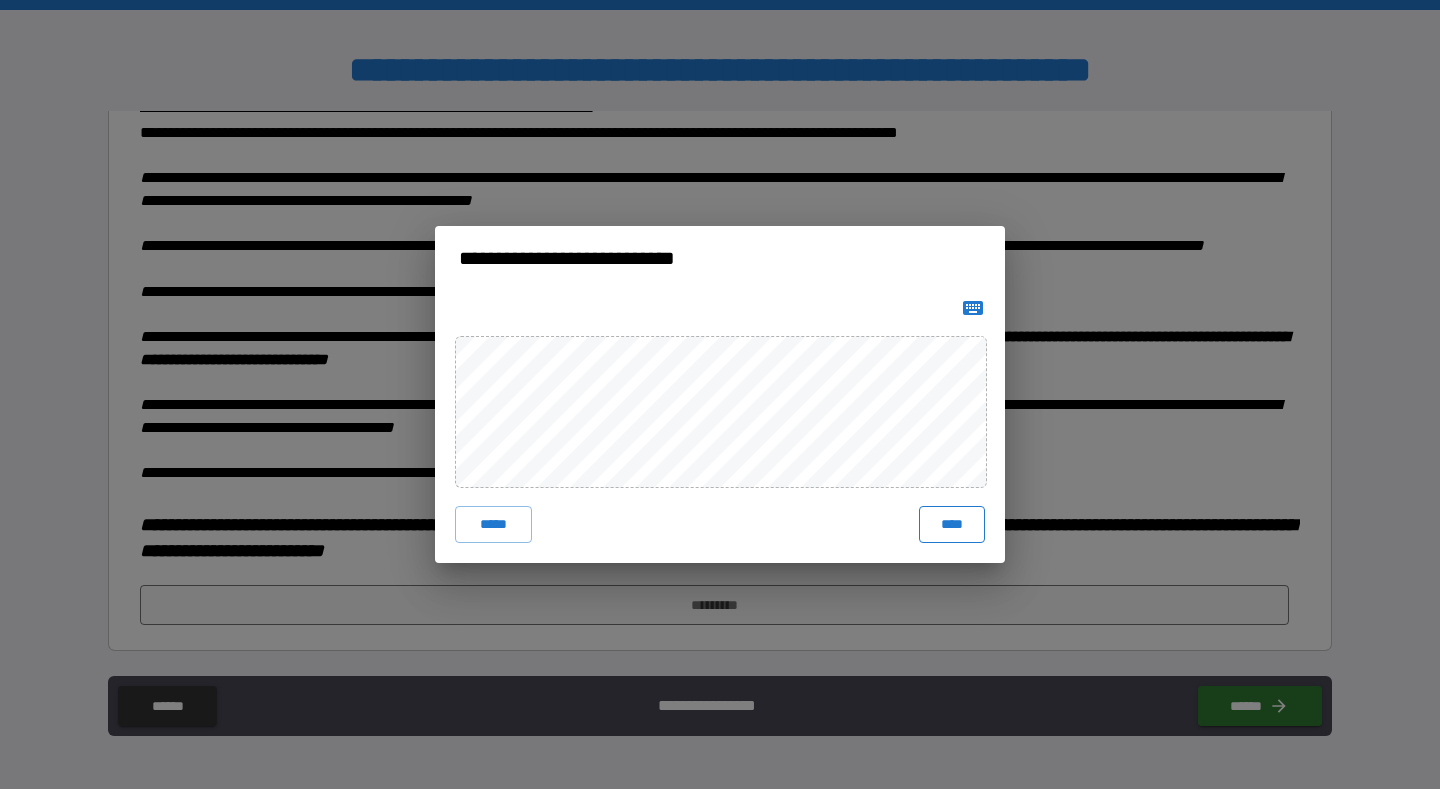 click on "****" at bounding box center (952, 524) 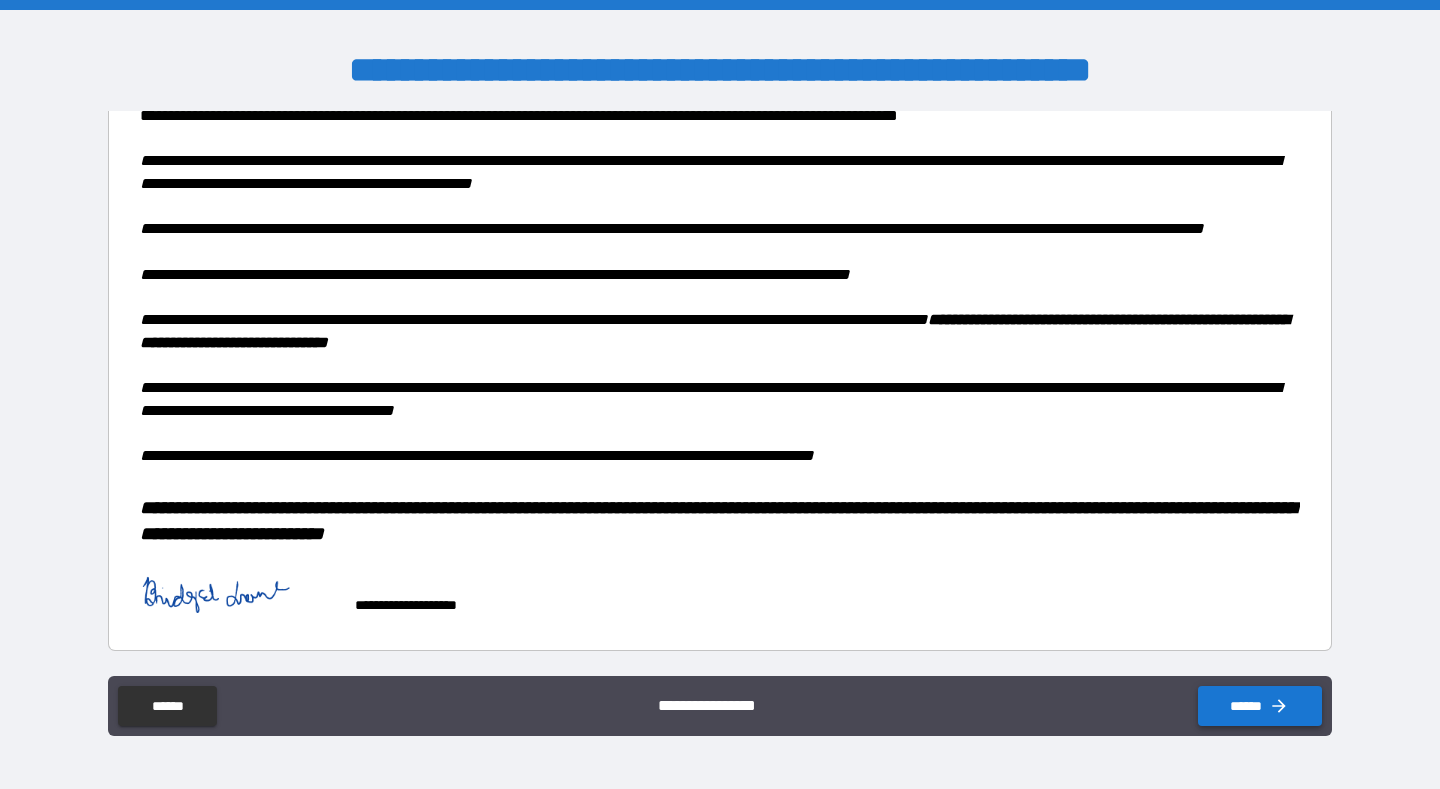 click on "******" at bounding box center (1260, 706) 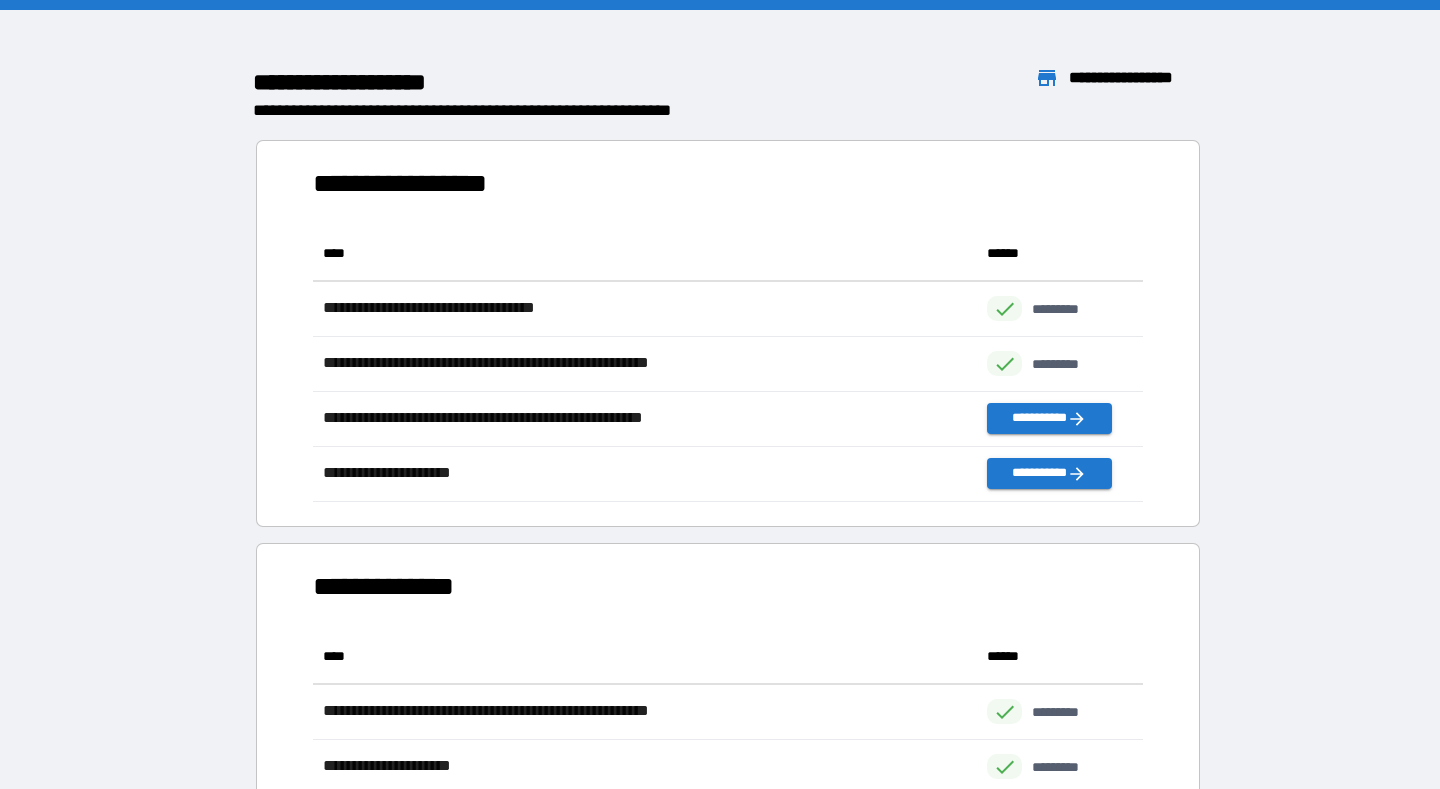 scroll, scrollTop: 276, scrollLeft: 830, axis: both 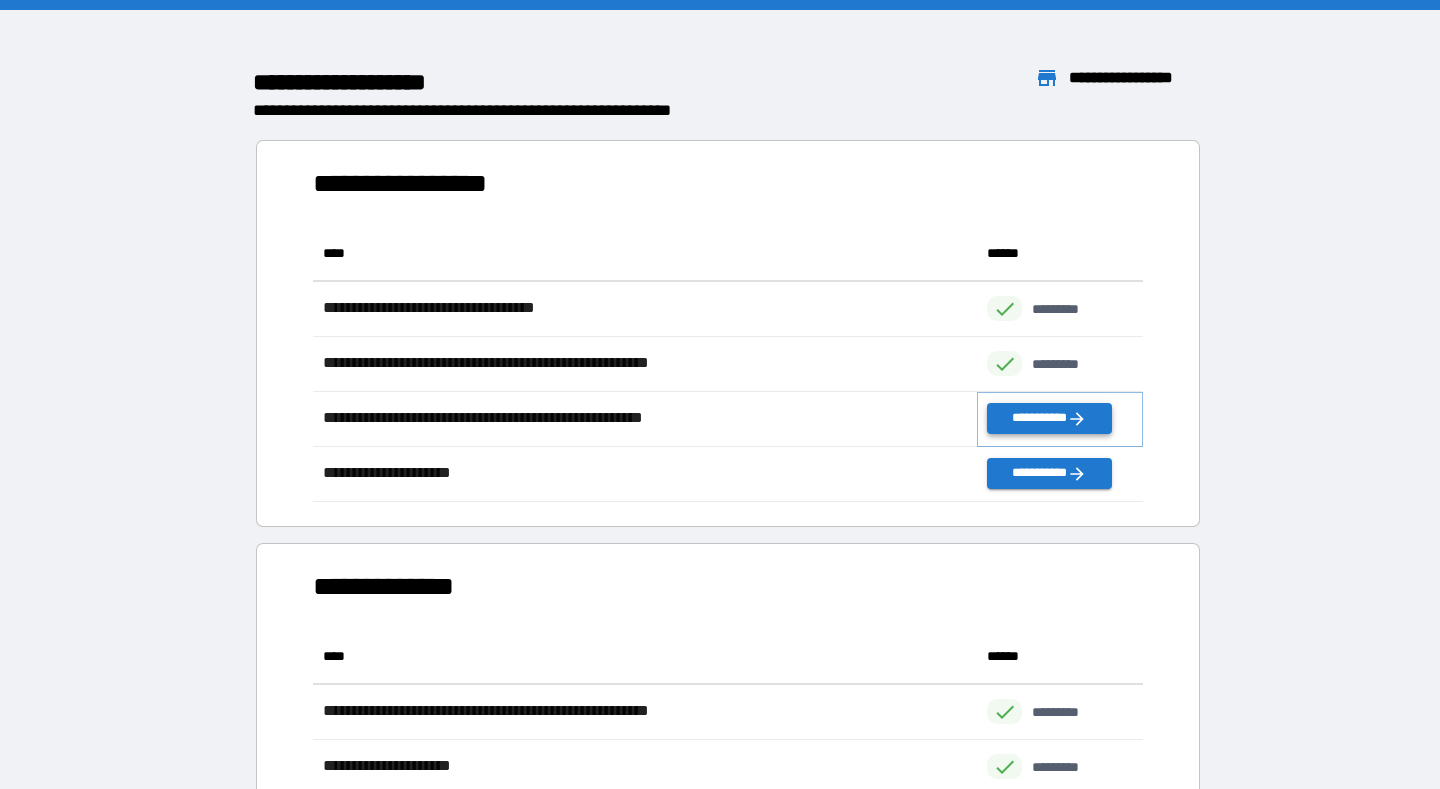 click on "**********" at bounding box center (1049, 418) 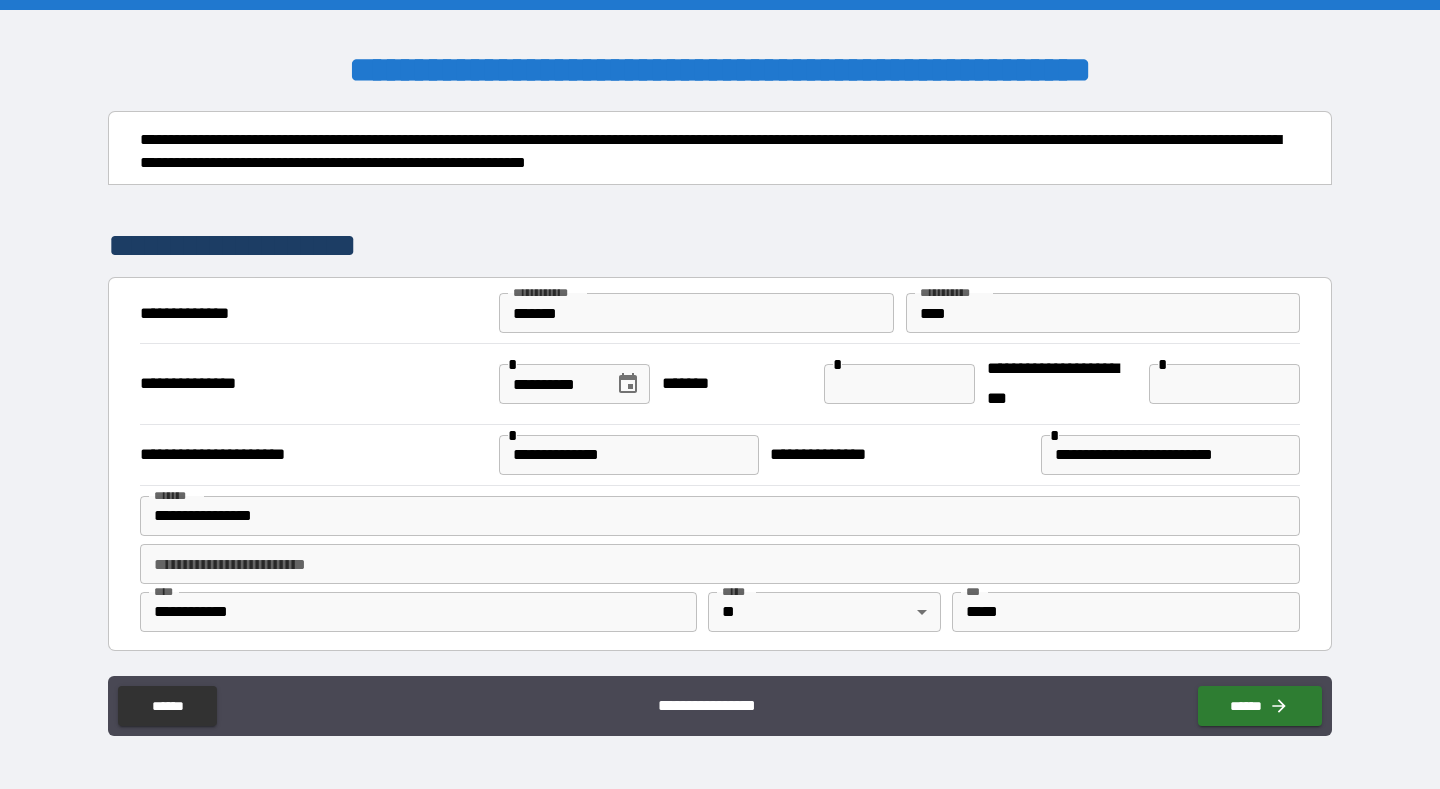 click at bounding box center [899, 384] 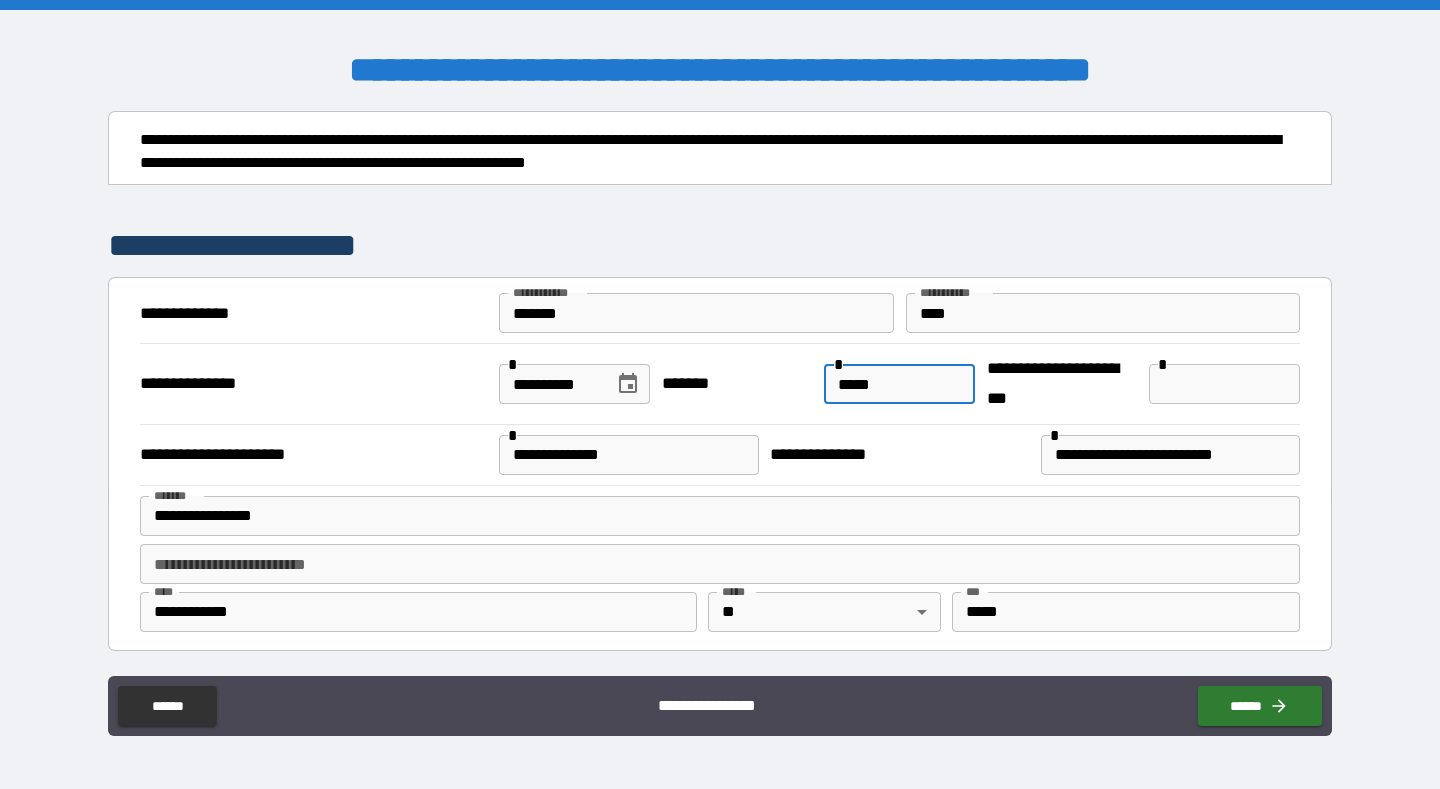 click on "*****" at bounding box center (899, 384) 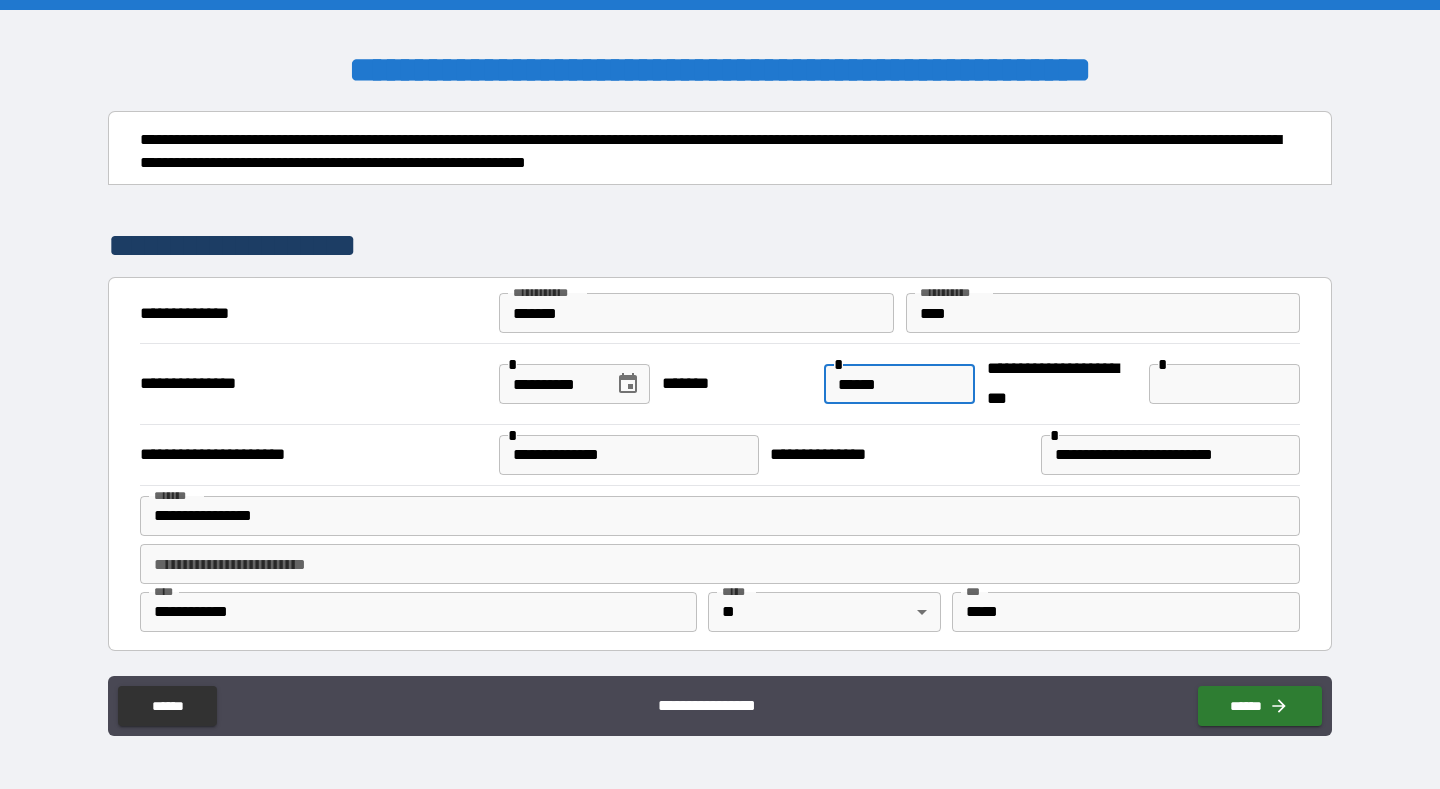 type on "******" 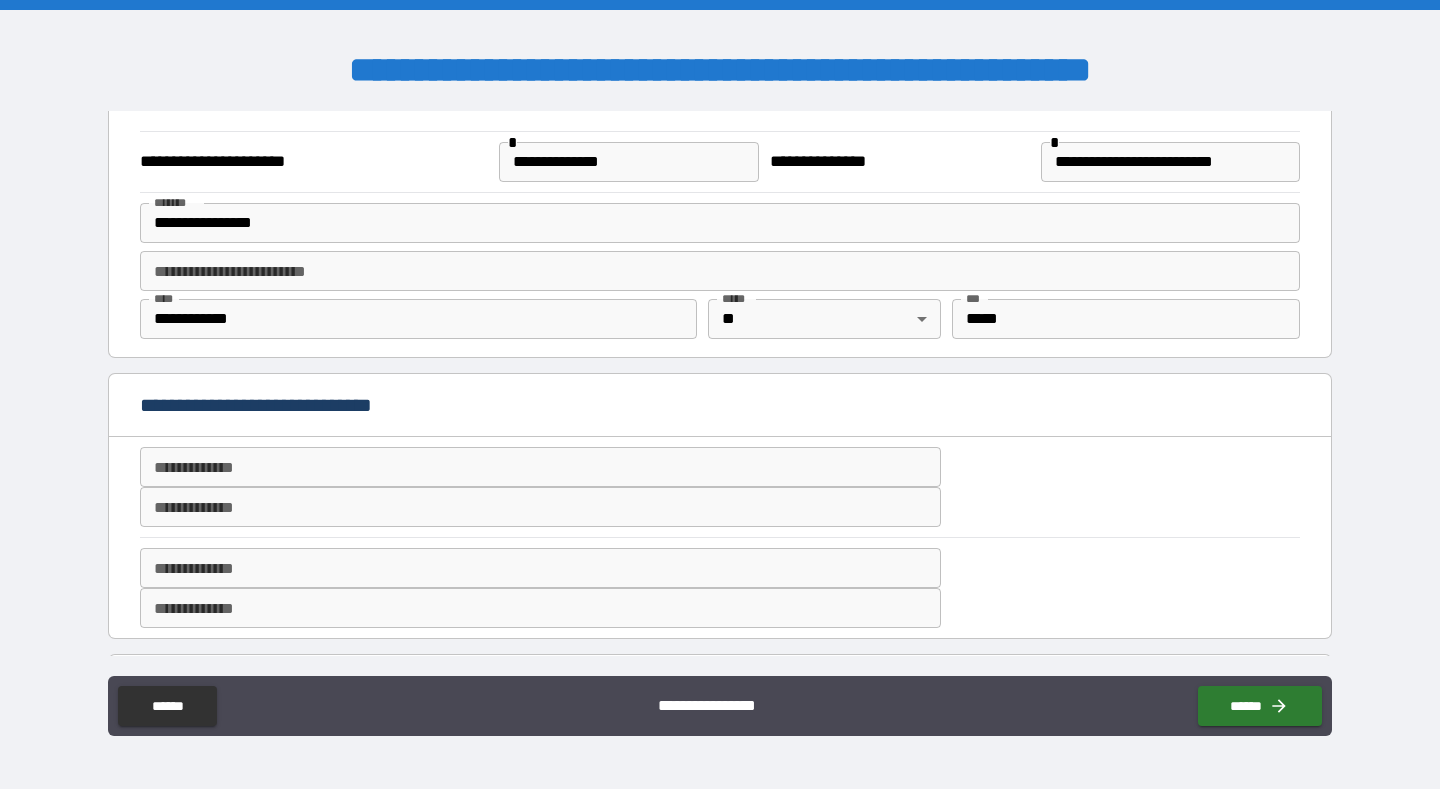 scroll, scrollTop: 319, scrollLeft: 0, axis: vertical 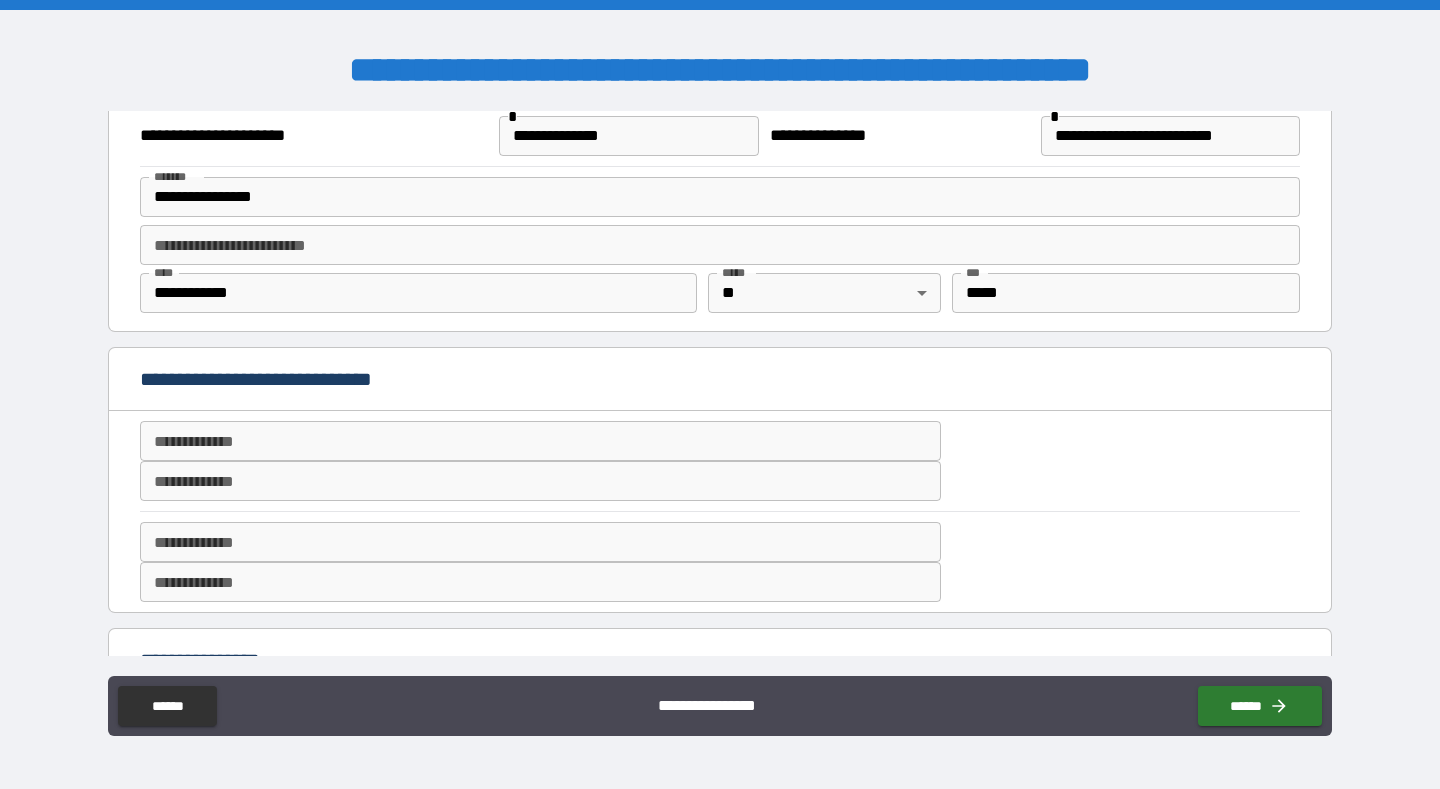 type on "**********" 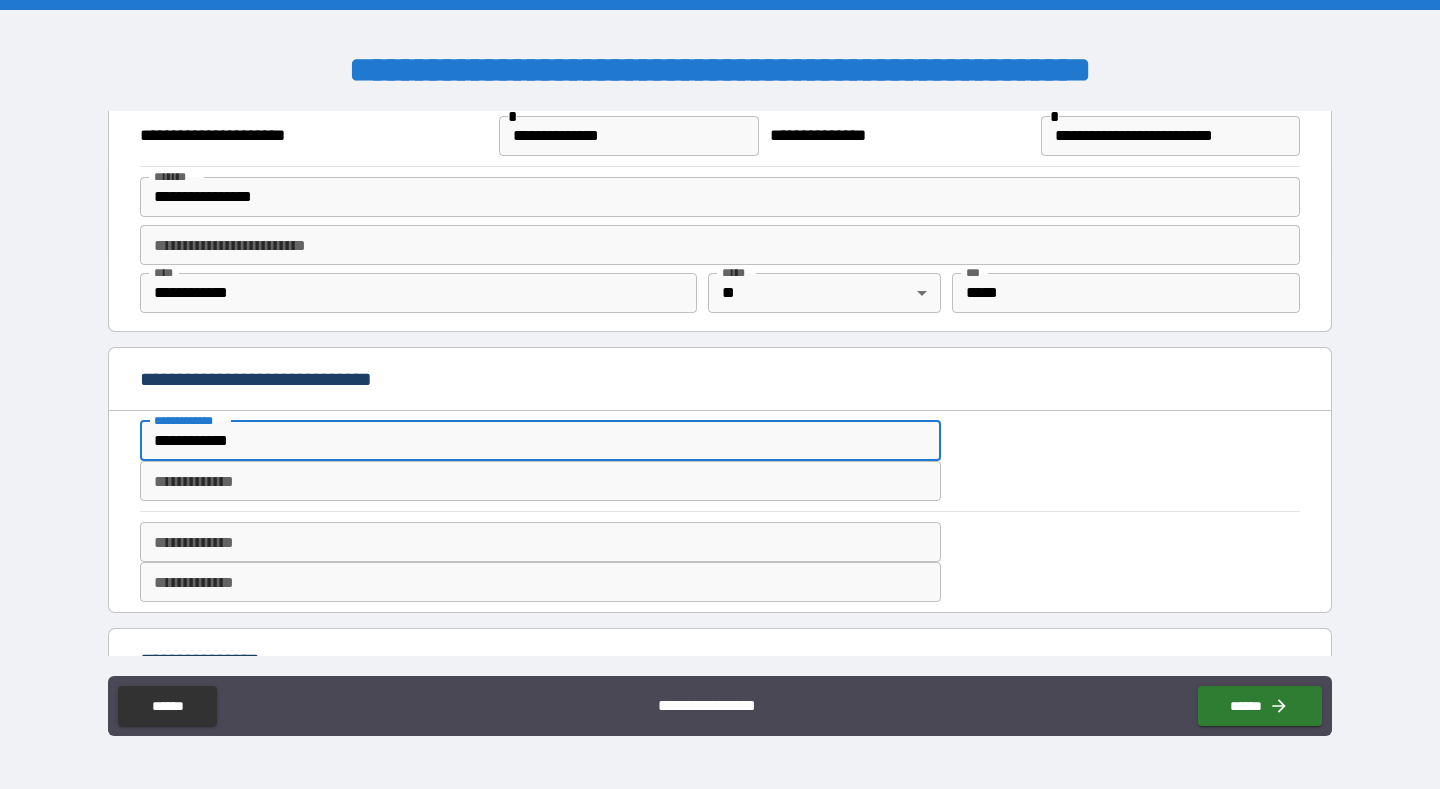type on "**********" 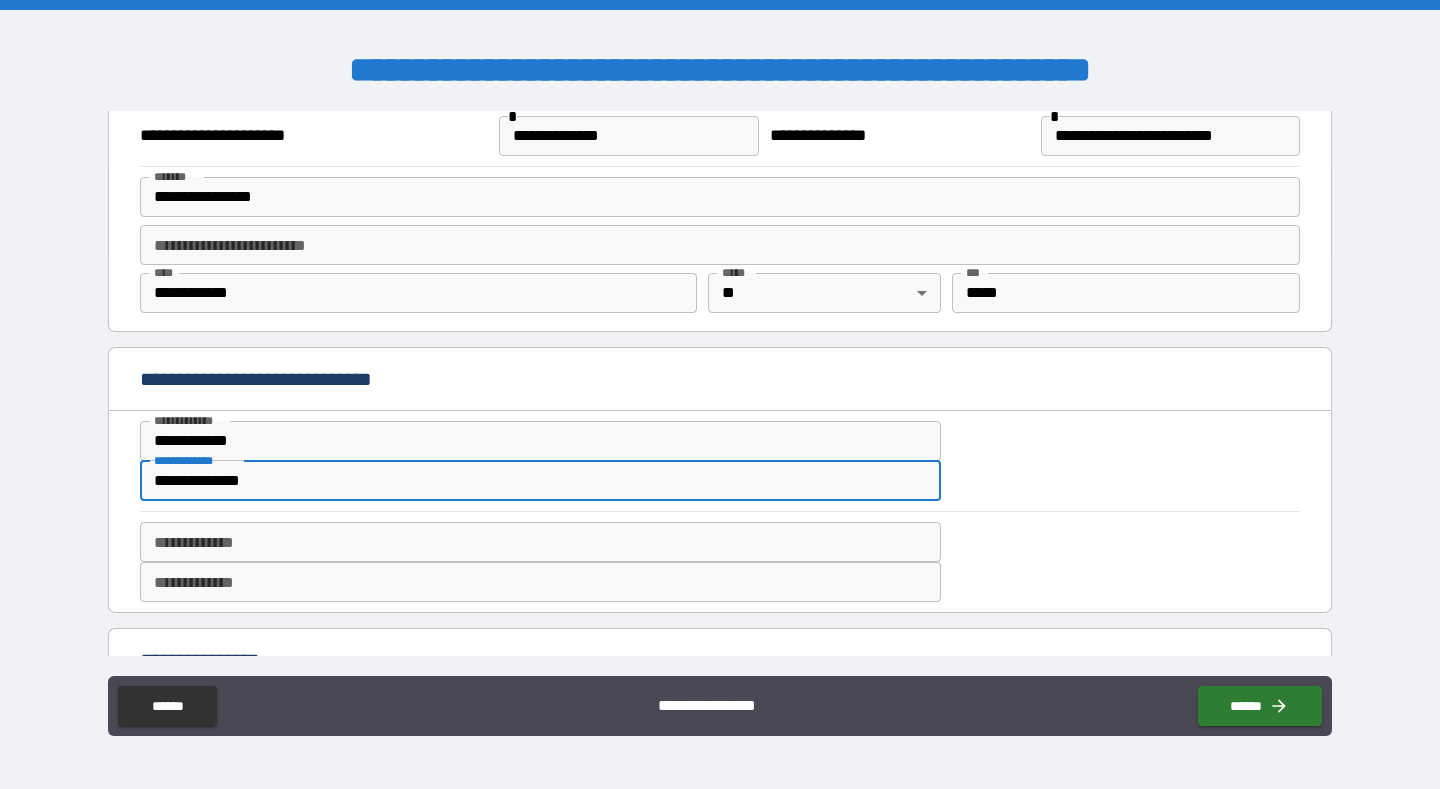 type on "**********" 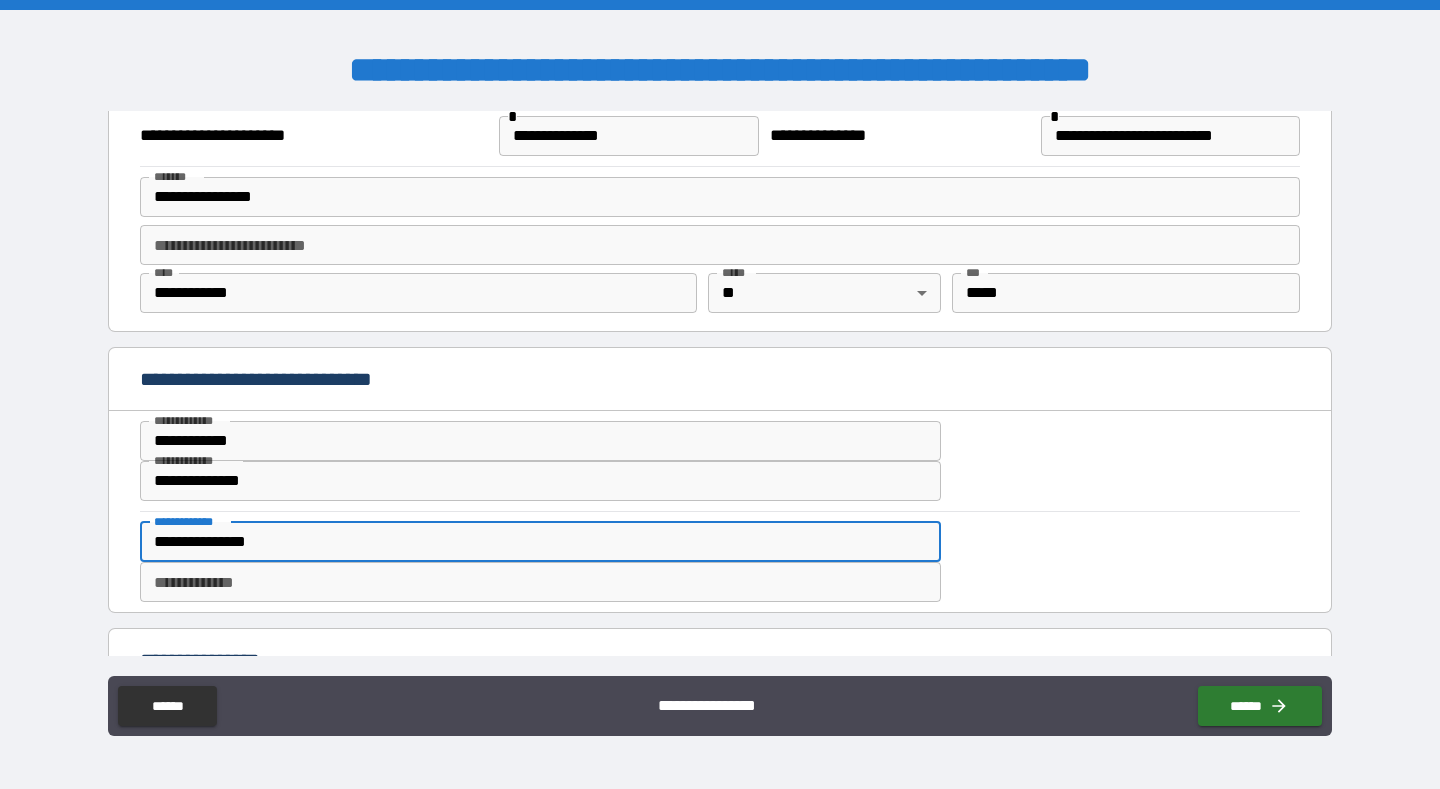 scroll, scrollTop: 420, scrollLeft: 0, axis: vertical 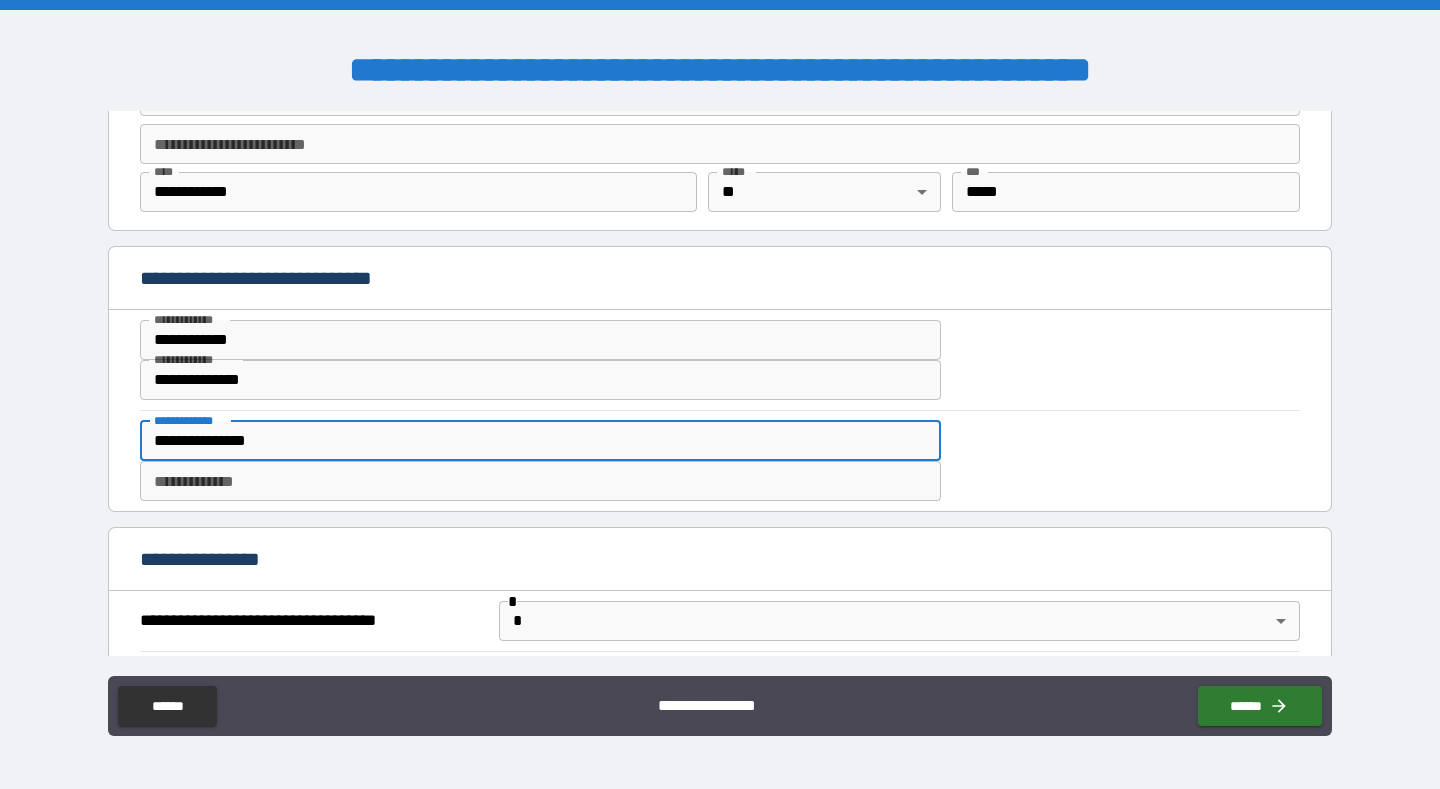 type on "**********" 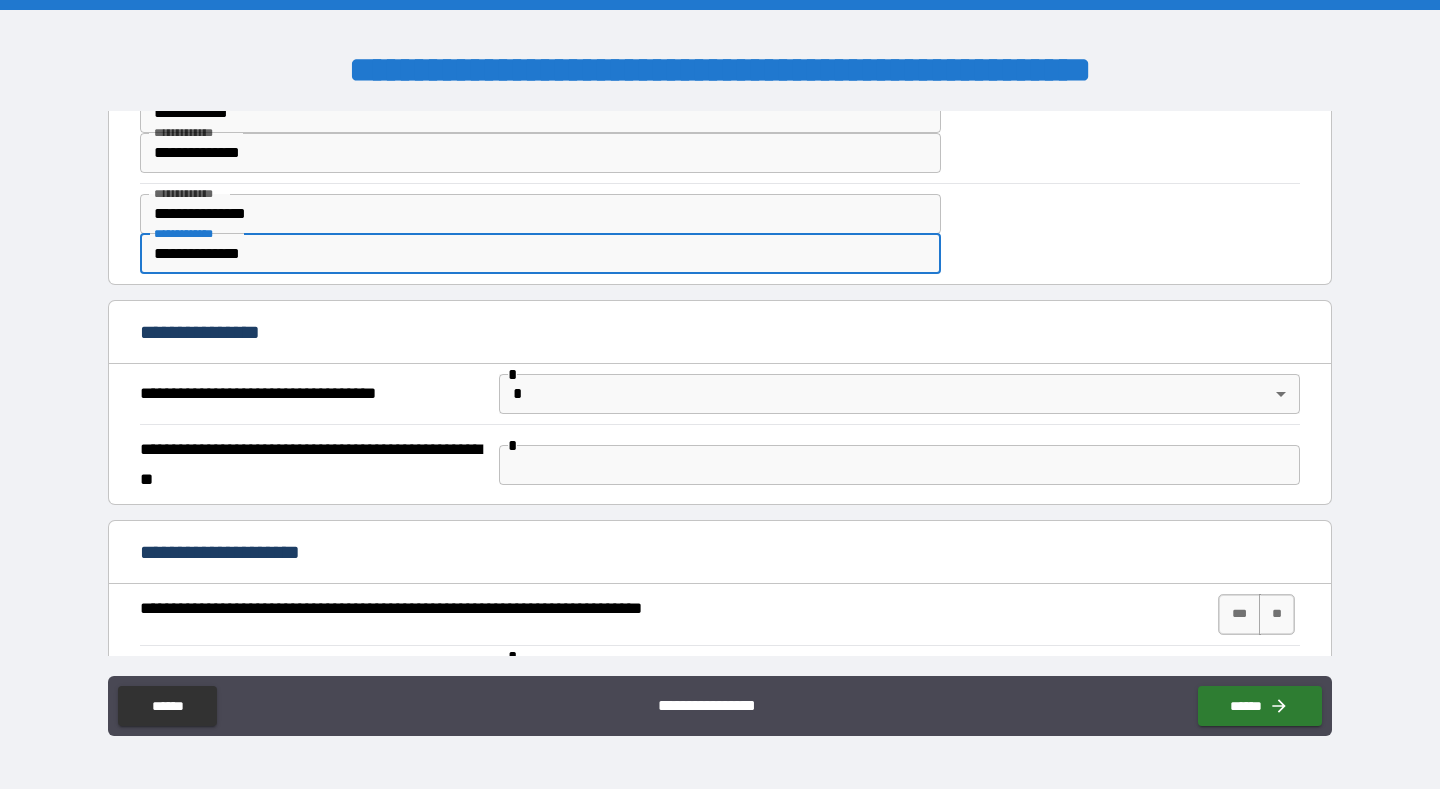 scroll, scrollTop: 647, scrollLeft: 0, axis: vertical 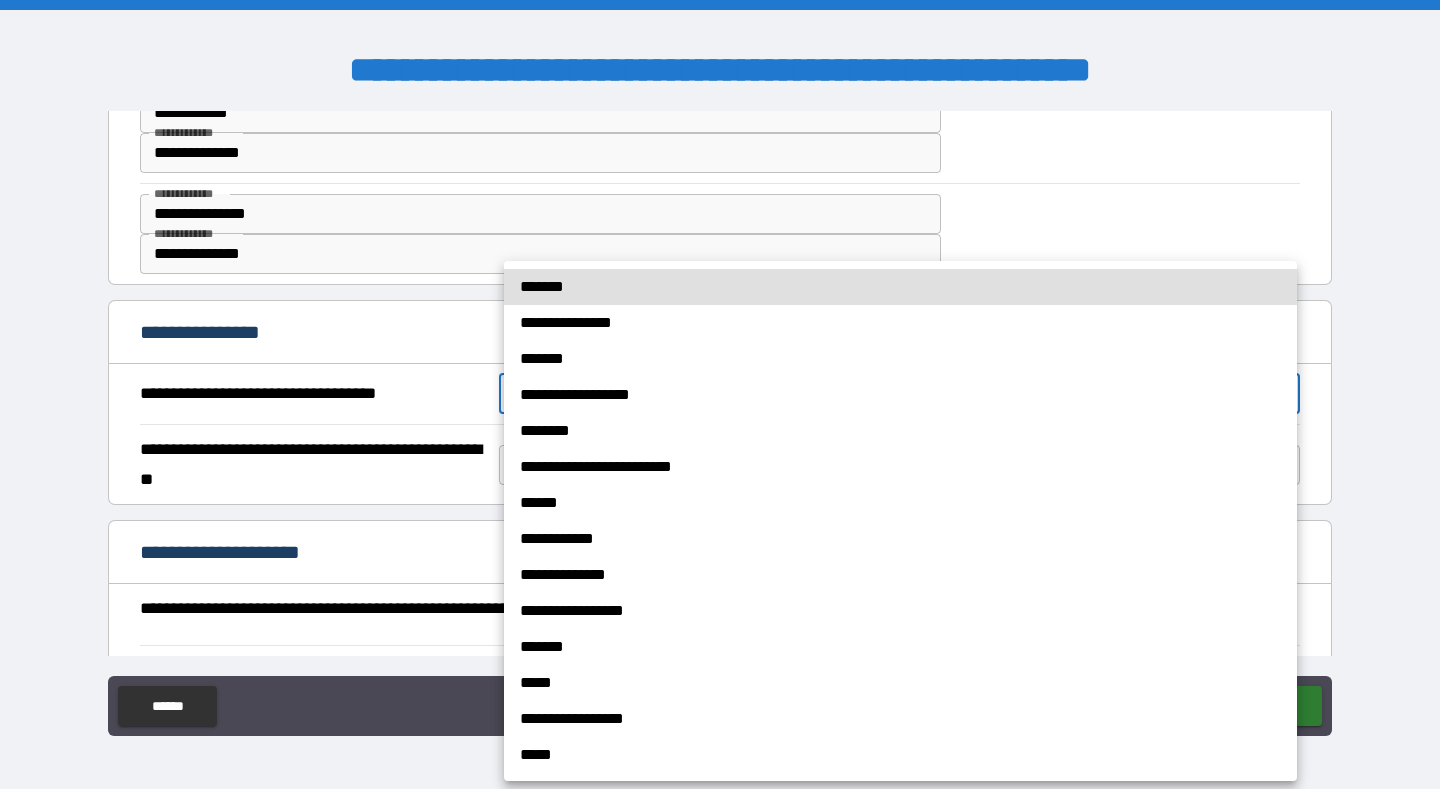 click on "********" at bounding box center (900, 431) 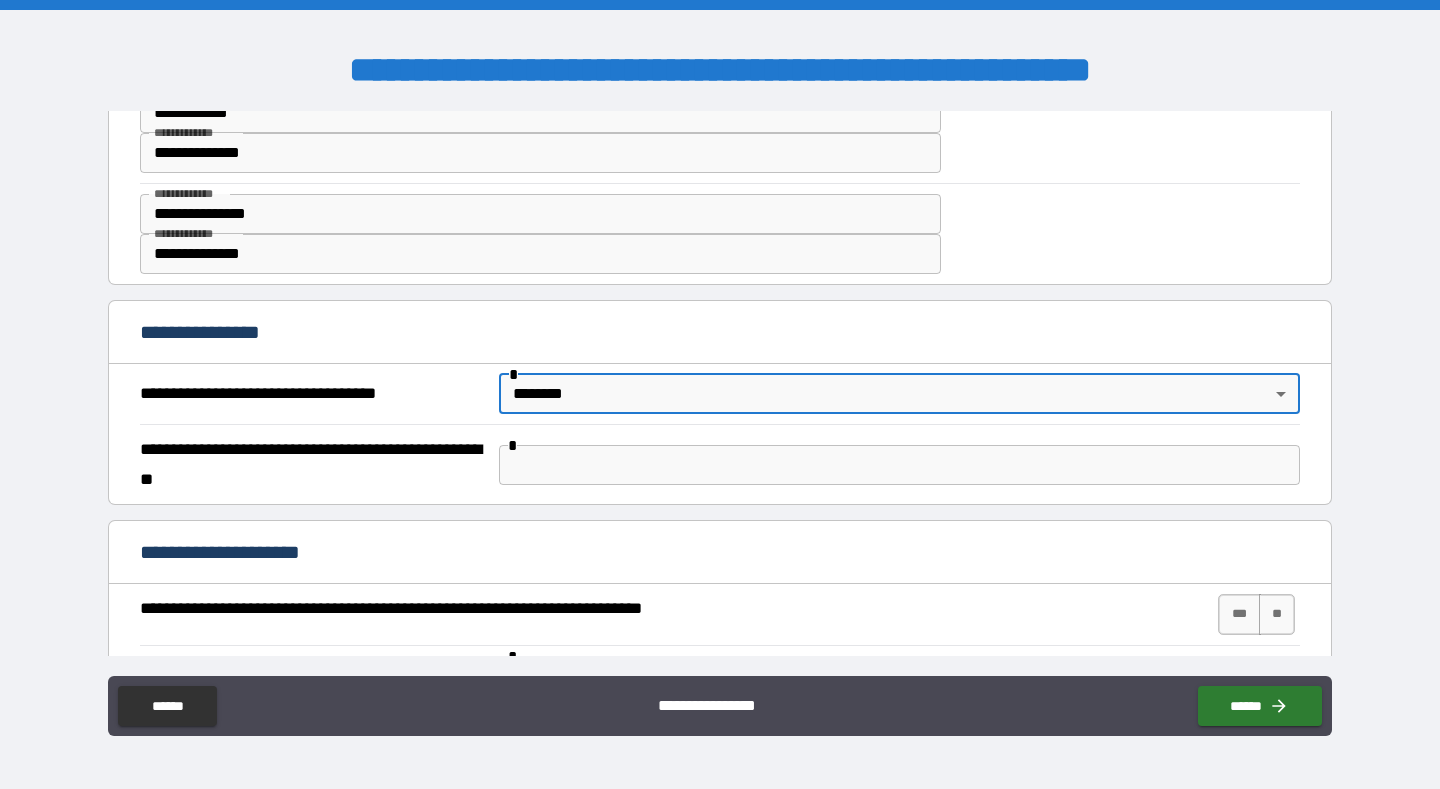 type on "********" 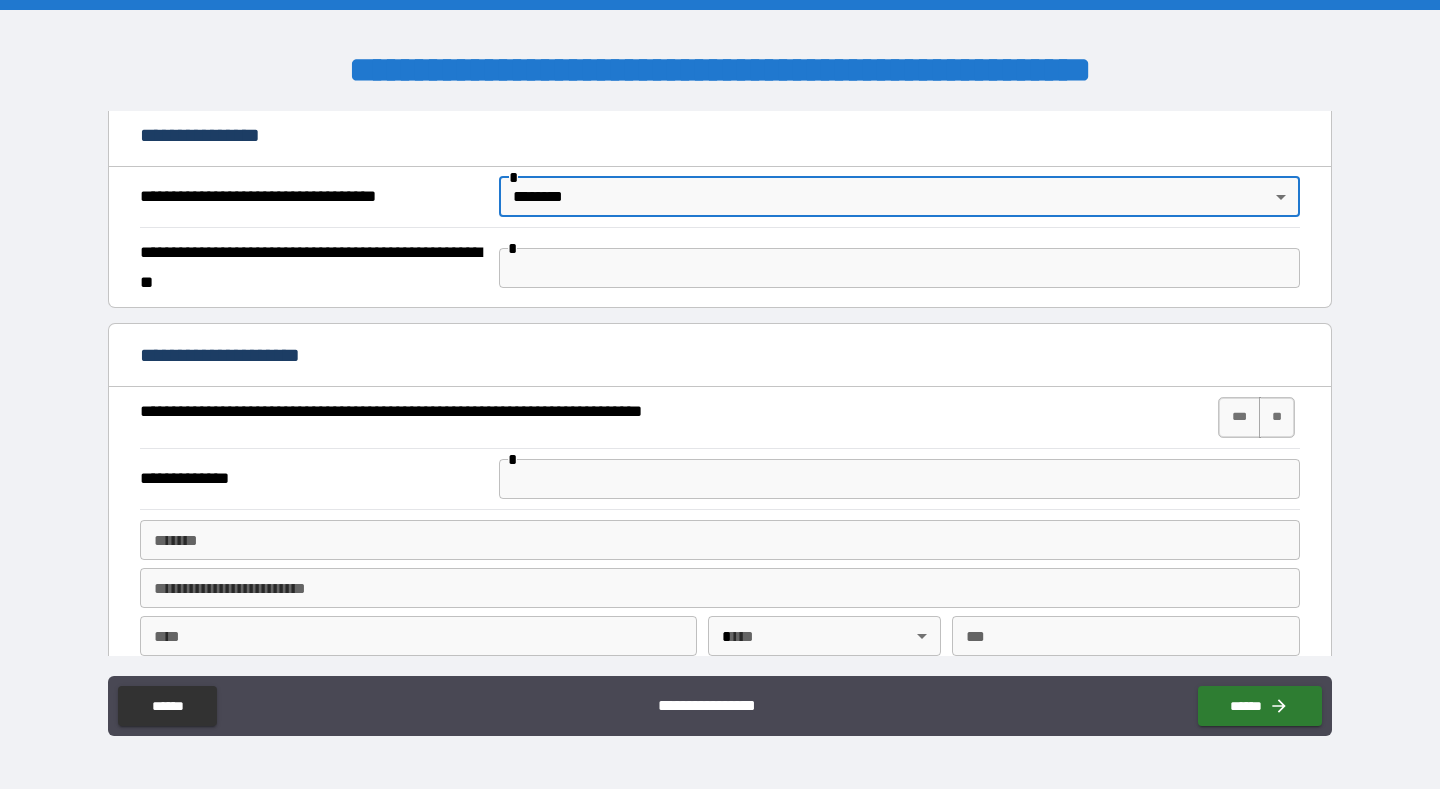 scroll, scrollTop: 879, scrollLeft: 0, axis: vertical 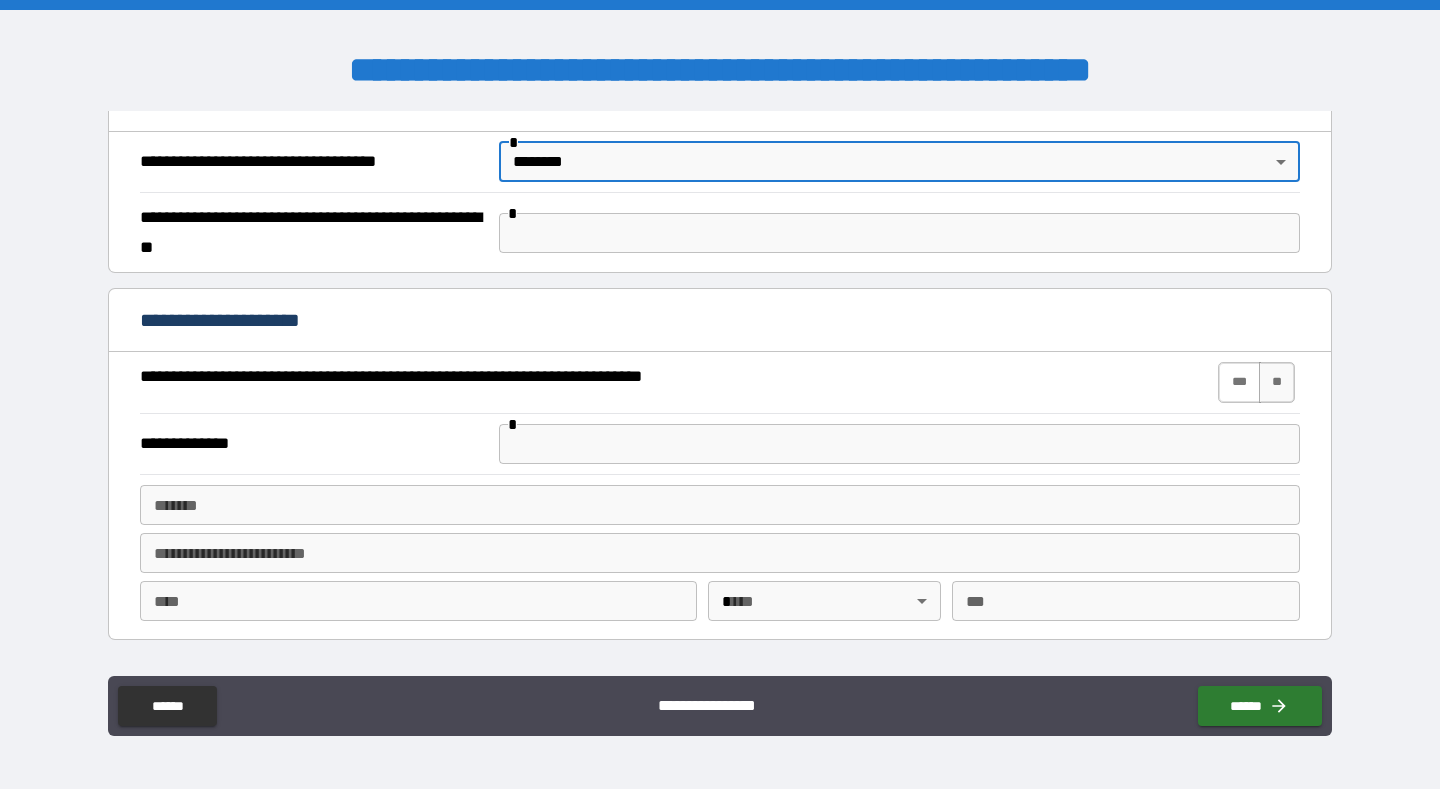 click on "***" at bounding box center [1239, 382] 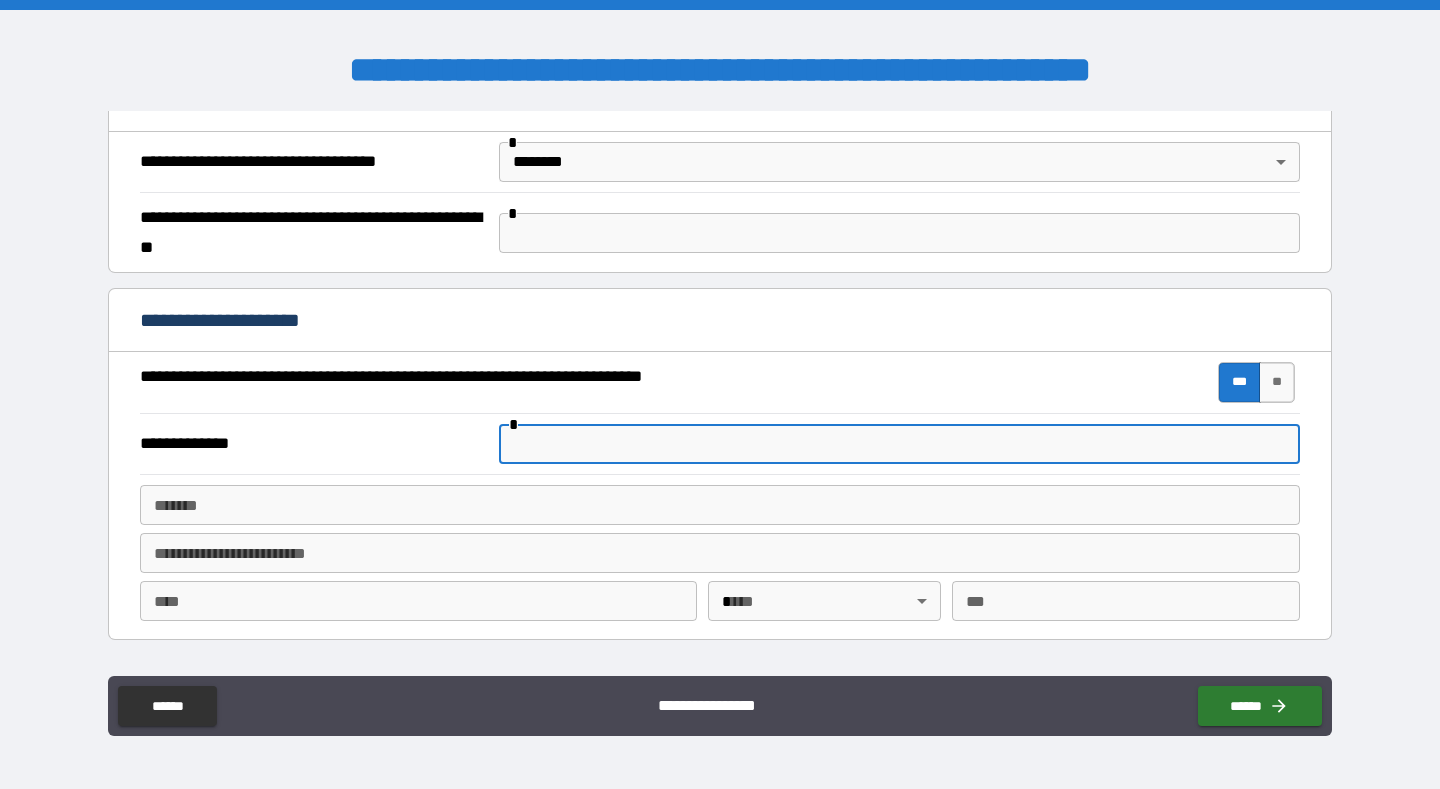click at bounding box center (899, 444) 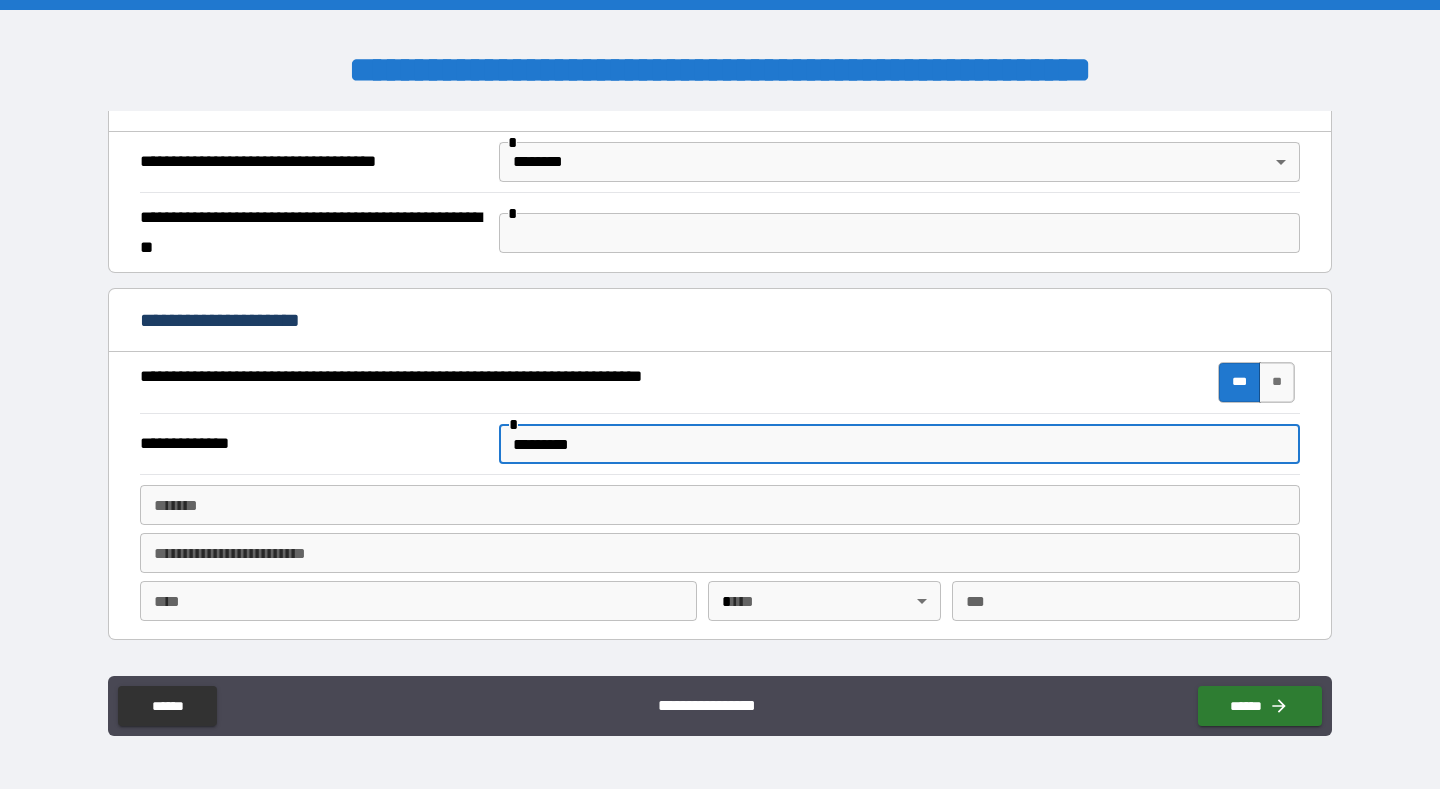 type on "*********" 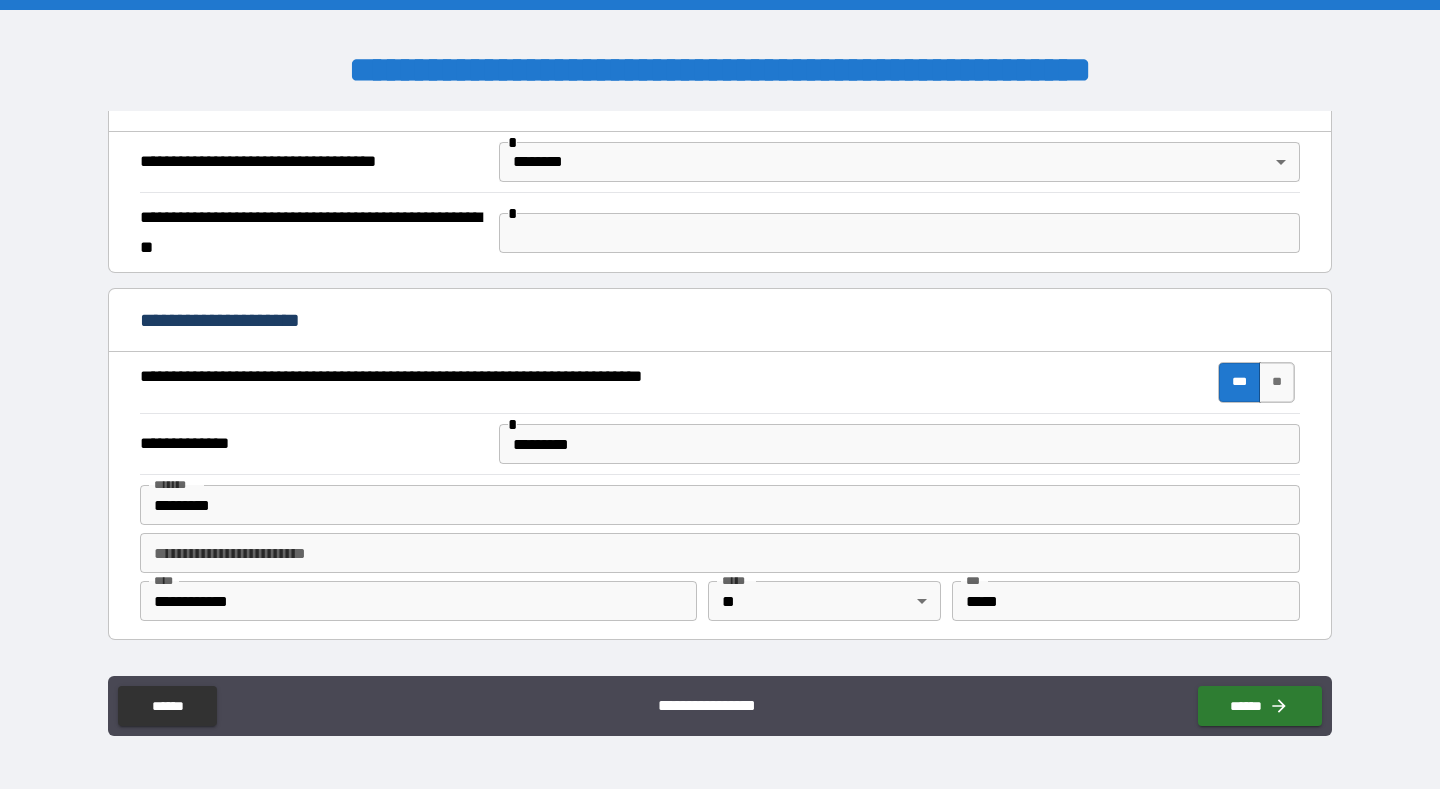 type on "**********" 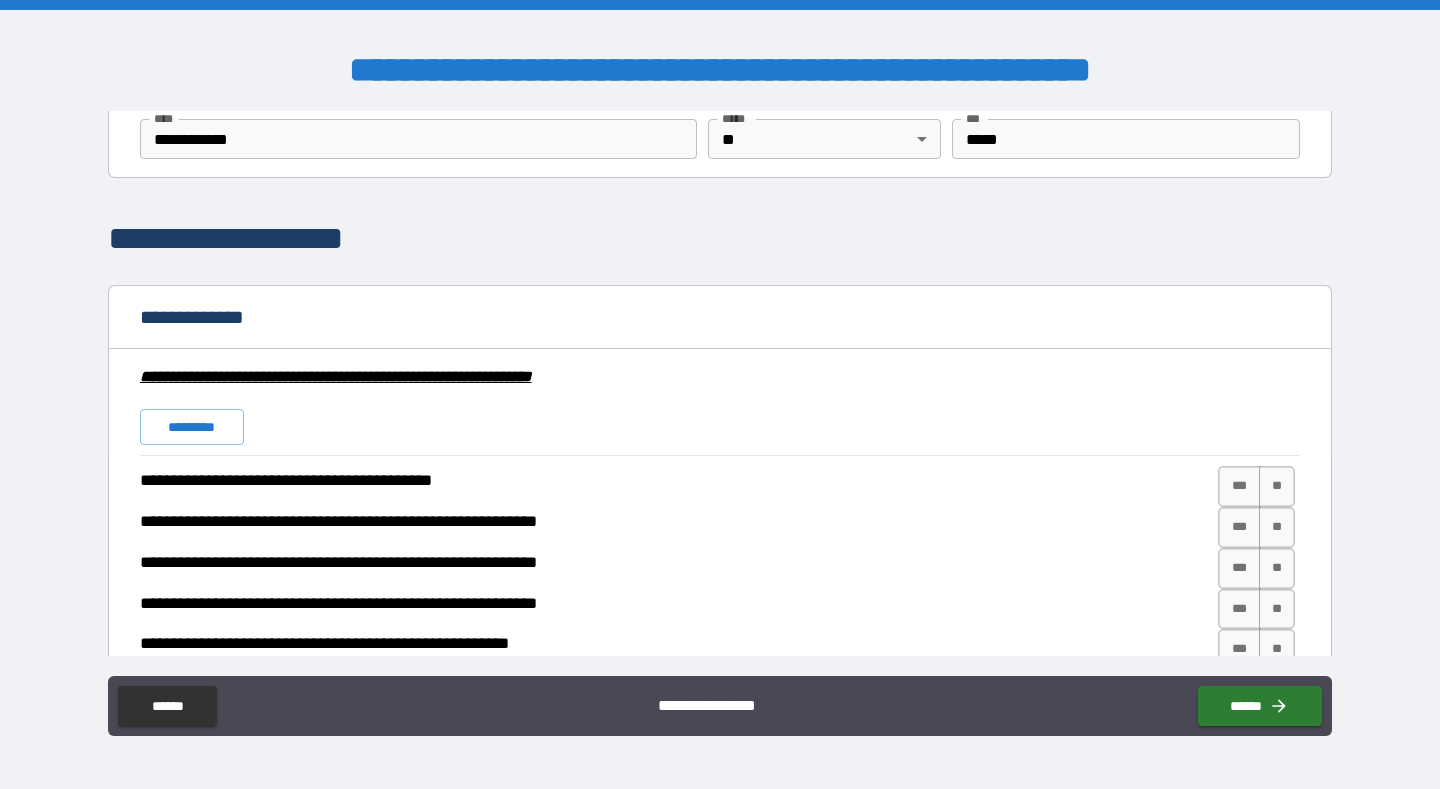 scroll, scrollTop: 1355, scrollLeft: 0, axis: vertical 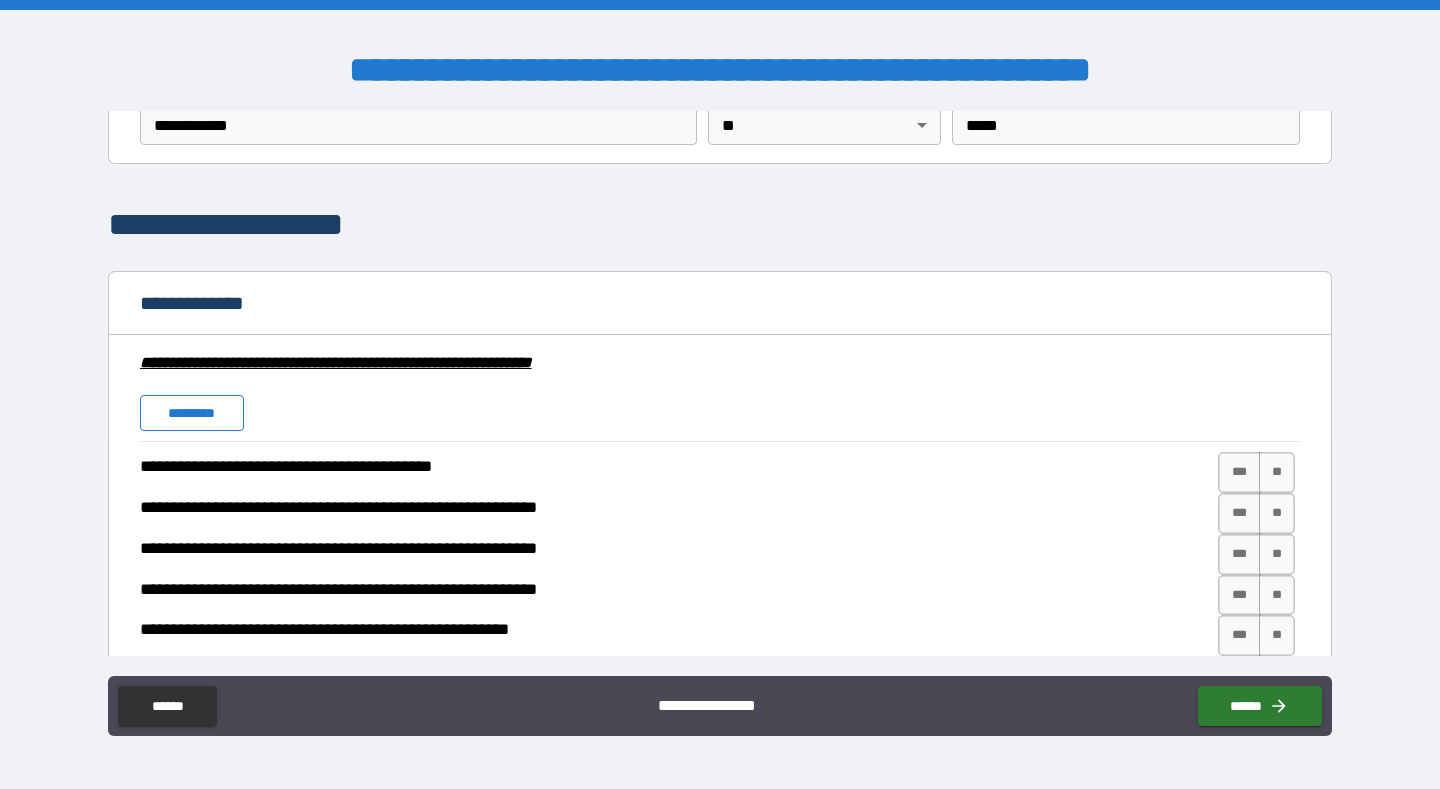 click on "*********" at bounding box center [192, 413] 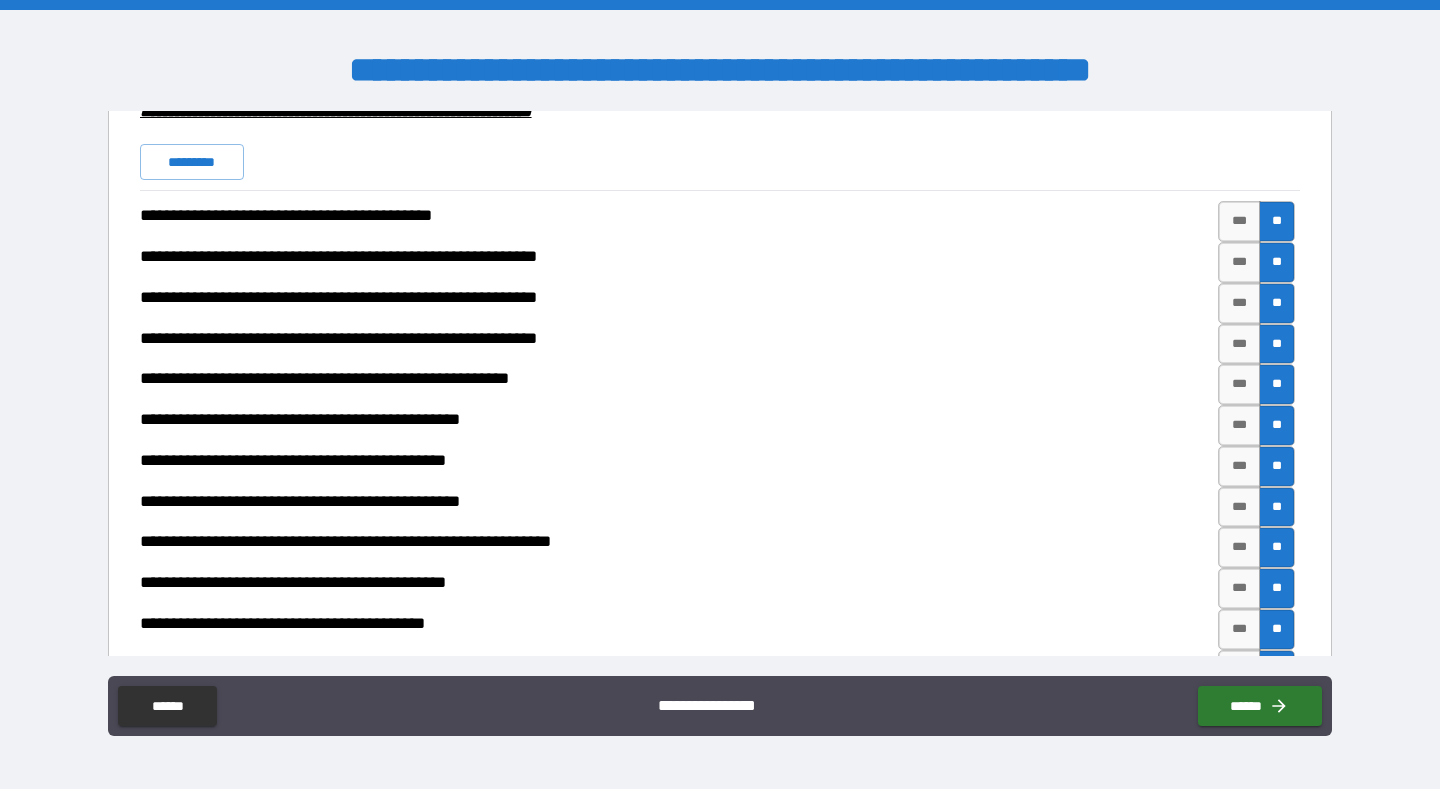scroll, scrollTop: 1607, scrollLeft: 0, axis: vertical 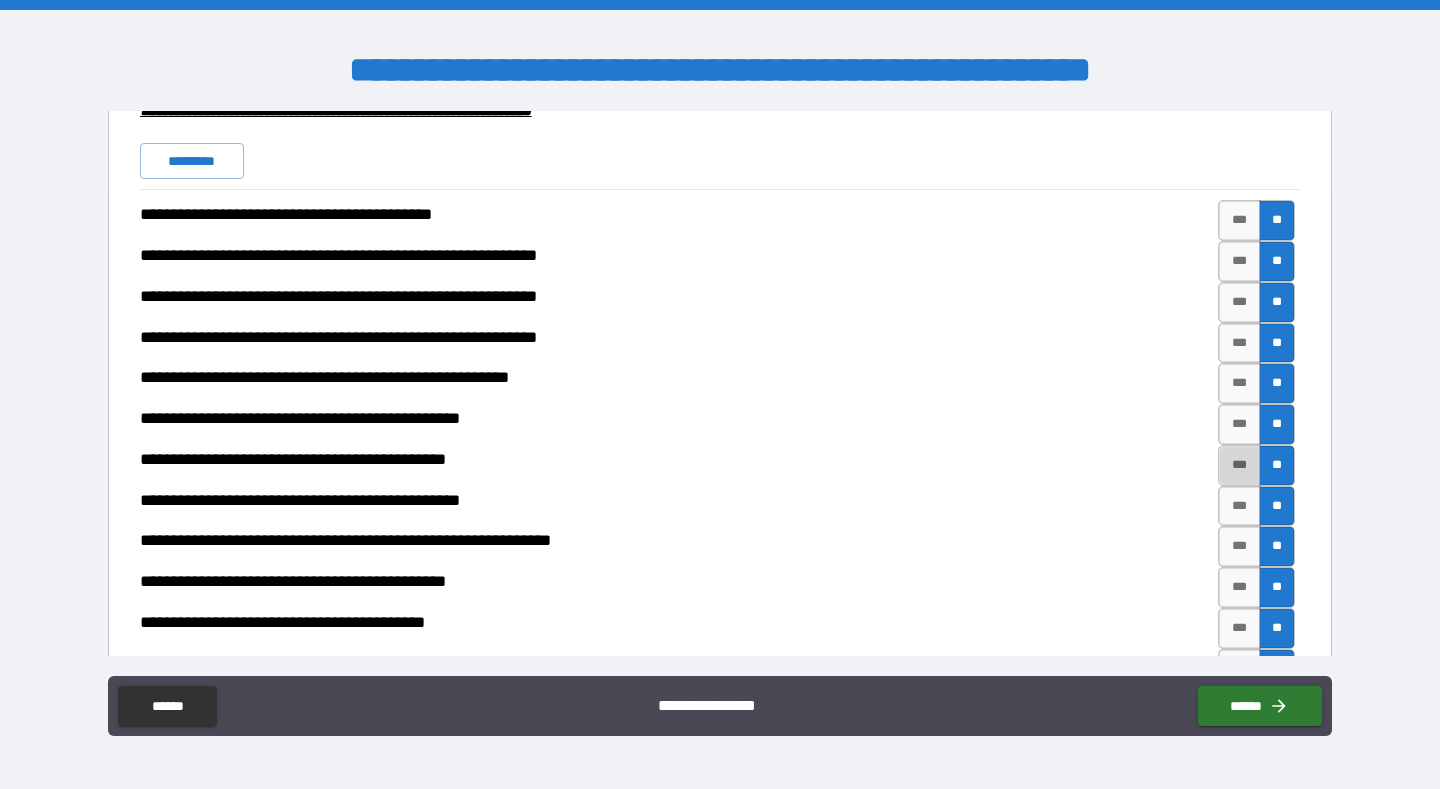 click on "***" at bounding box center (1239, 465) 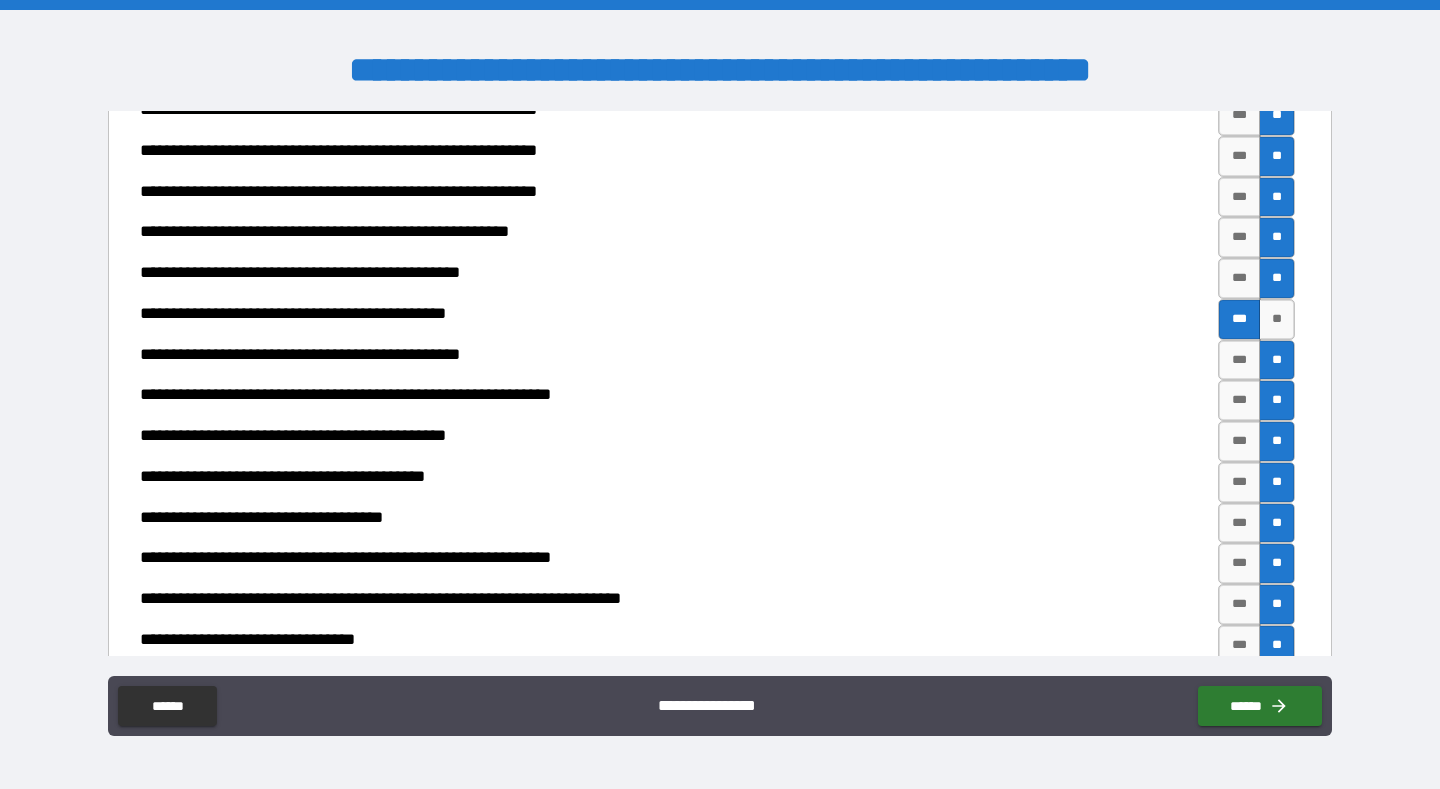 scroll, scrollTop: 1762, scrollLeft: 0, axis: vertical 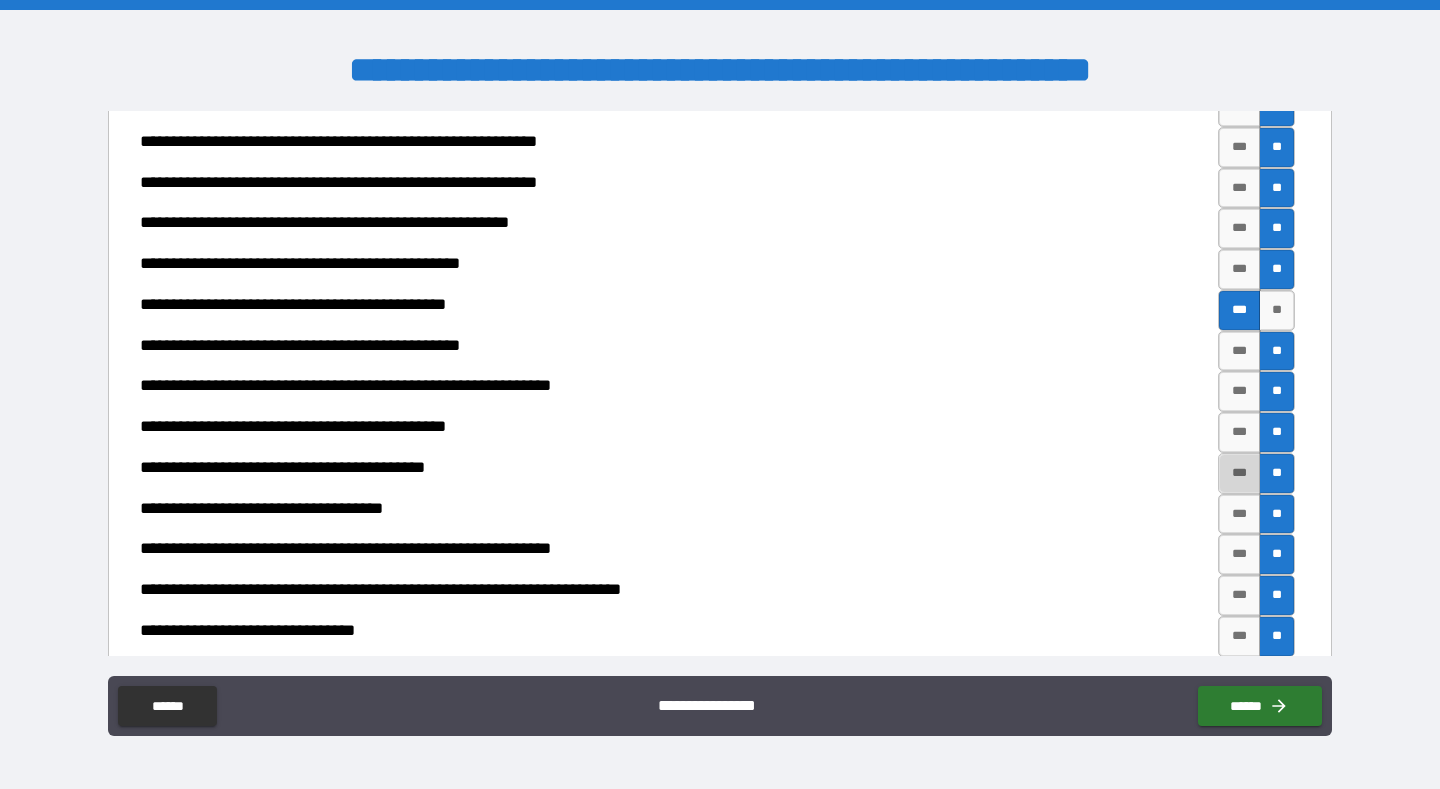 click on "***" at bounding box center [1239, 473] 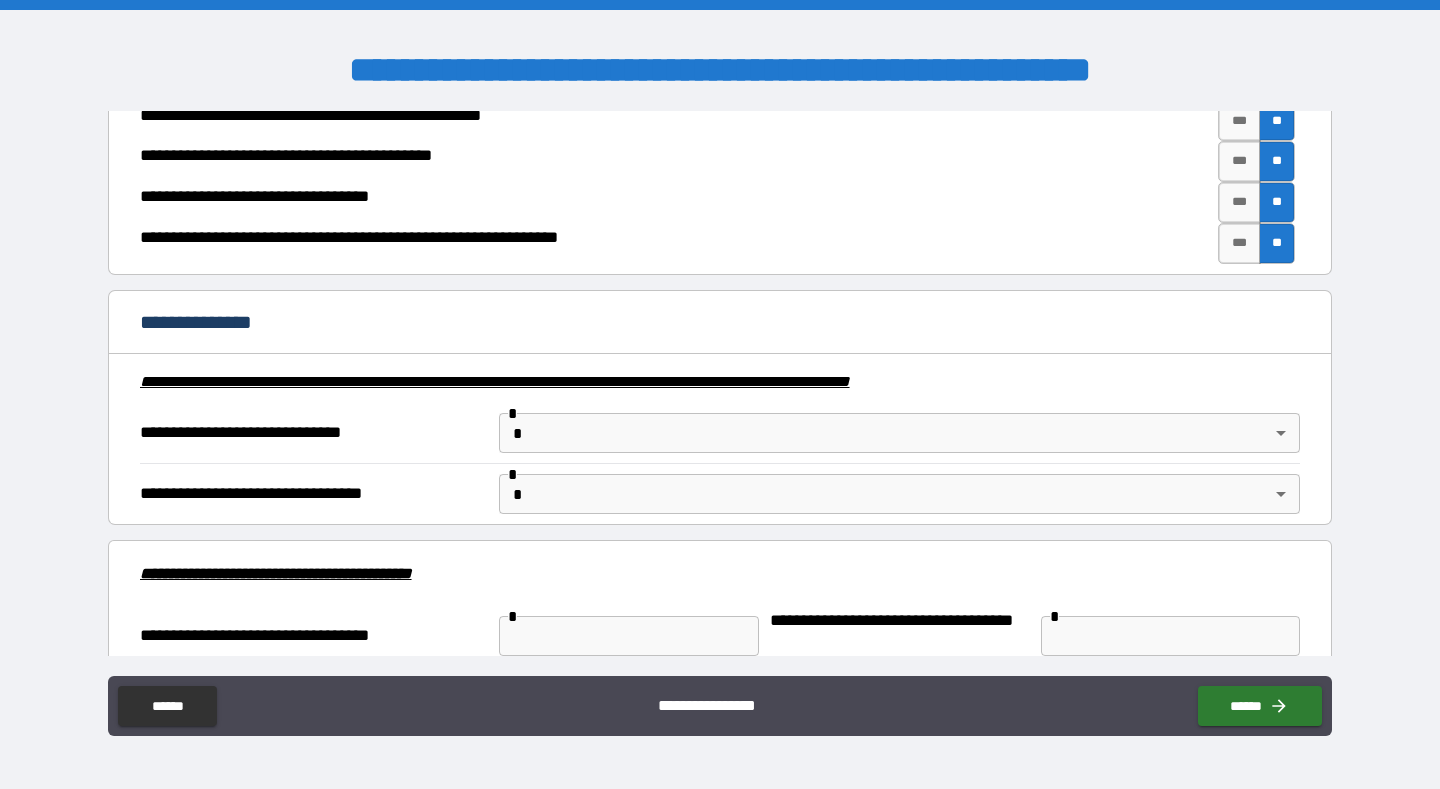 scroll, scrollTop: 2322, scrollLeft: 0, axis: vertical 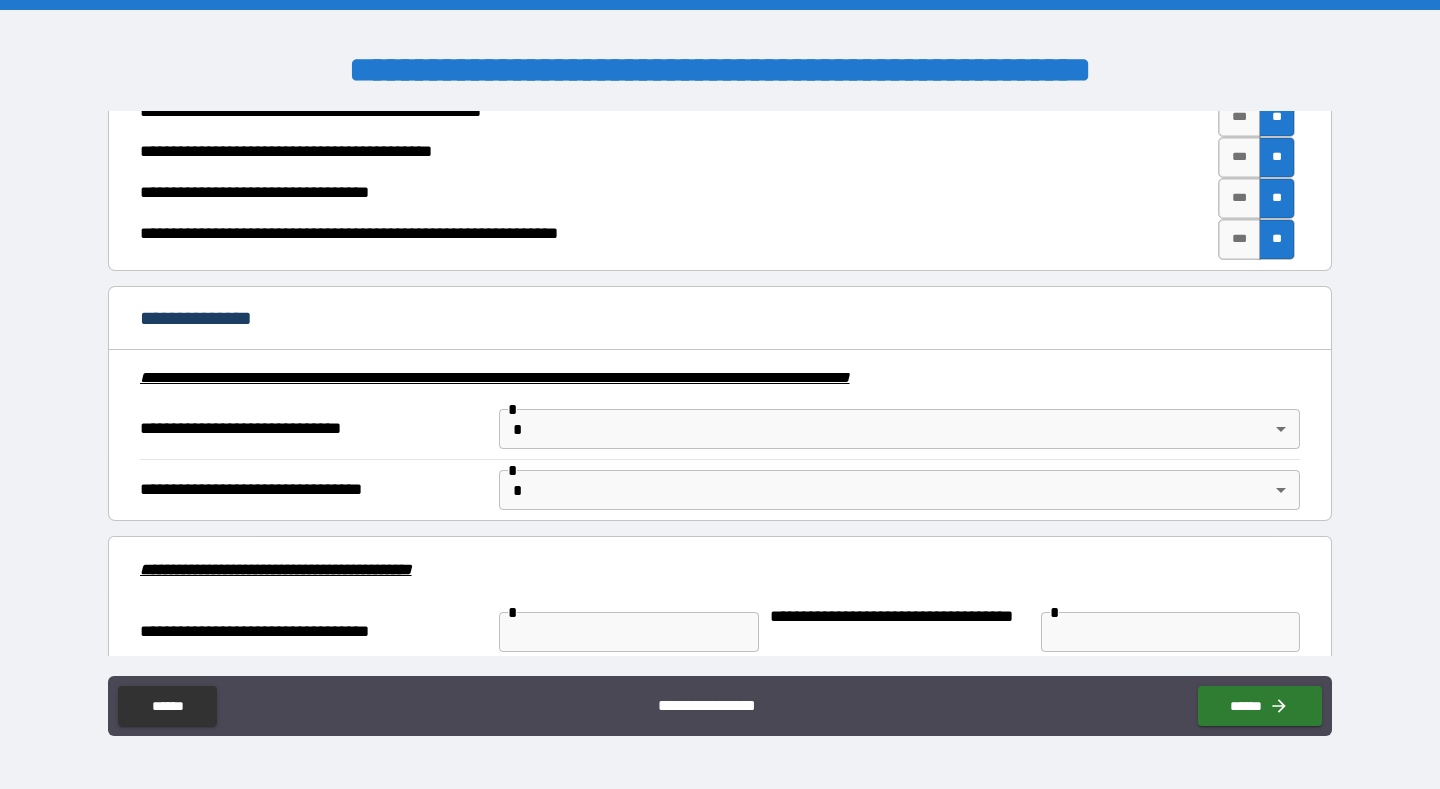 click on "**********" at bounding box center [720, 394] 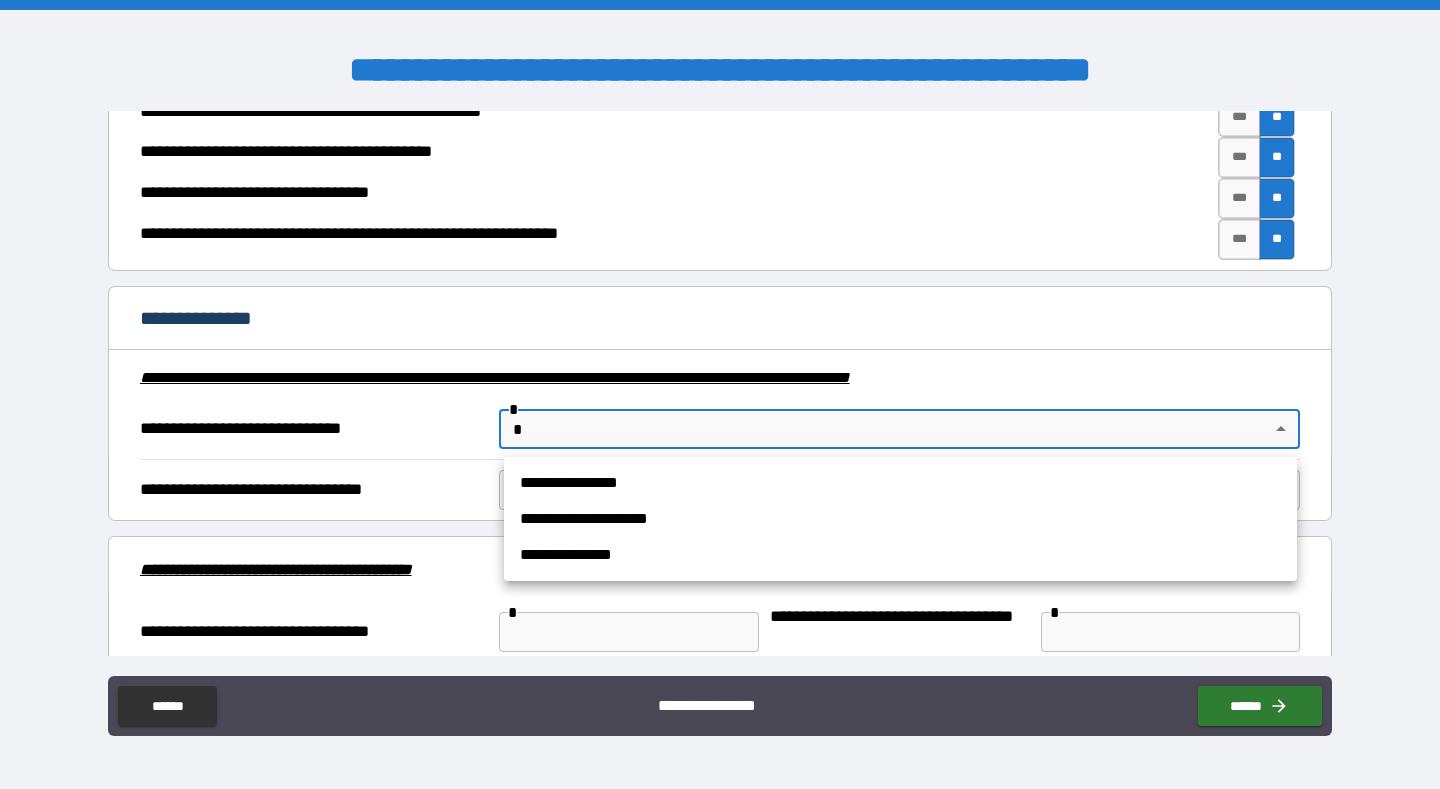 click on "**********" at bounding box center [900, 555] 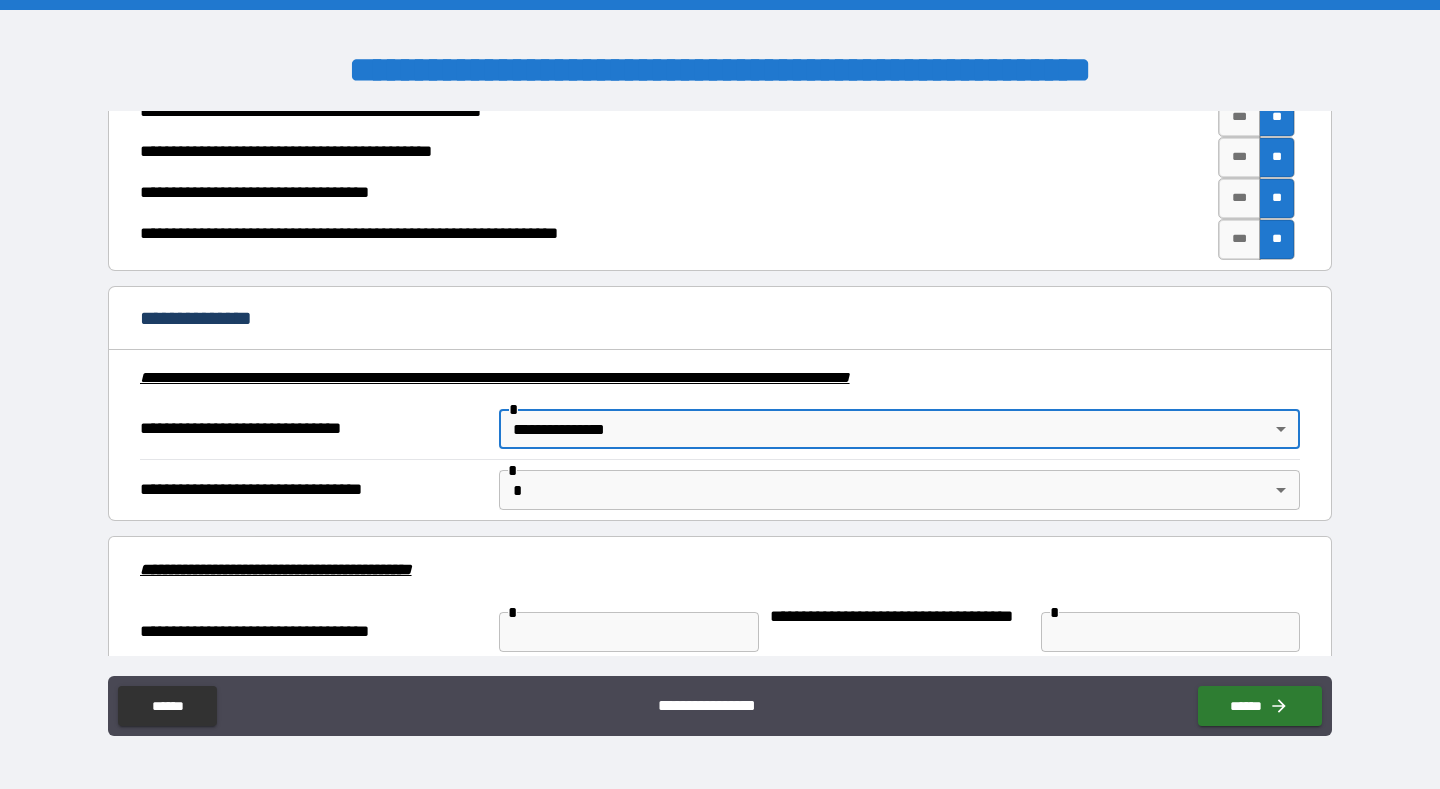 type on "**********" 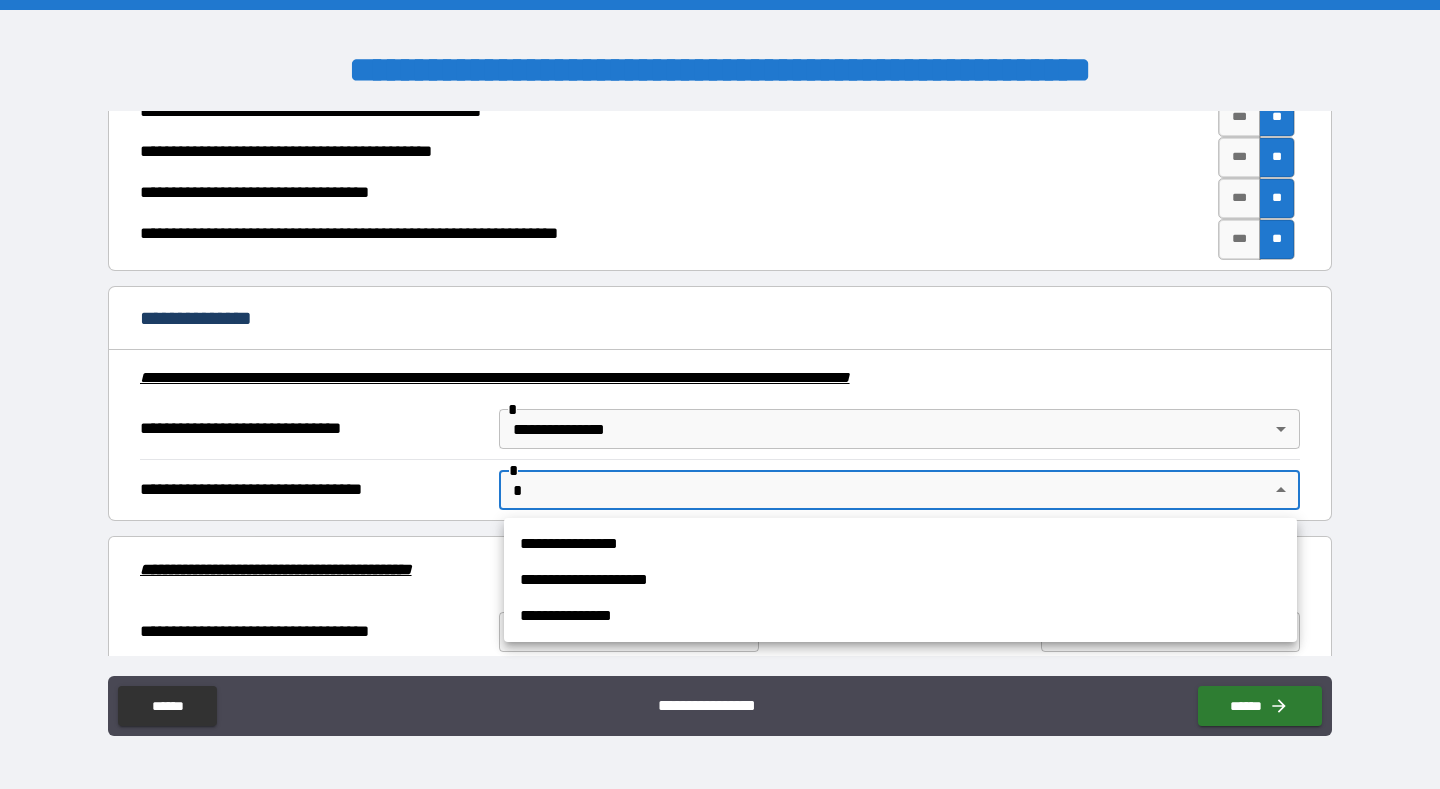 click on "**********" at bounding box center [900, 616] 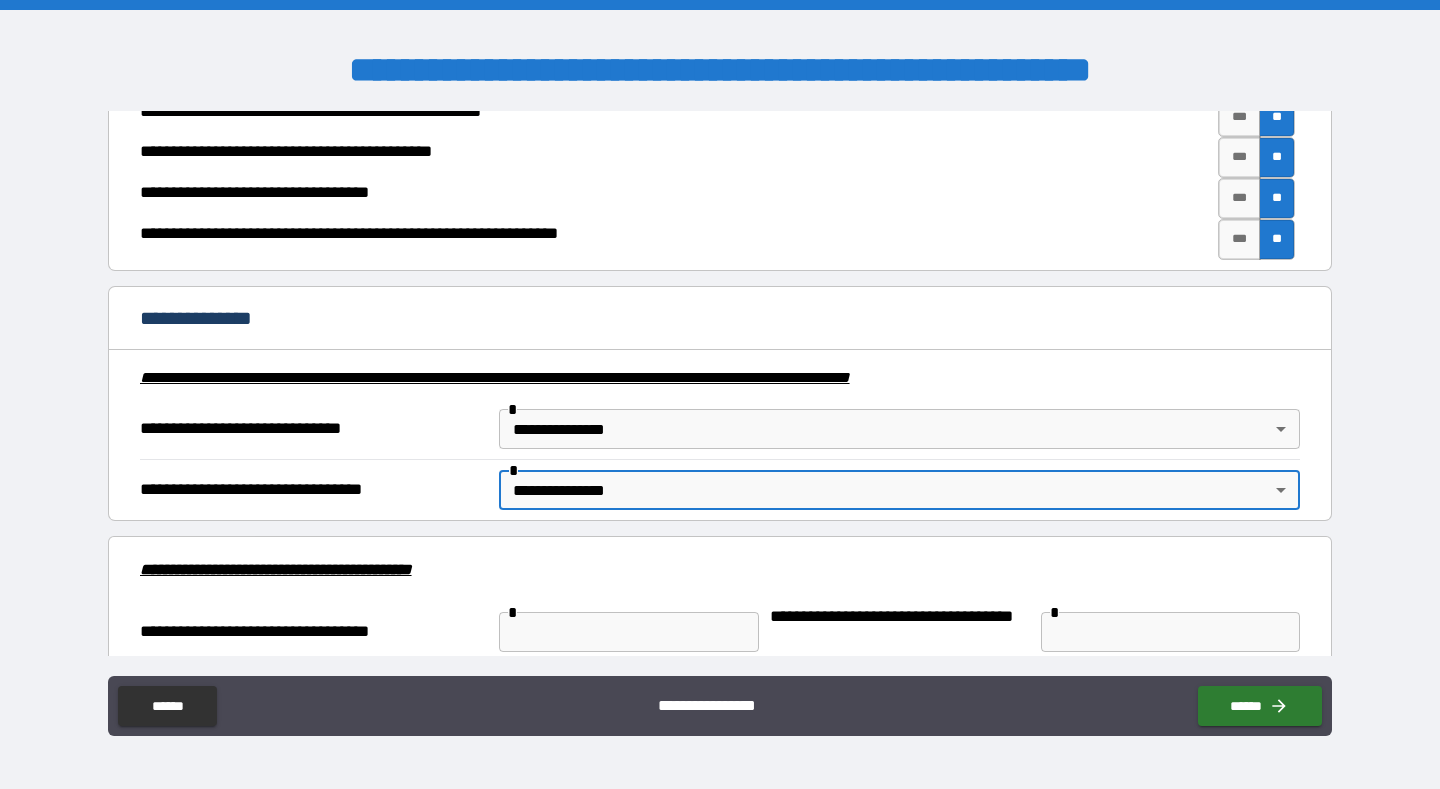 type on "**********" 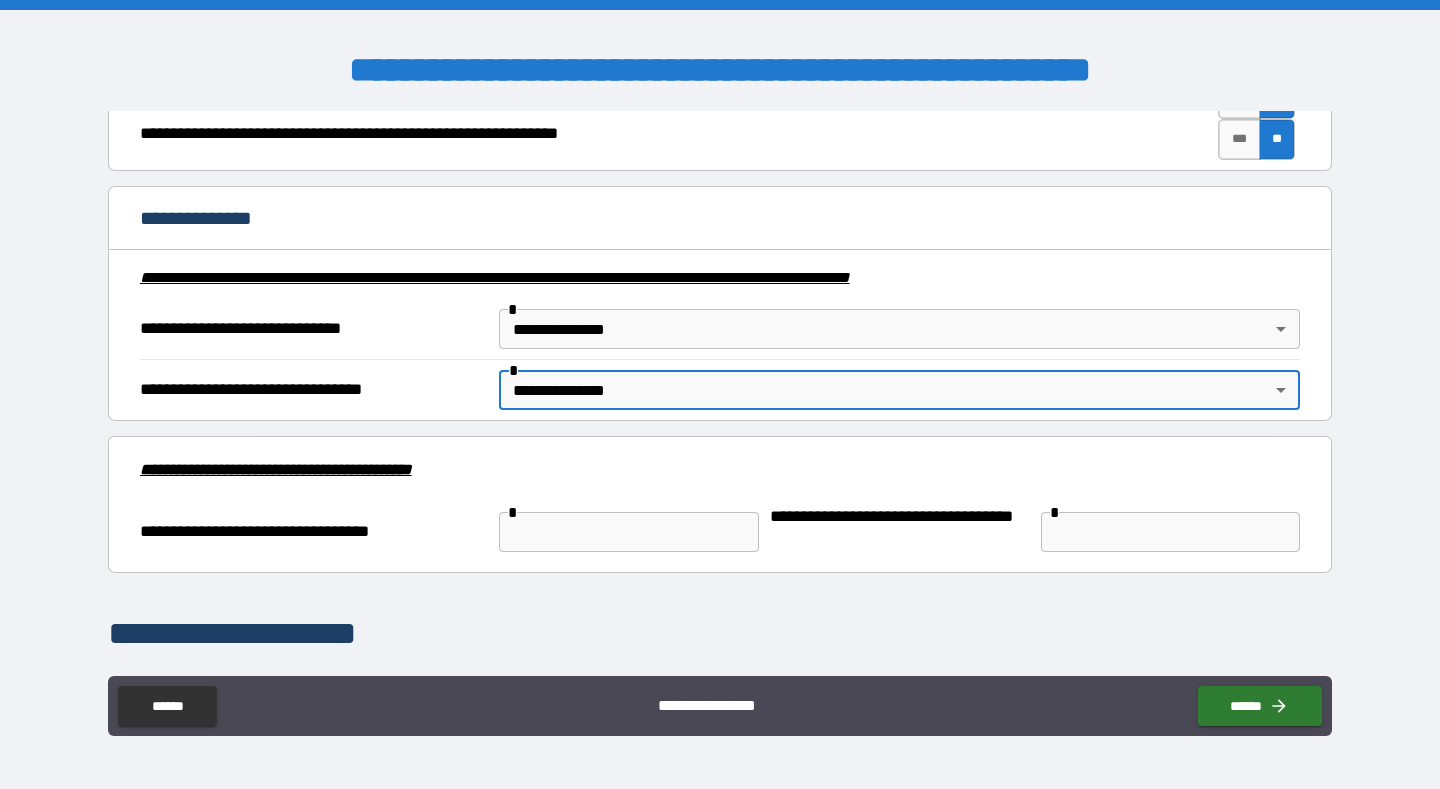 scroll, scrollTop: 2427, scrollLeft: 0, axis: vertical 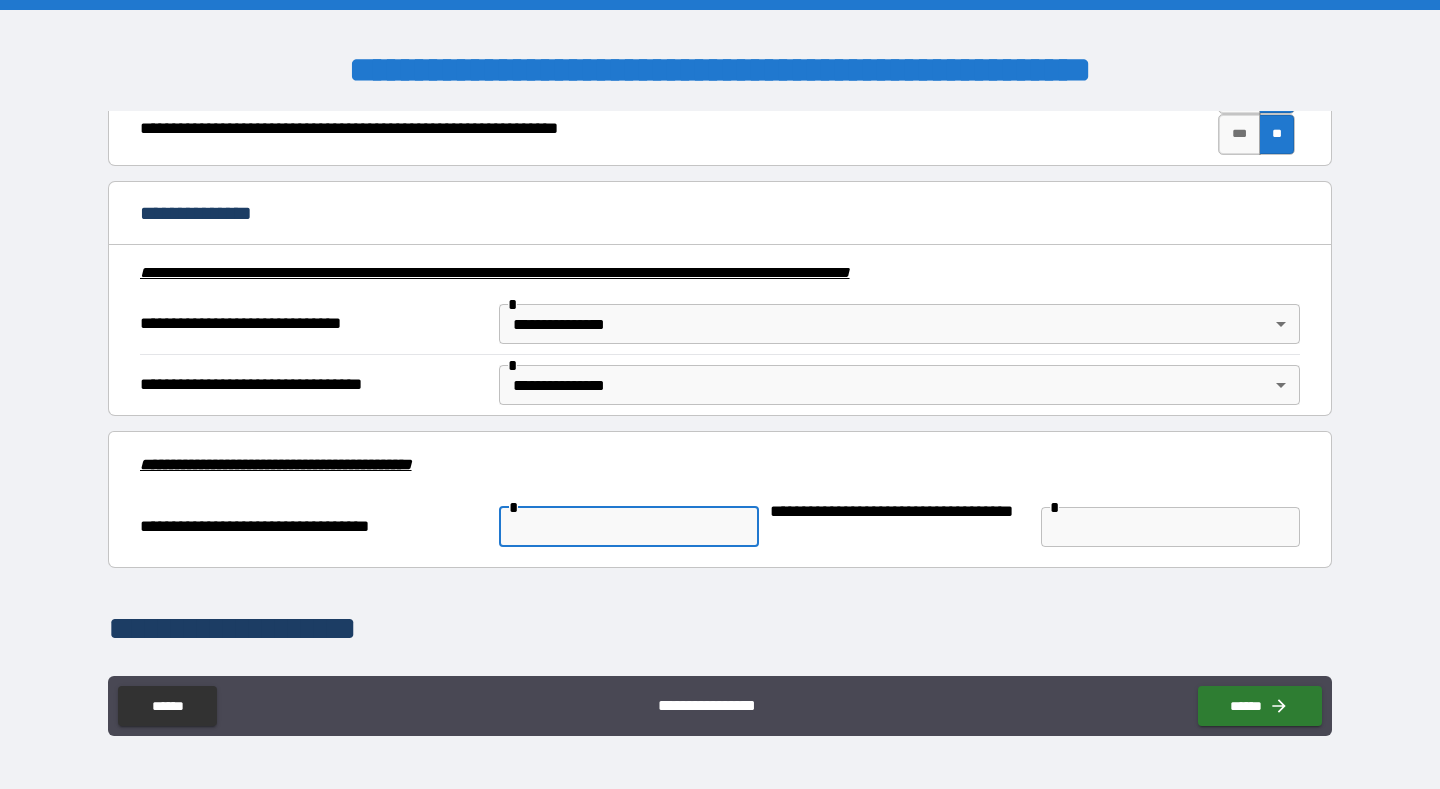 click at bounding box center (628, 527) 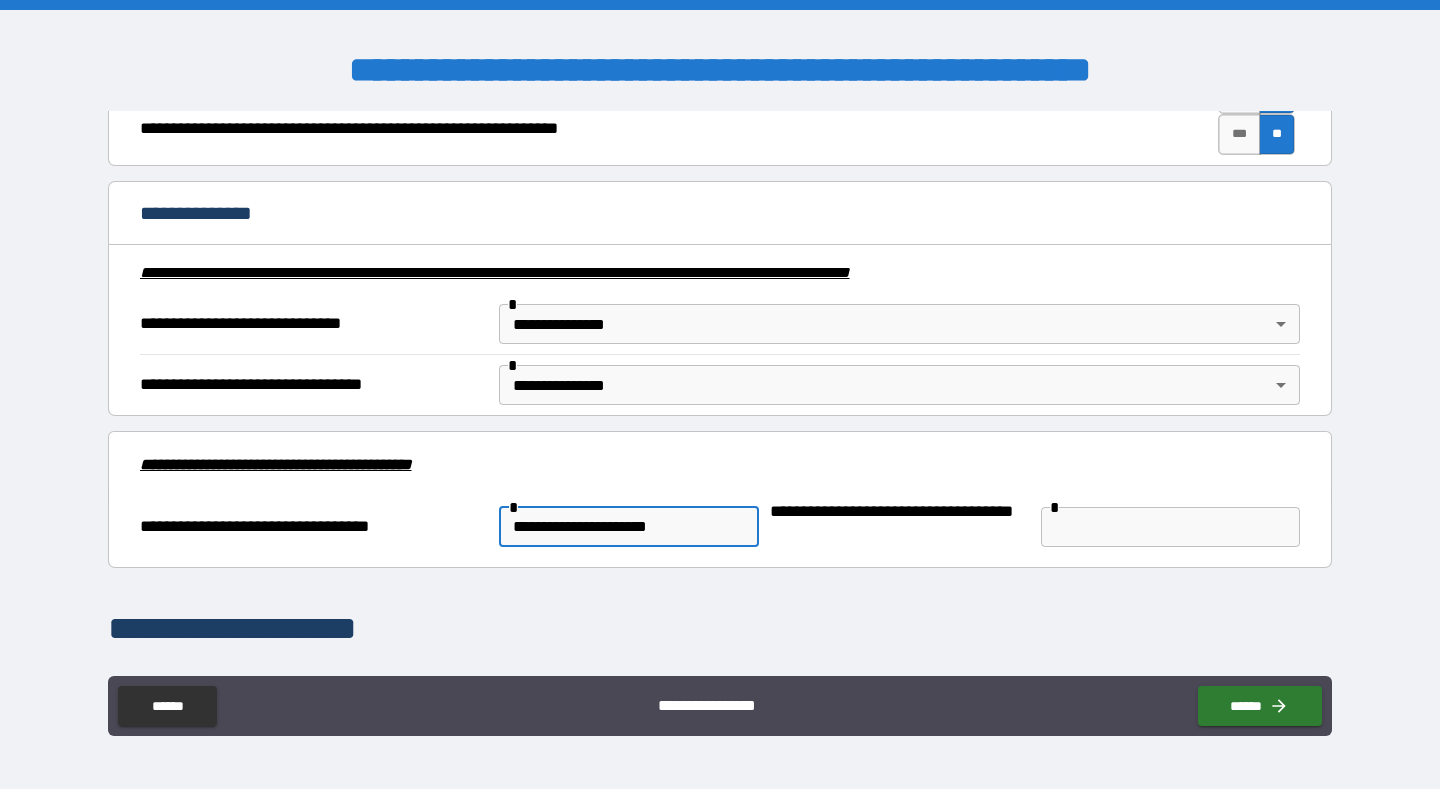 type on "**********" 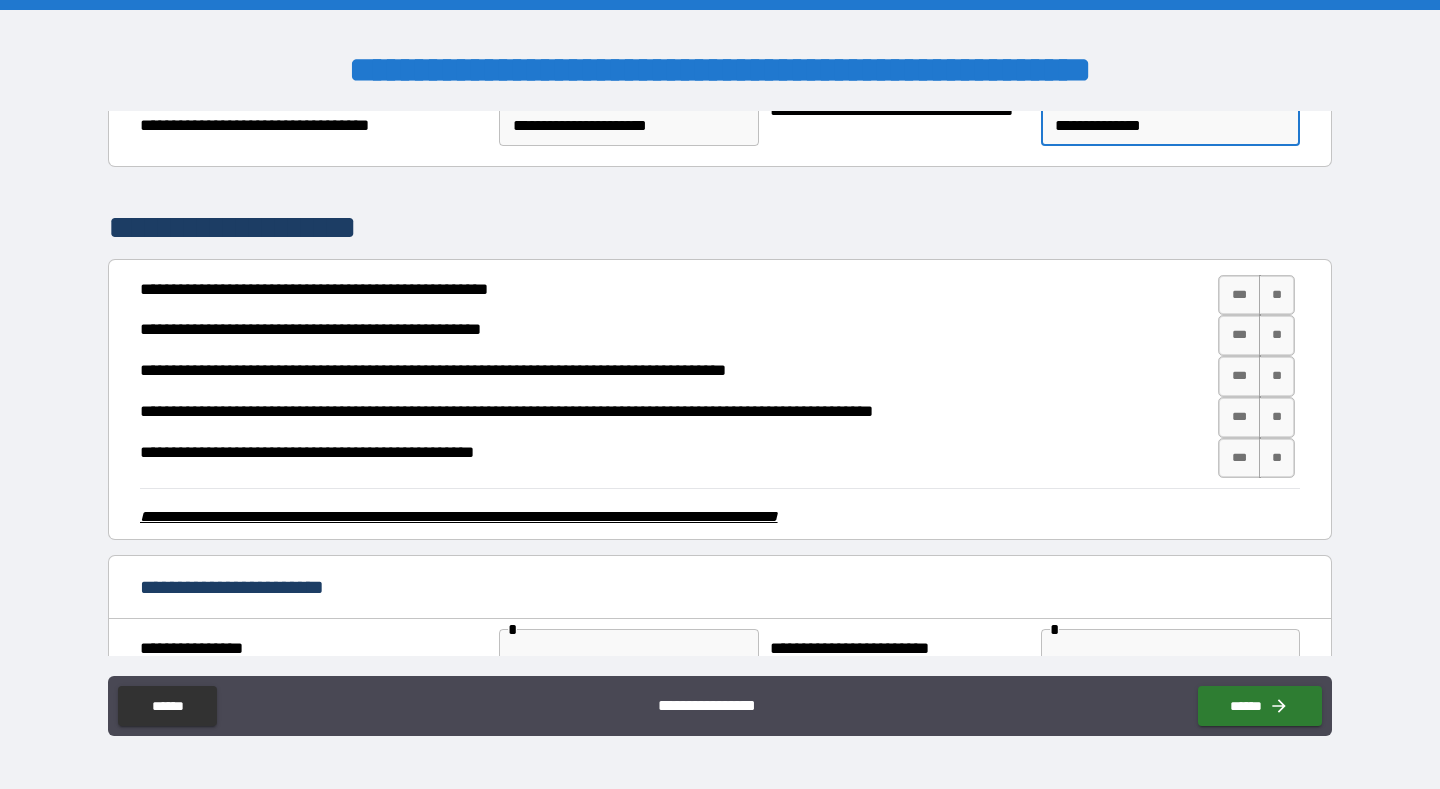 scroll, scrollTop: 2841, scrollLeft: 0, axis: vertical 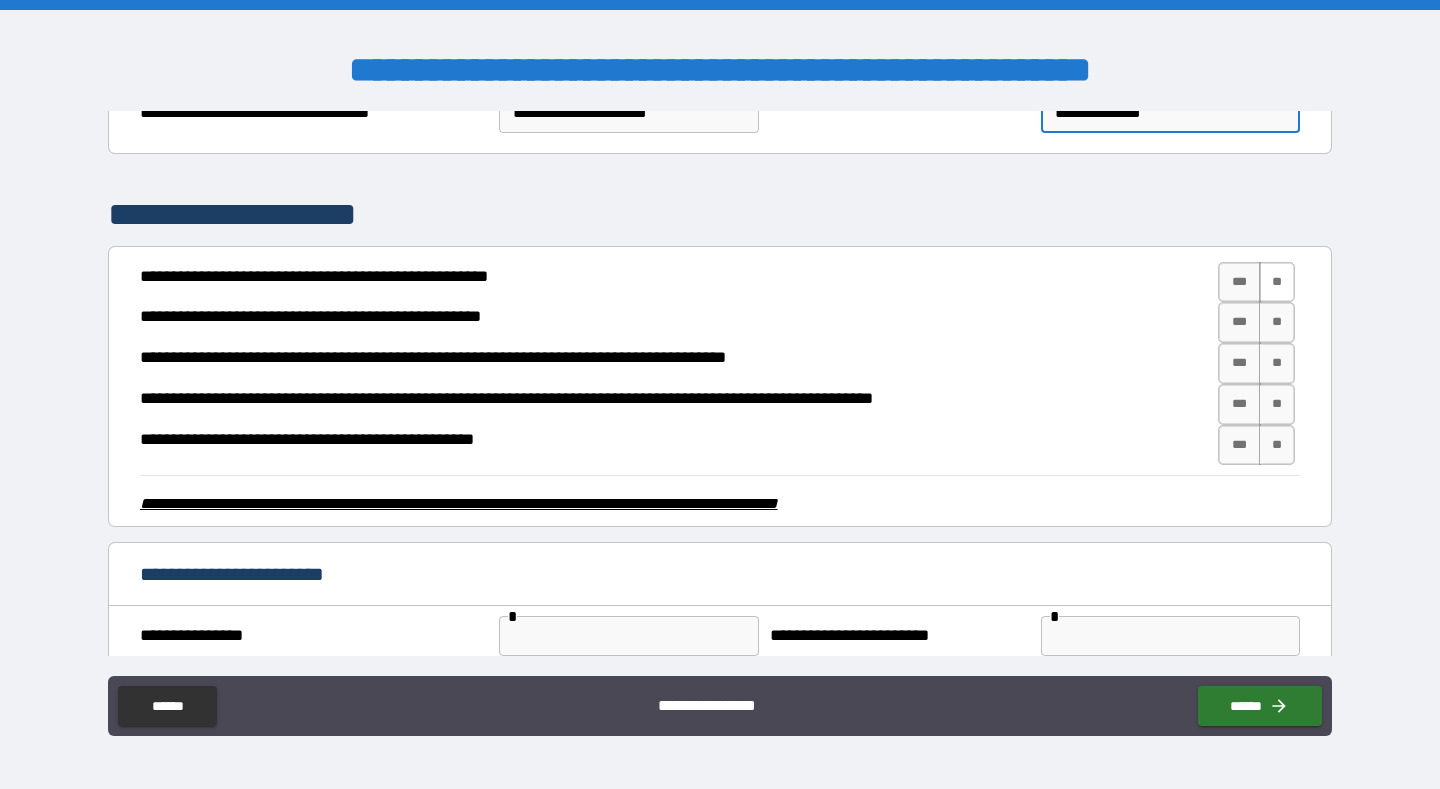 type on "**********" 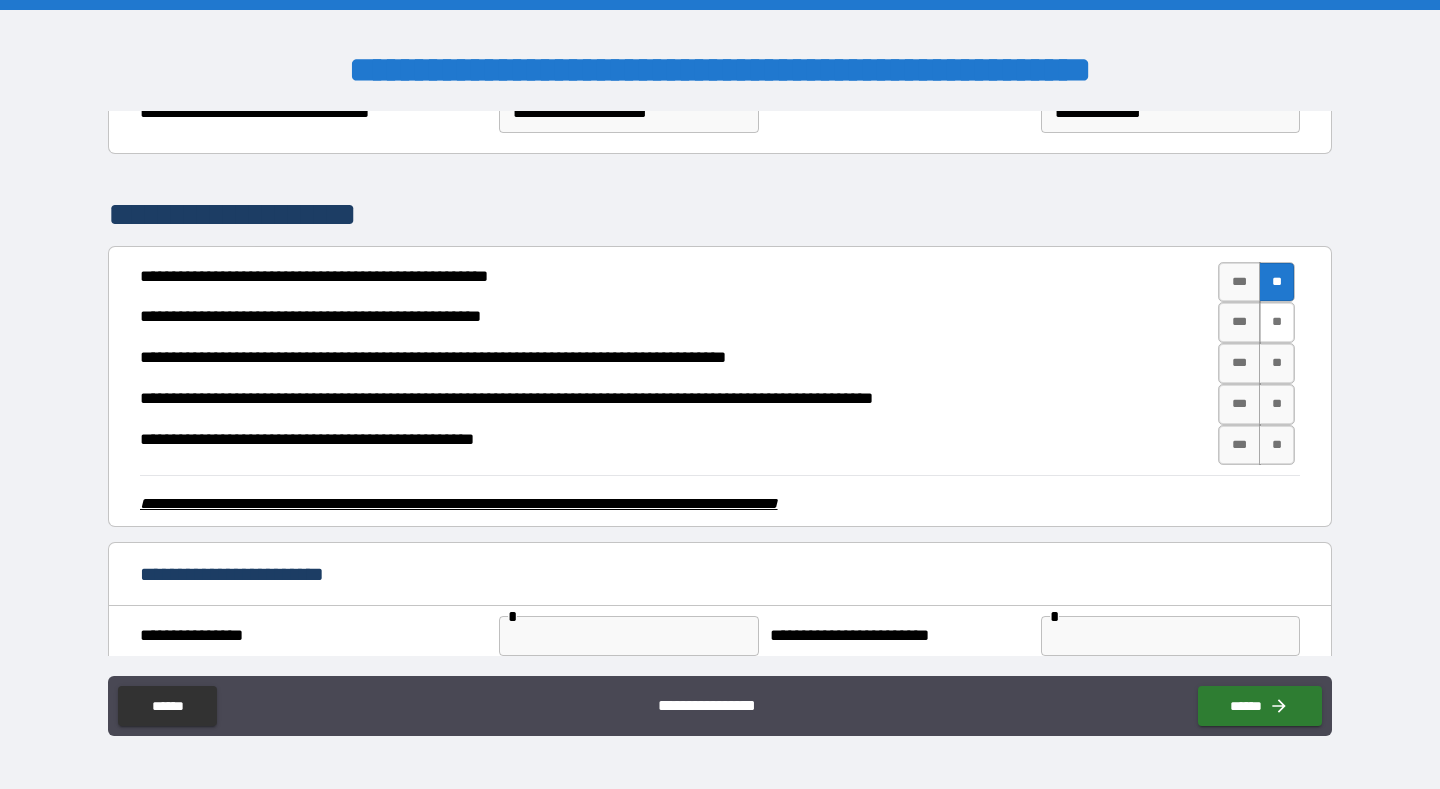 click on "**" at bounding box center (1277, 322) 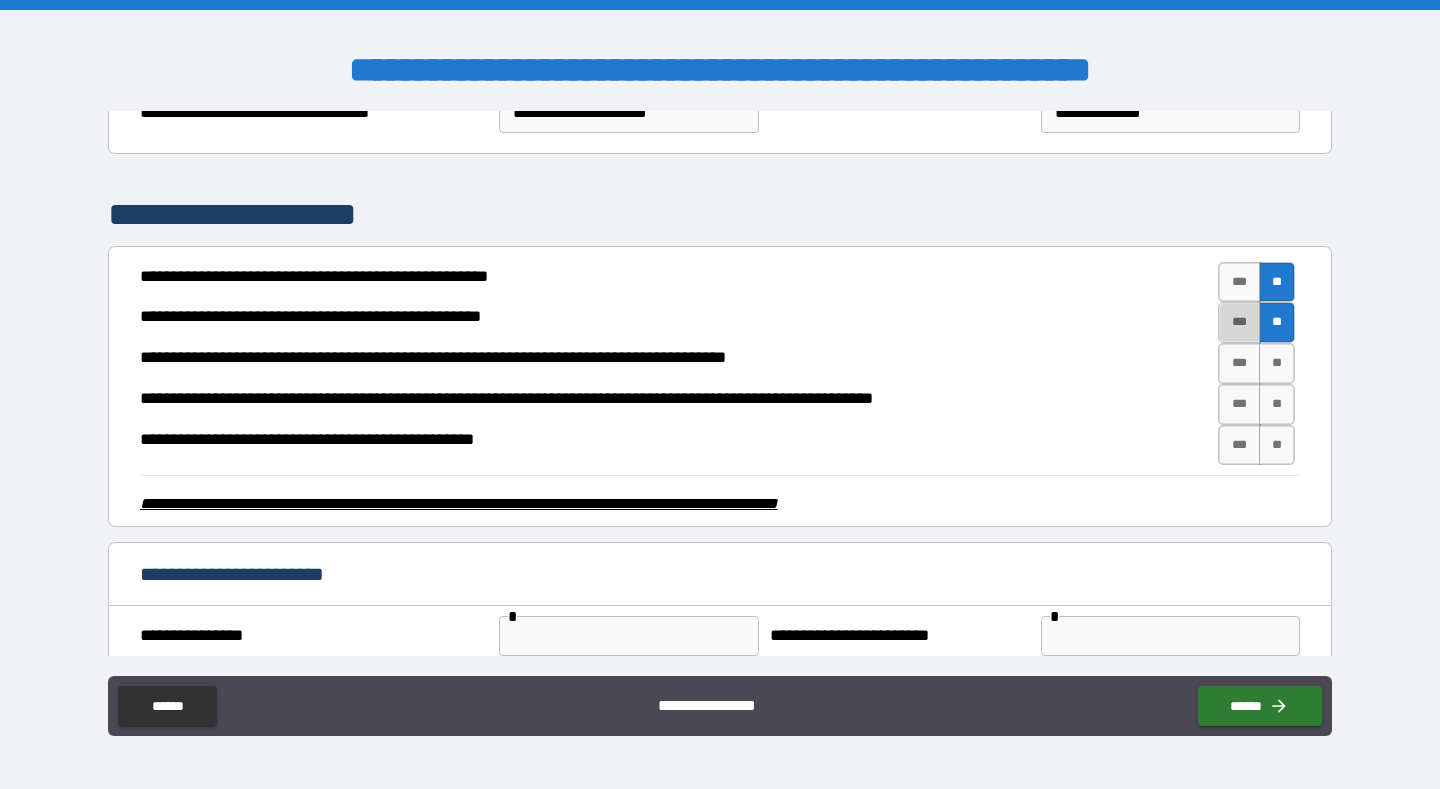 click on "***" at bounding box center (1239, 322) 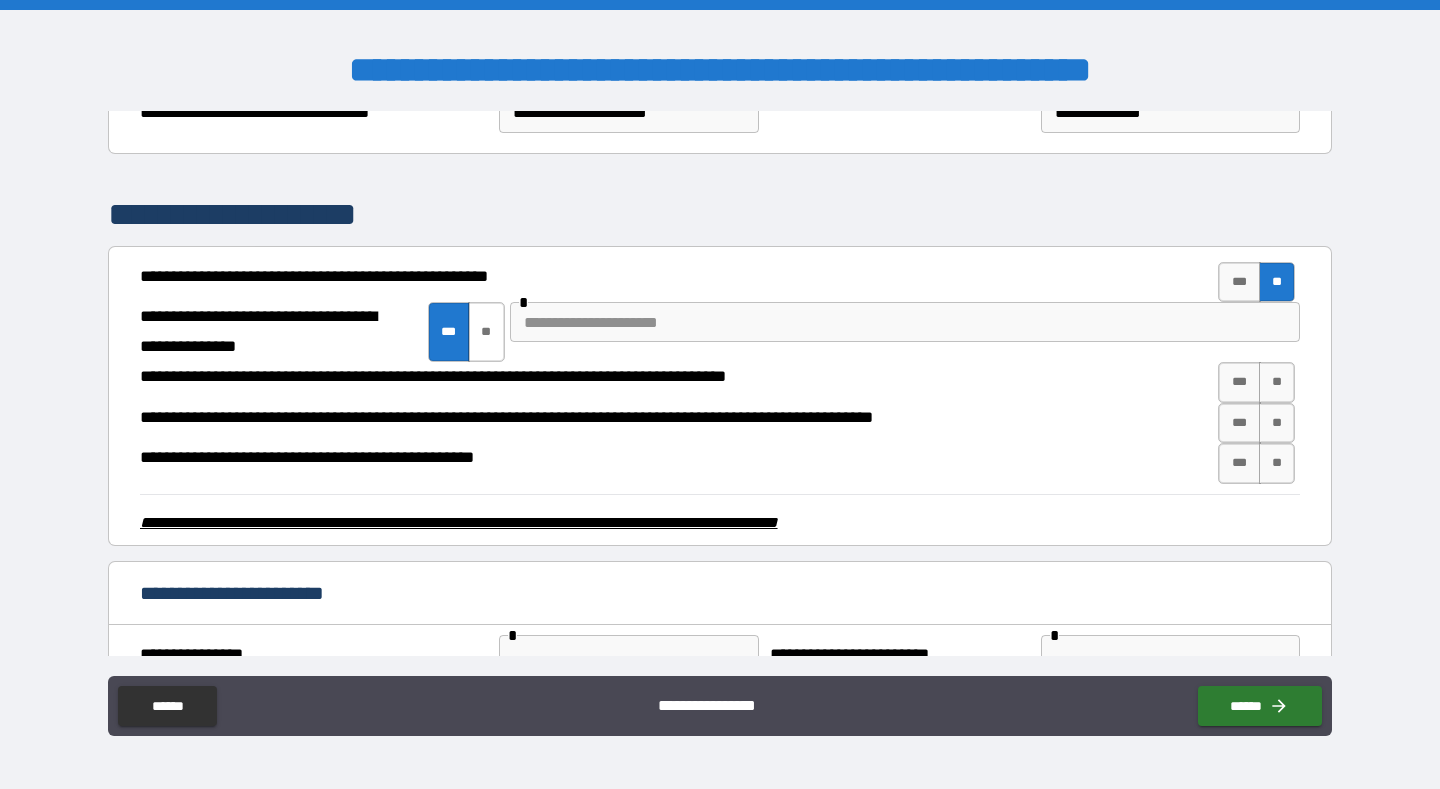 click on "**" at bounding box center [486, 332] 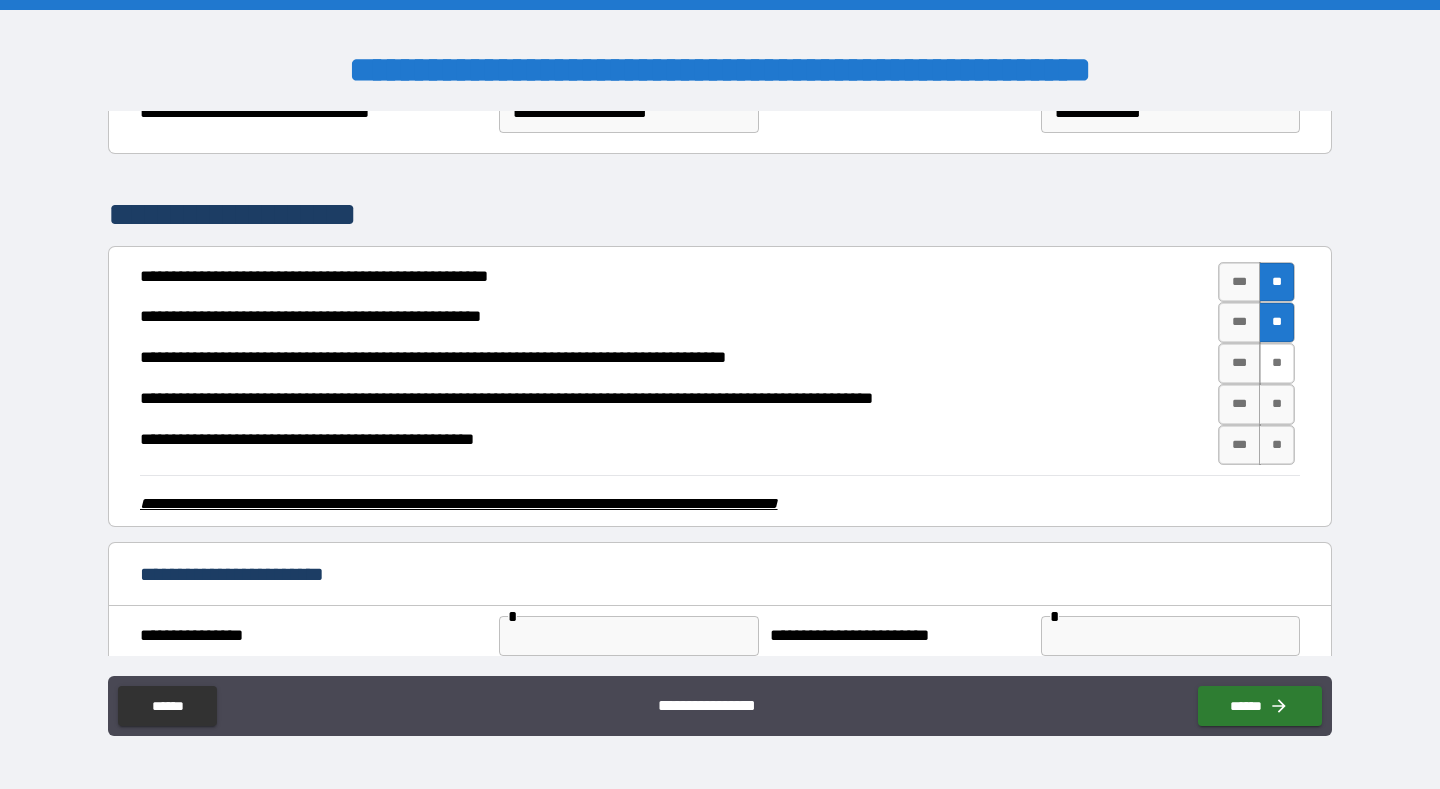 click on "**" at bounding box center (1277, 363) 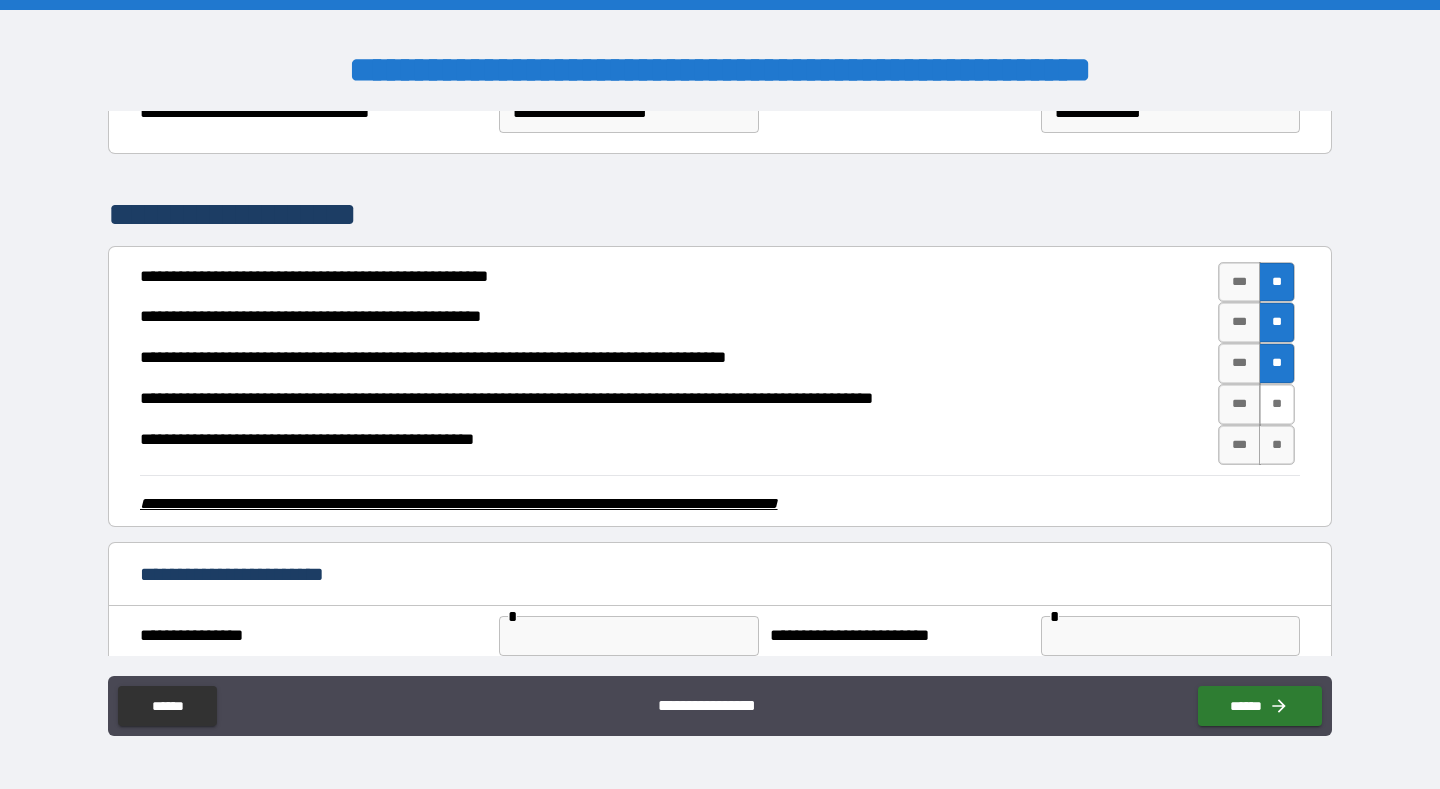 click on "**" at bounding box center [1277, 404] 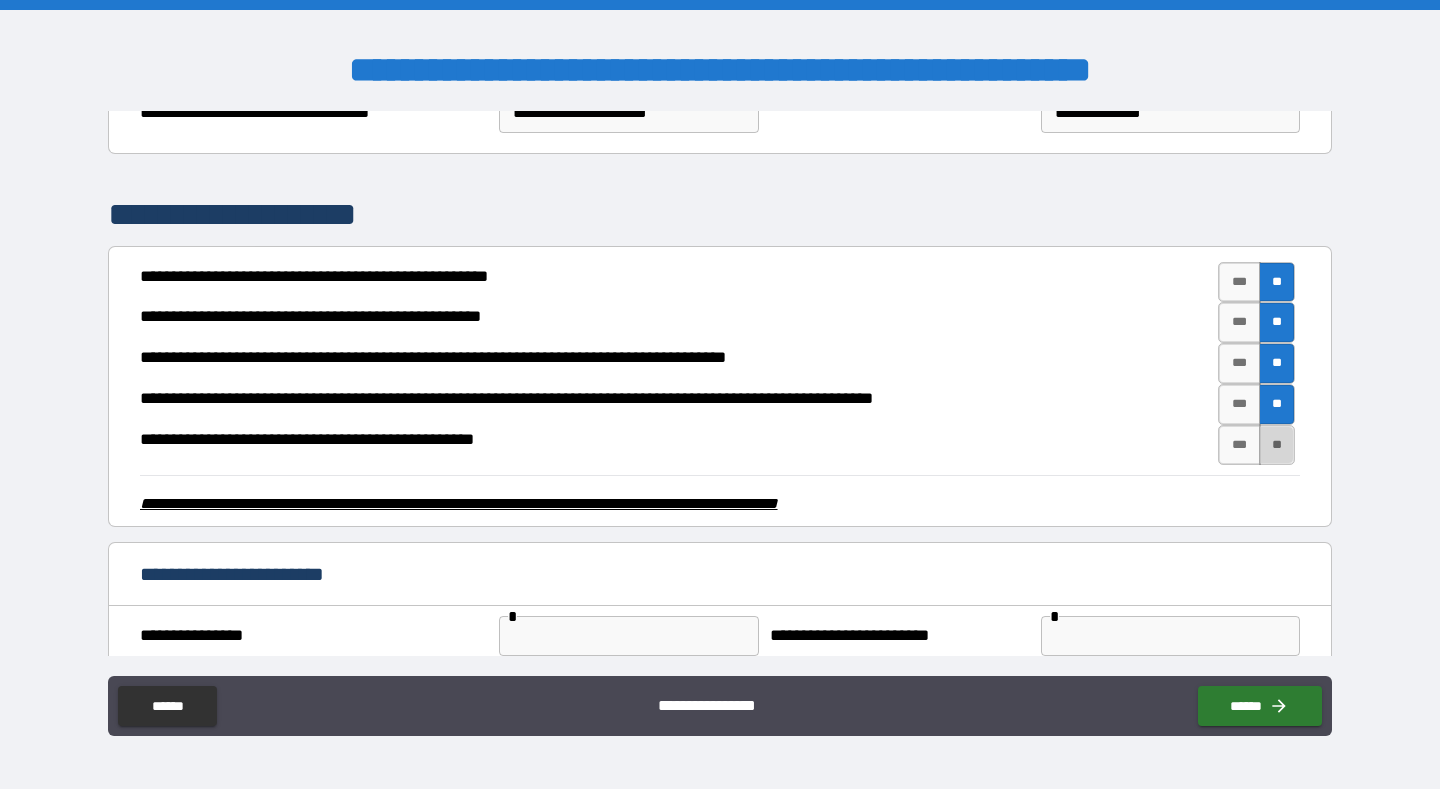 click on "**" at bounding box center [1277, 445] 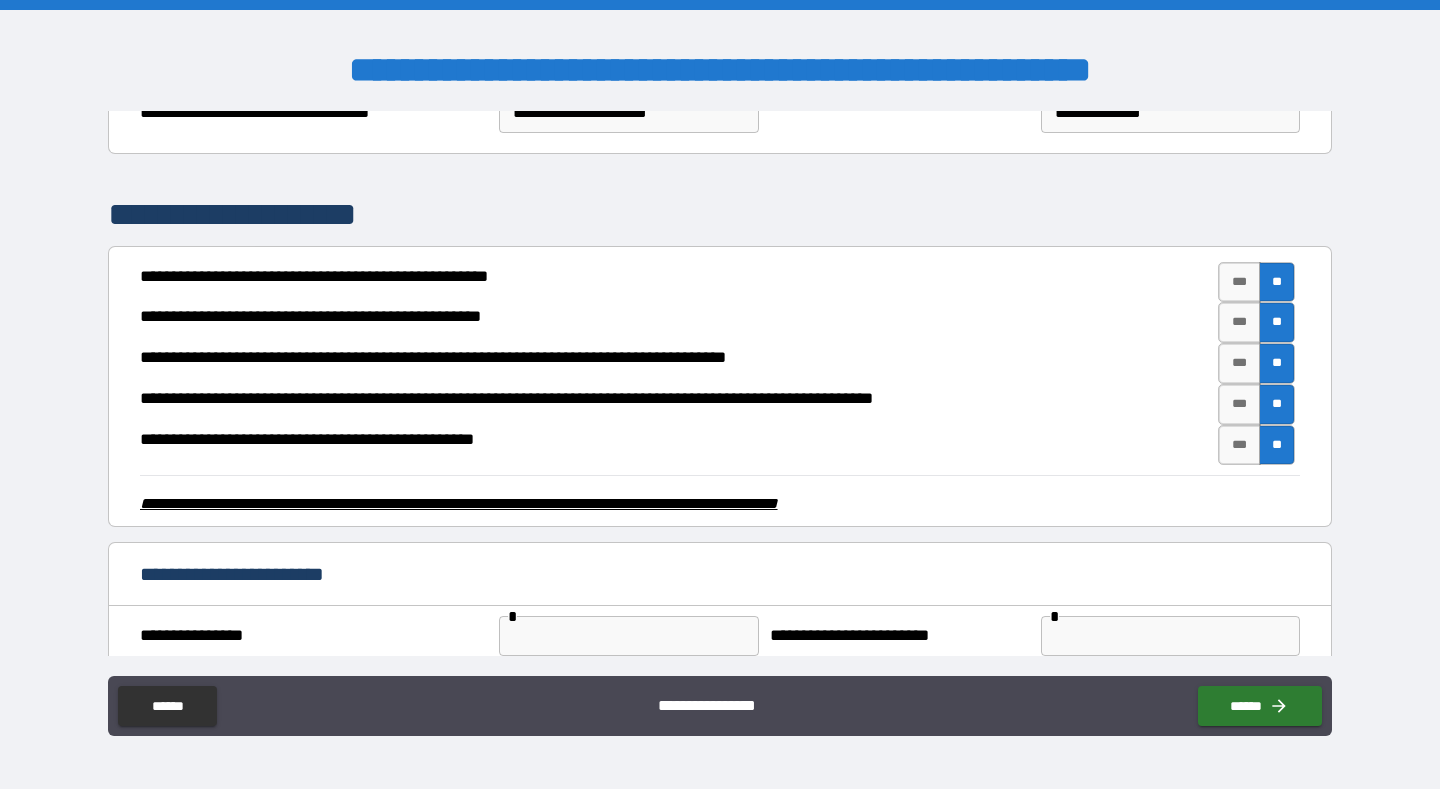 scroll, scrollTop: 2995, scrollLeft: 0, axis: vertical 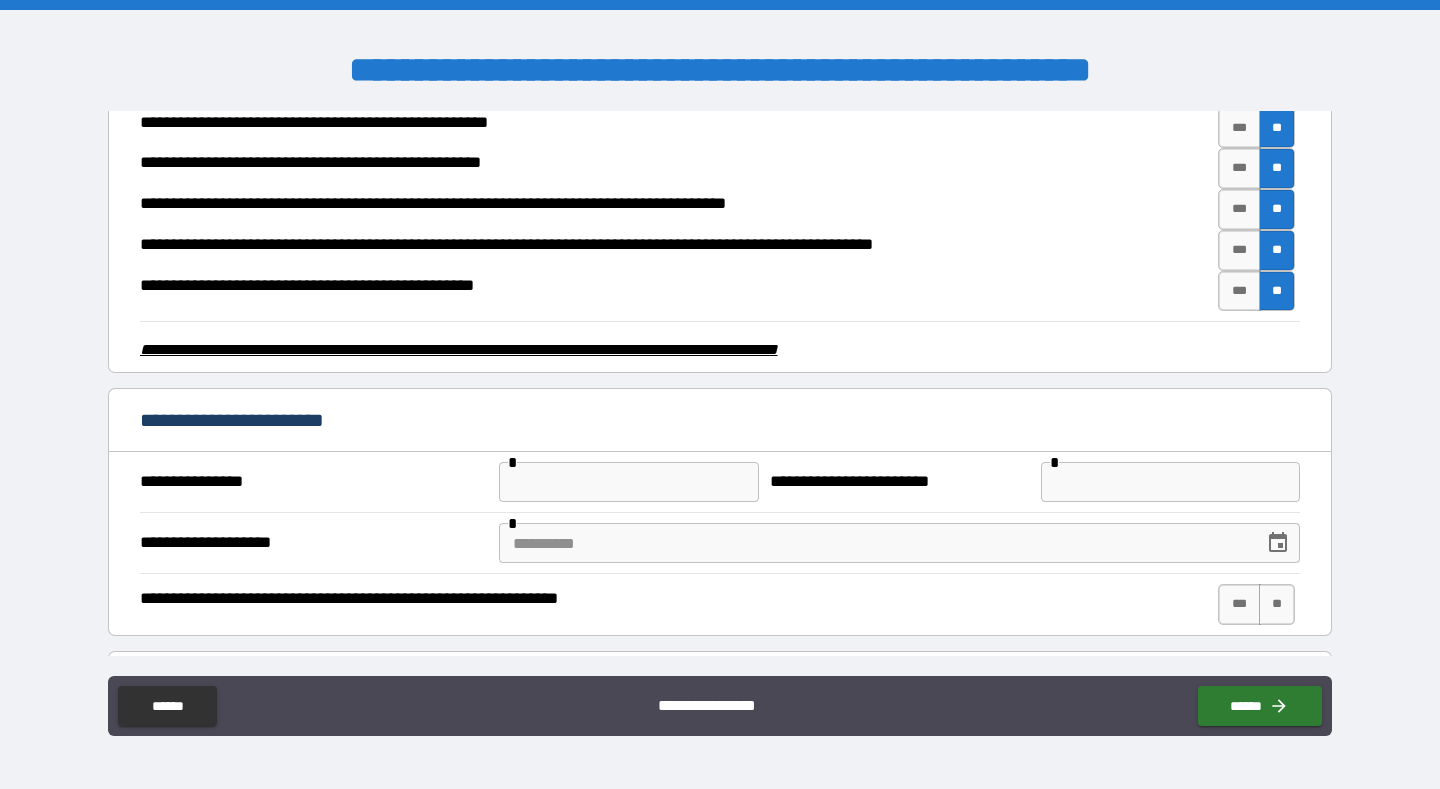 click at bounding box center [628, 482] 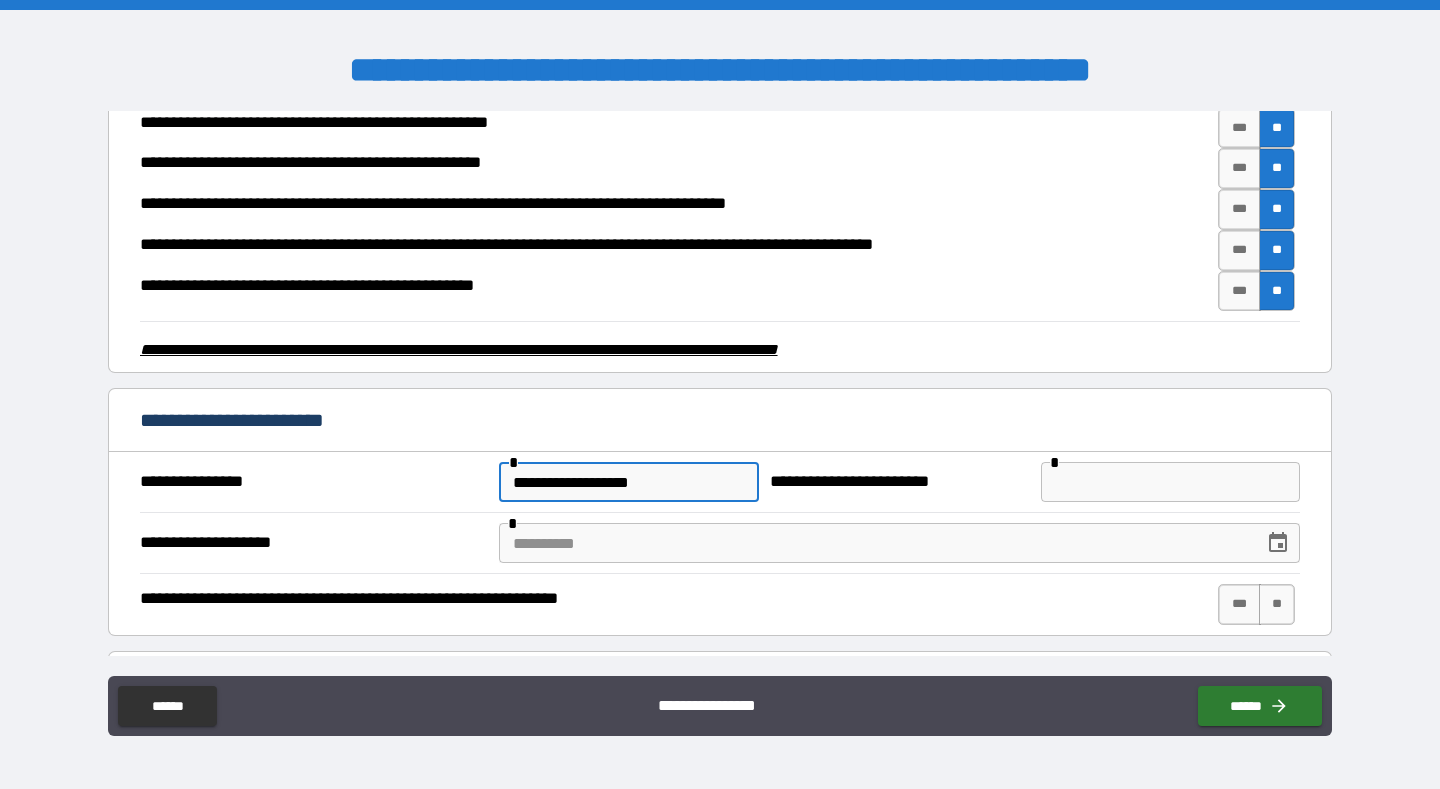 type on "**********" 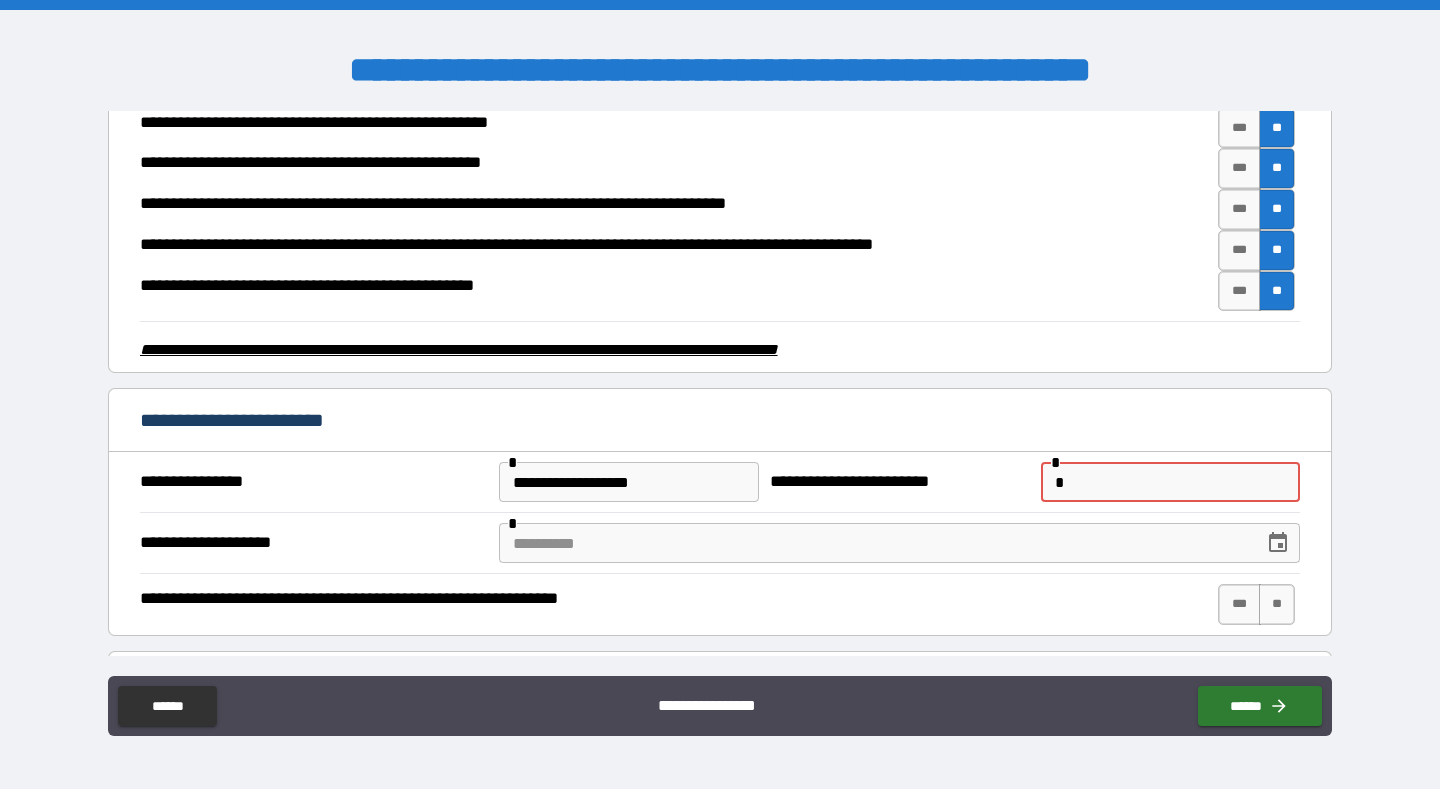 click on "**********" at bounding box center (628, 482) 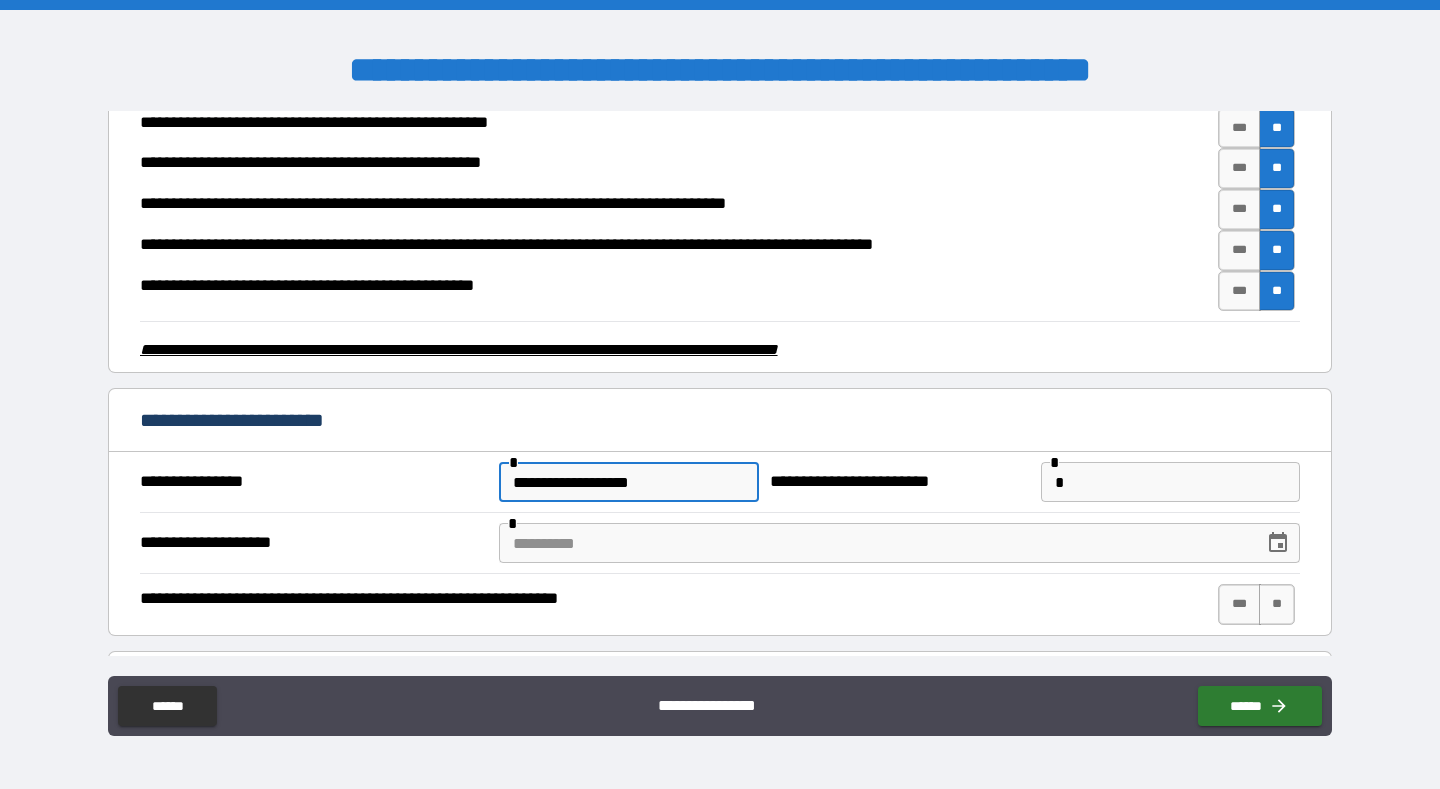 type 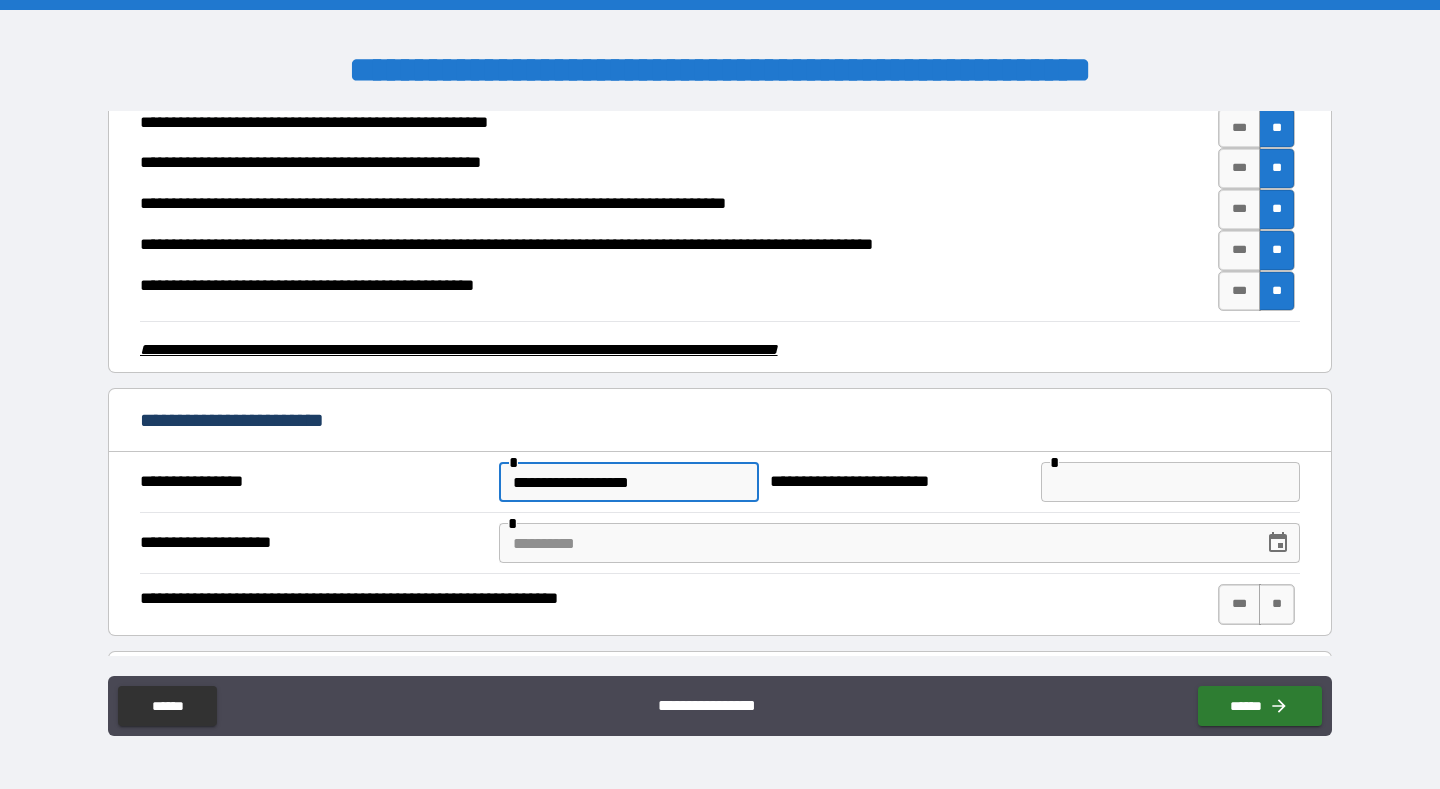 type on "**********" 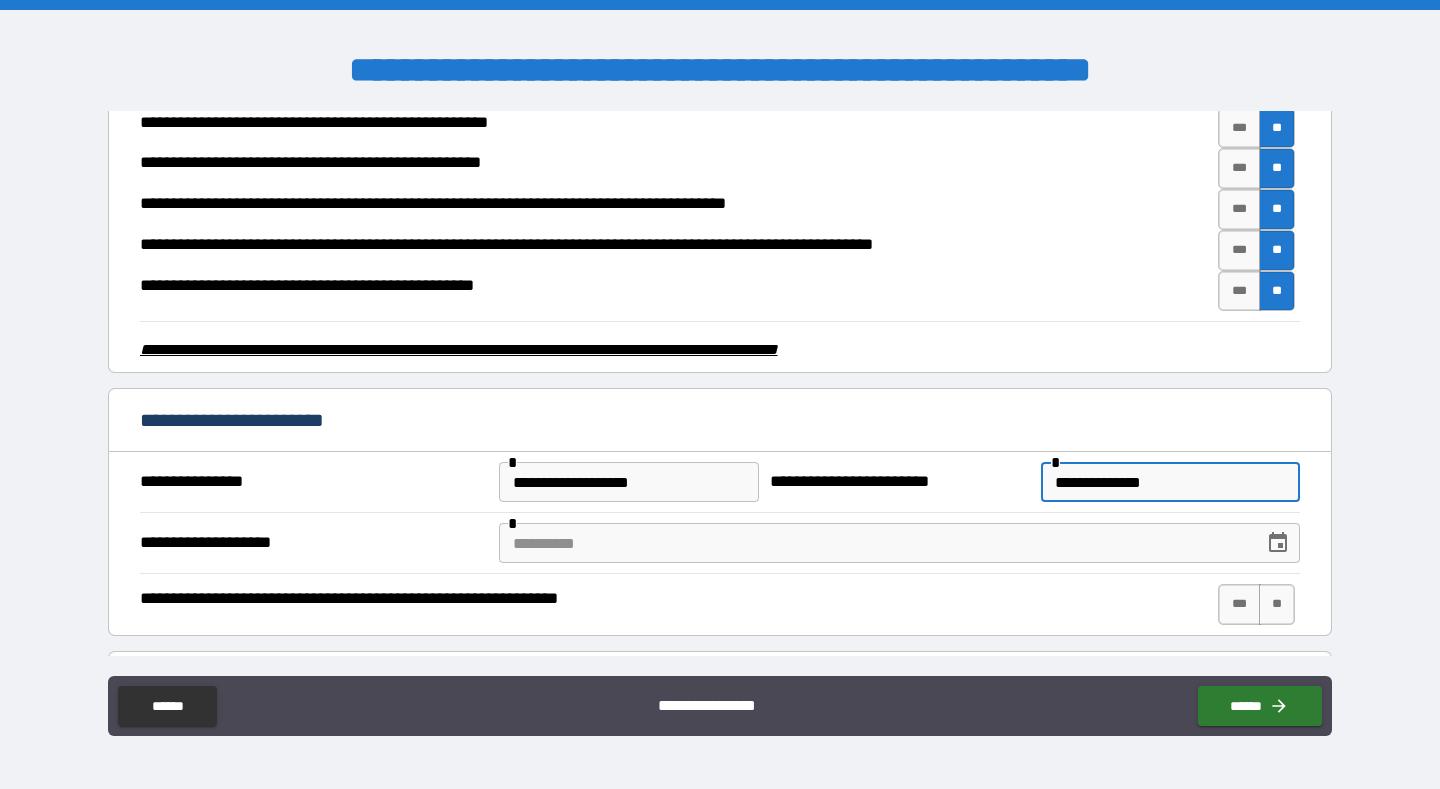 type on "**********" 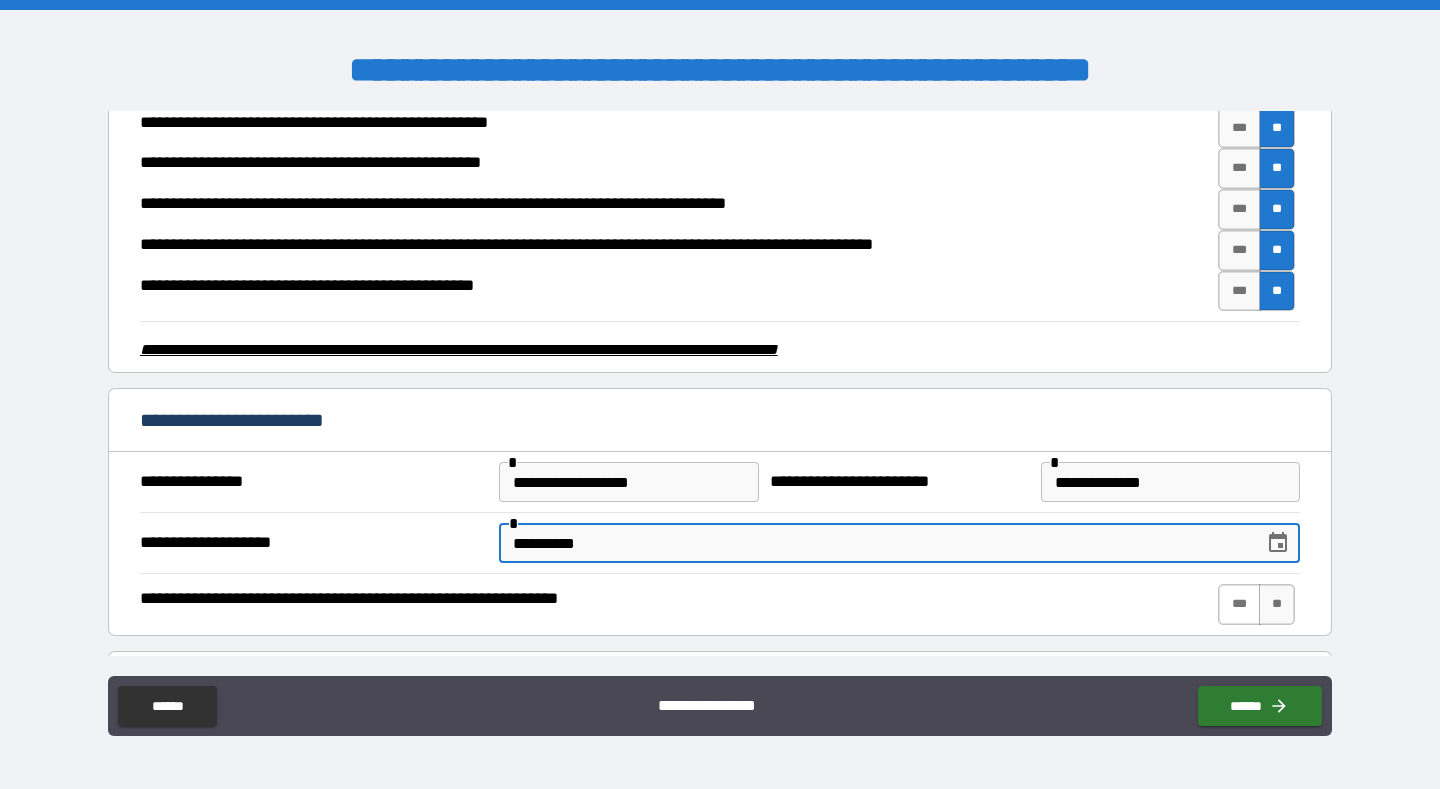 type on "**********" 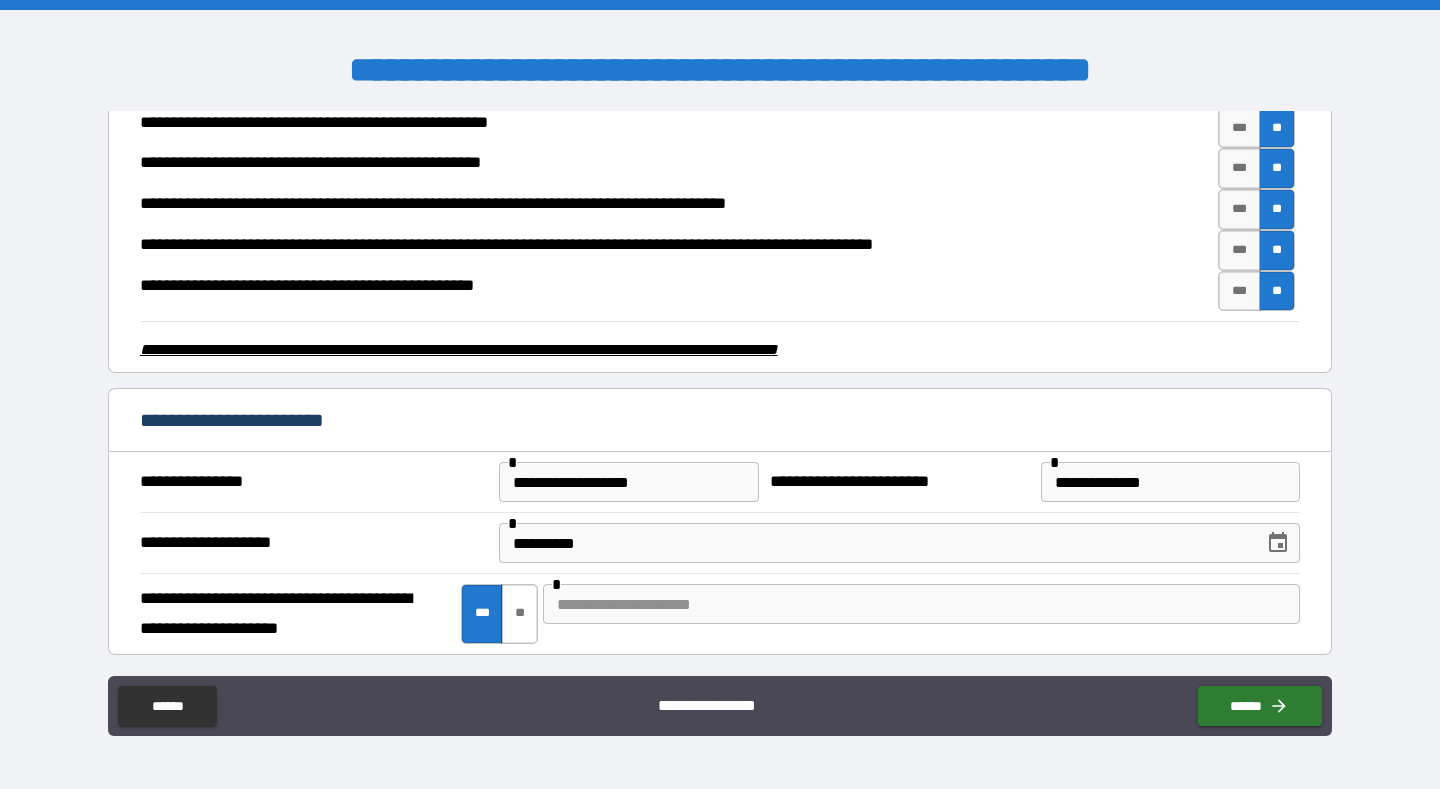 click on "**" at bounding box center [519, 614] 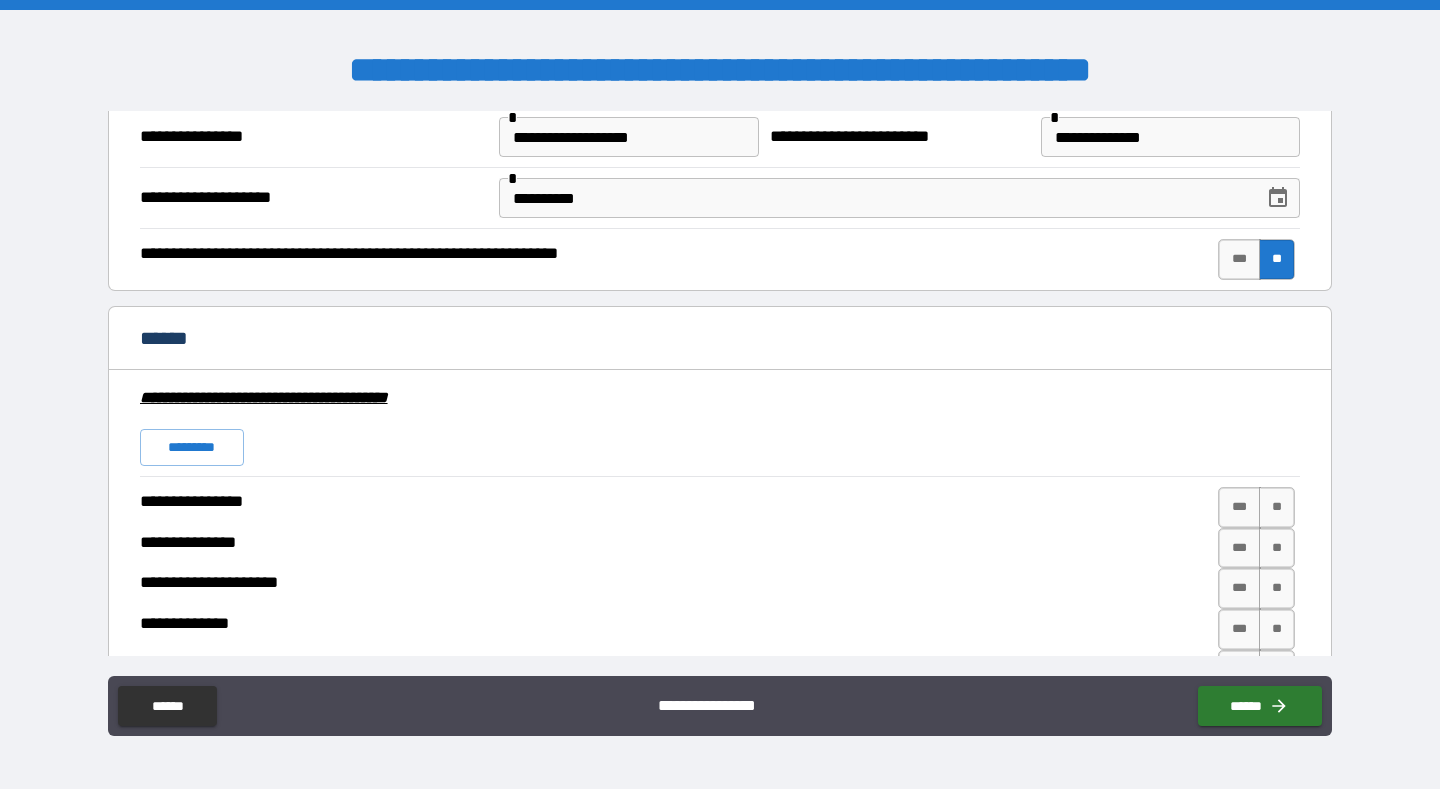 scroll, scrollTop: 3362, scrollLeft: 0, axis: vertical 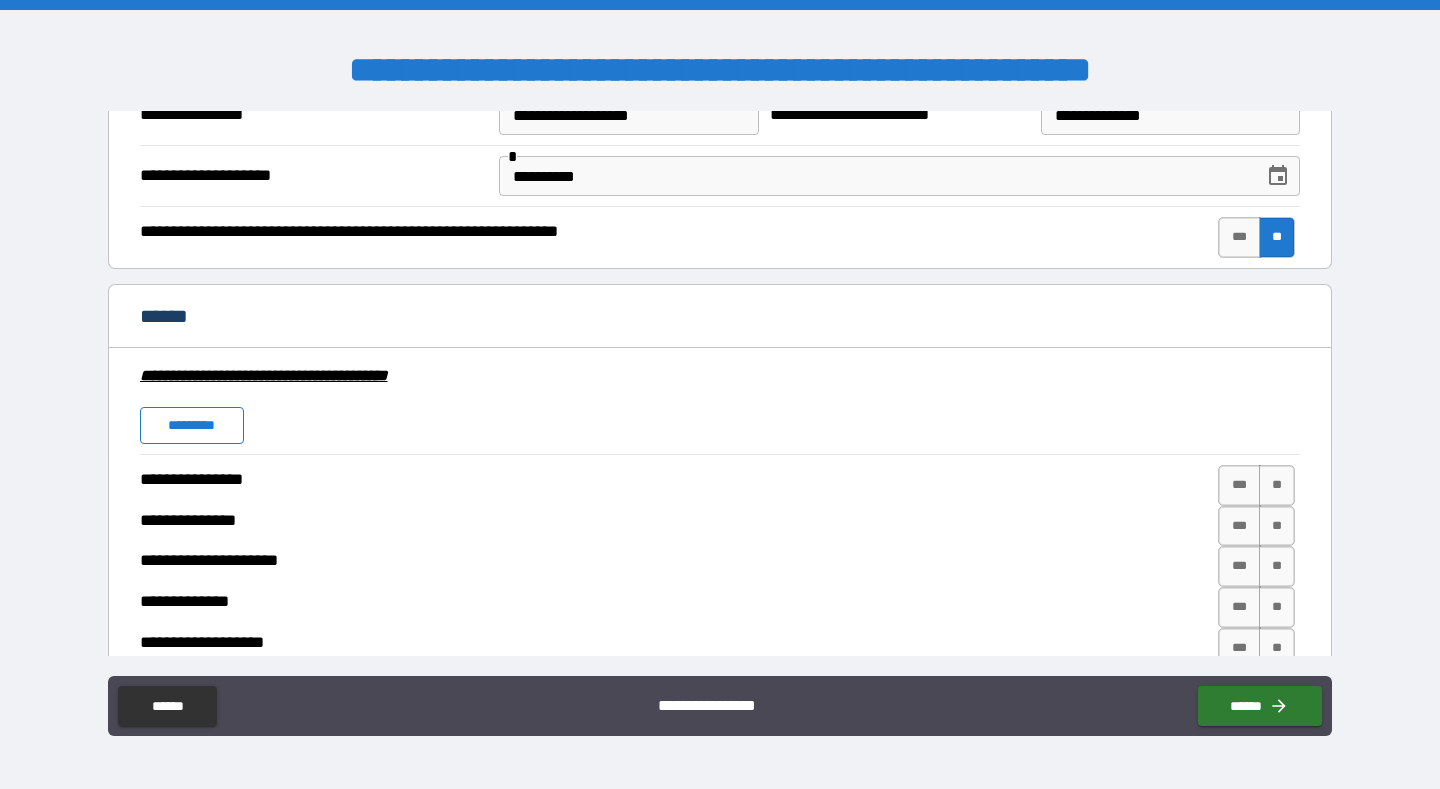 click on "*********" at bounding box center (192, 425) 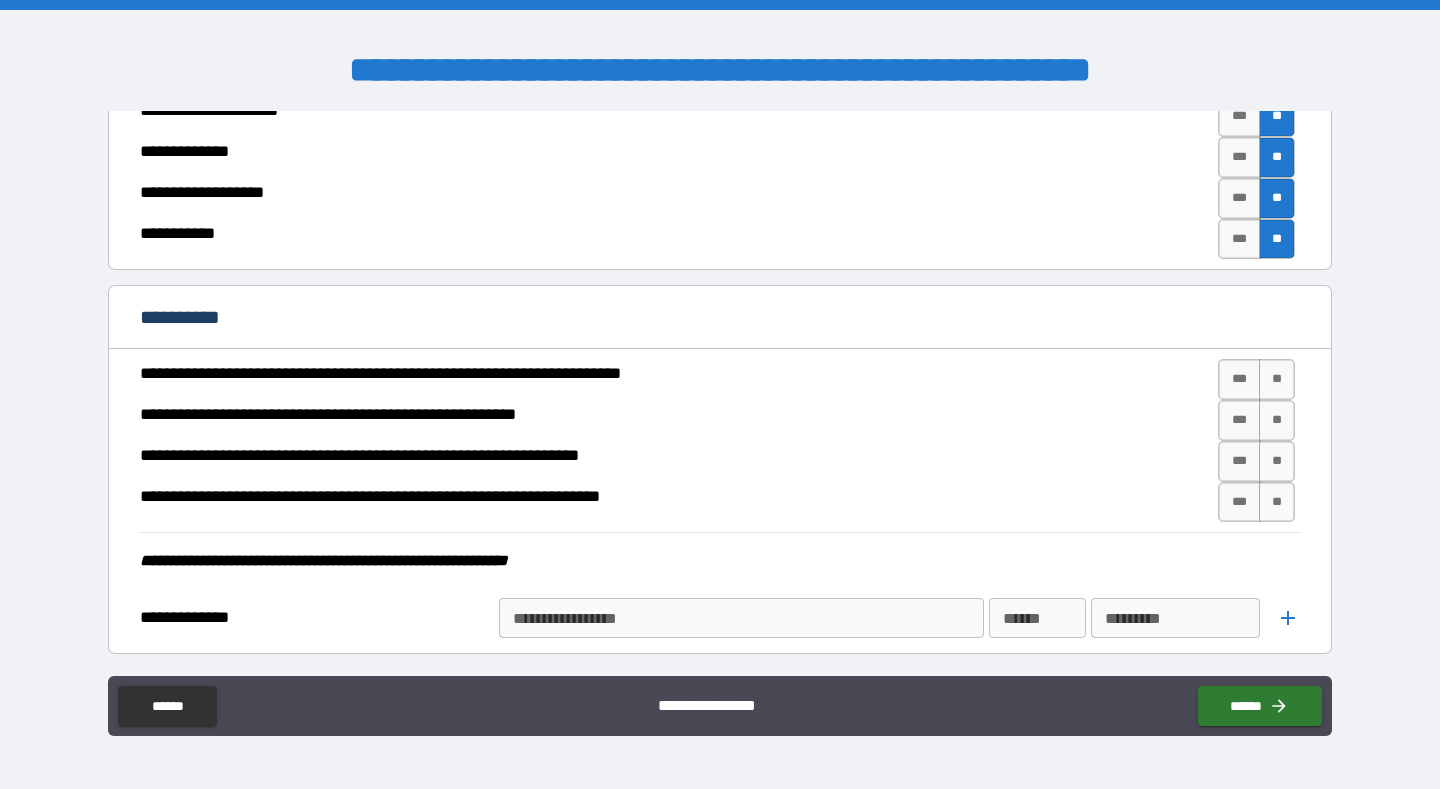 scroll, scrollTop: 3817, scrollLeft: 0, axis: vertical 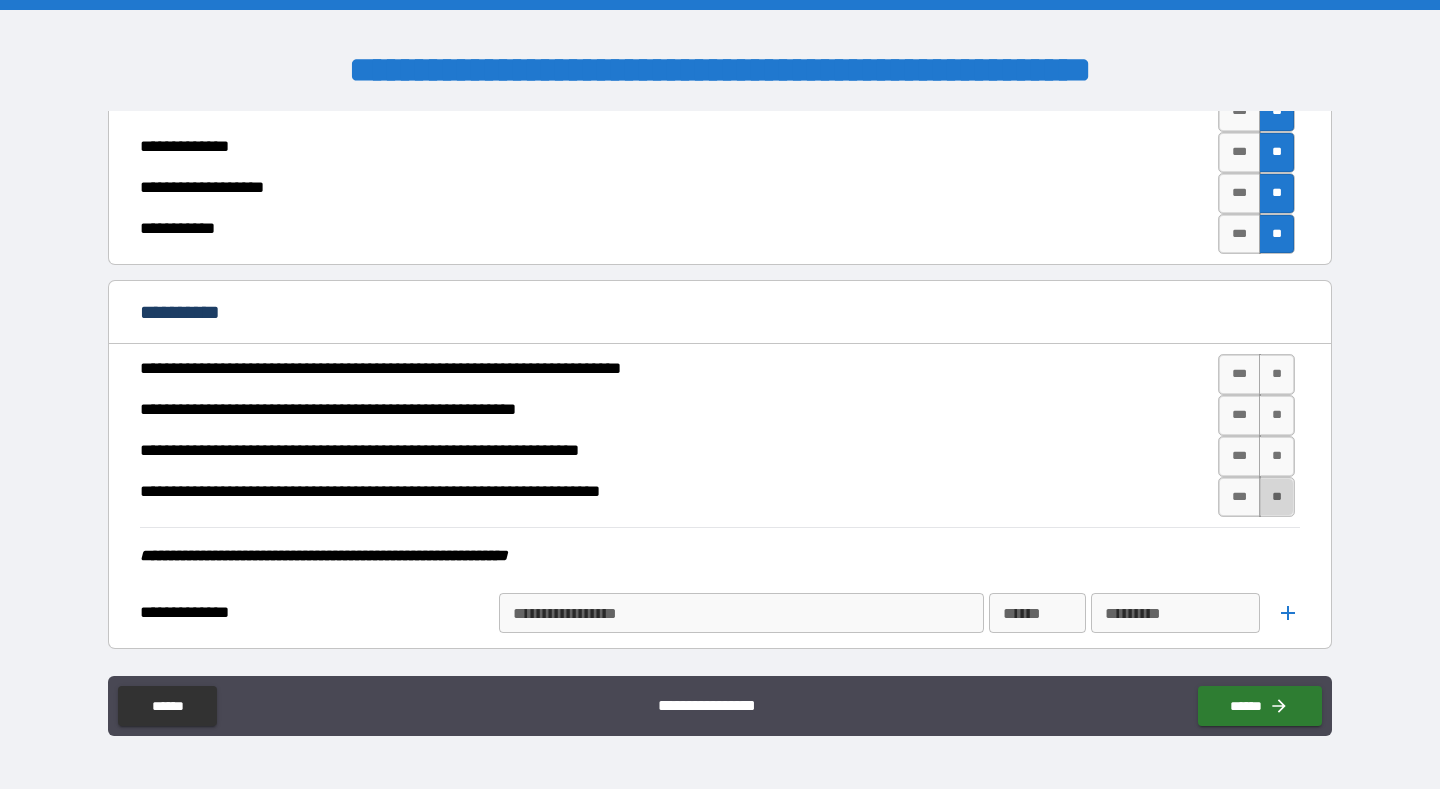 click on "**" at bounding box center [1277, 497] 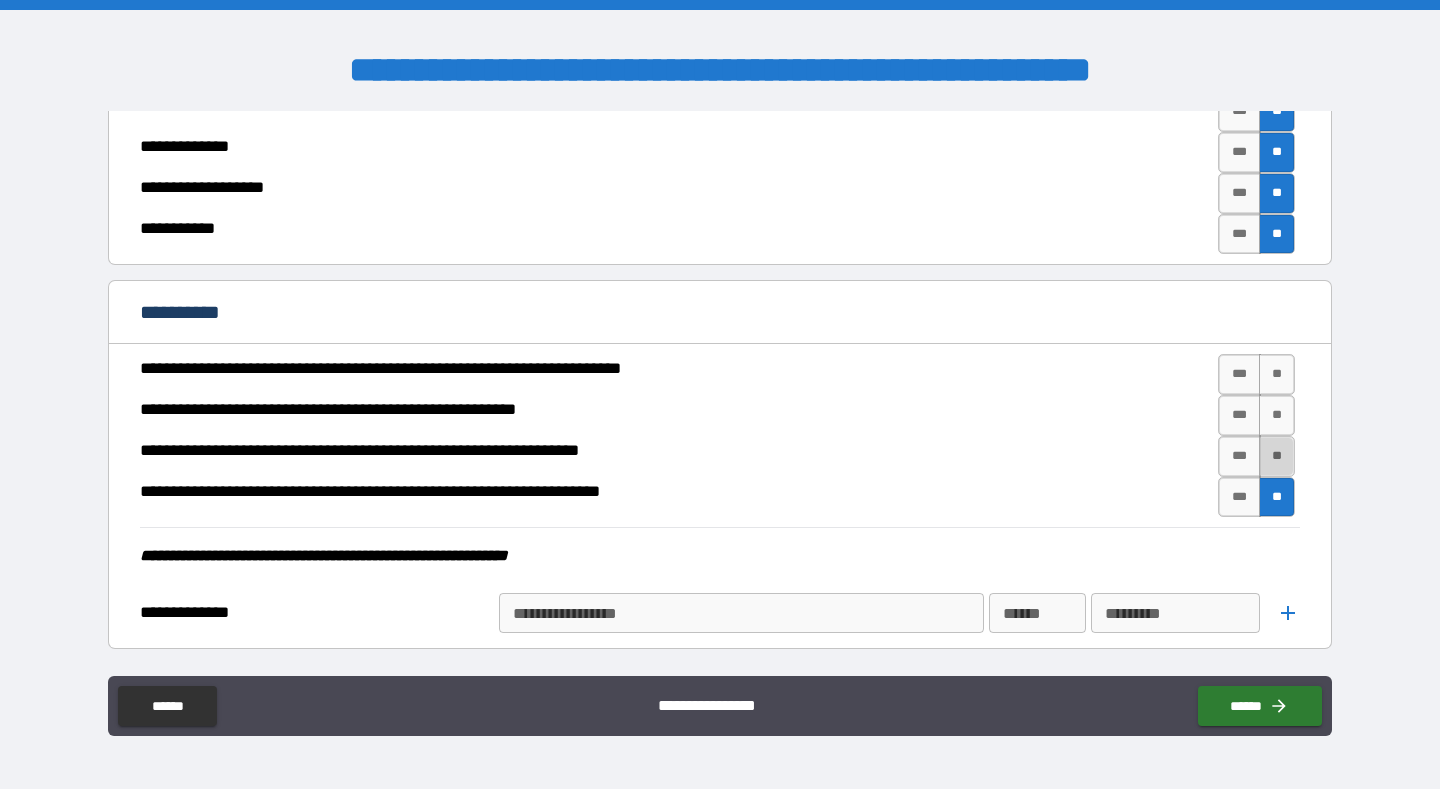click on "**" at bounding box center [1277, 456] 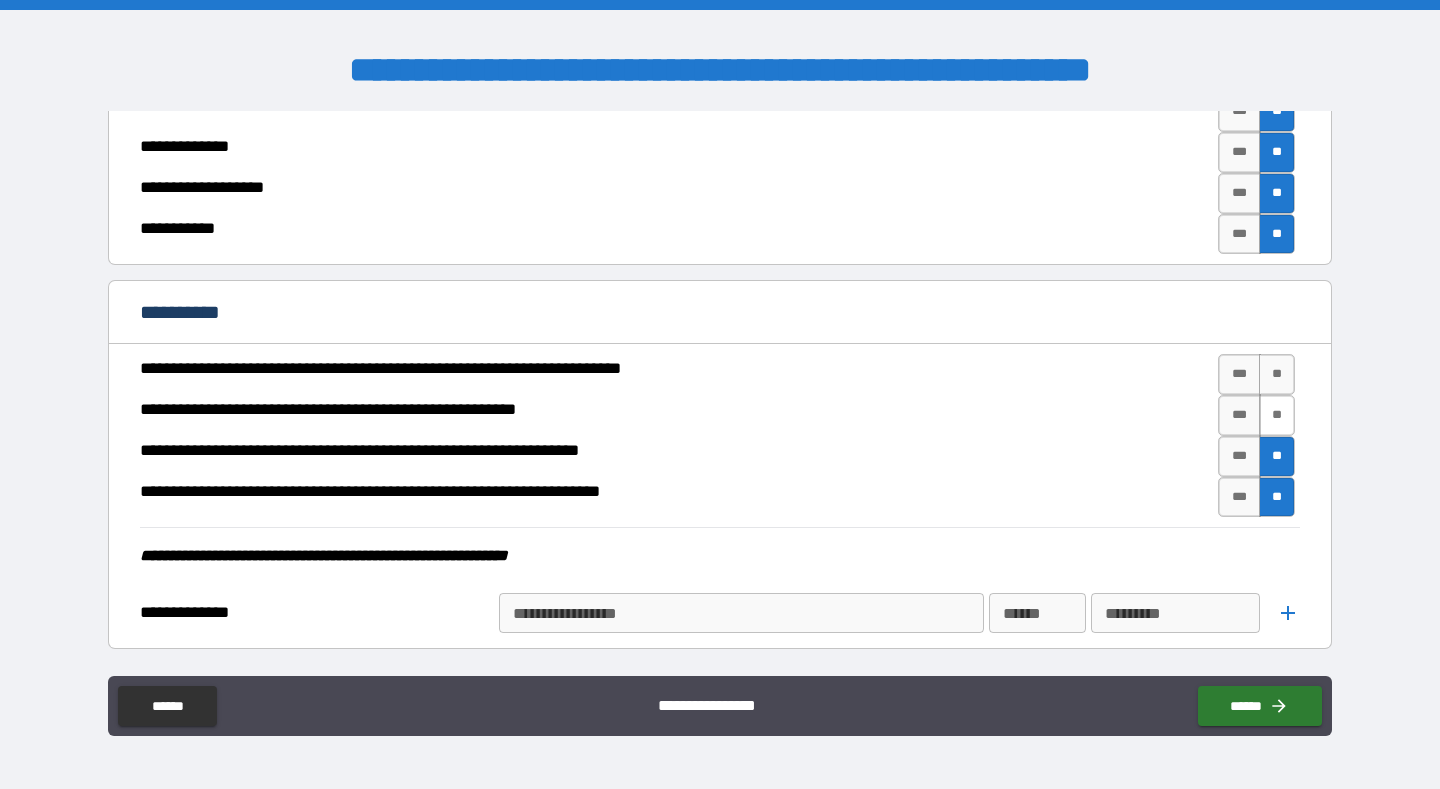click on "**" at bounding box center [1277, 415] 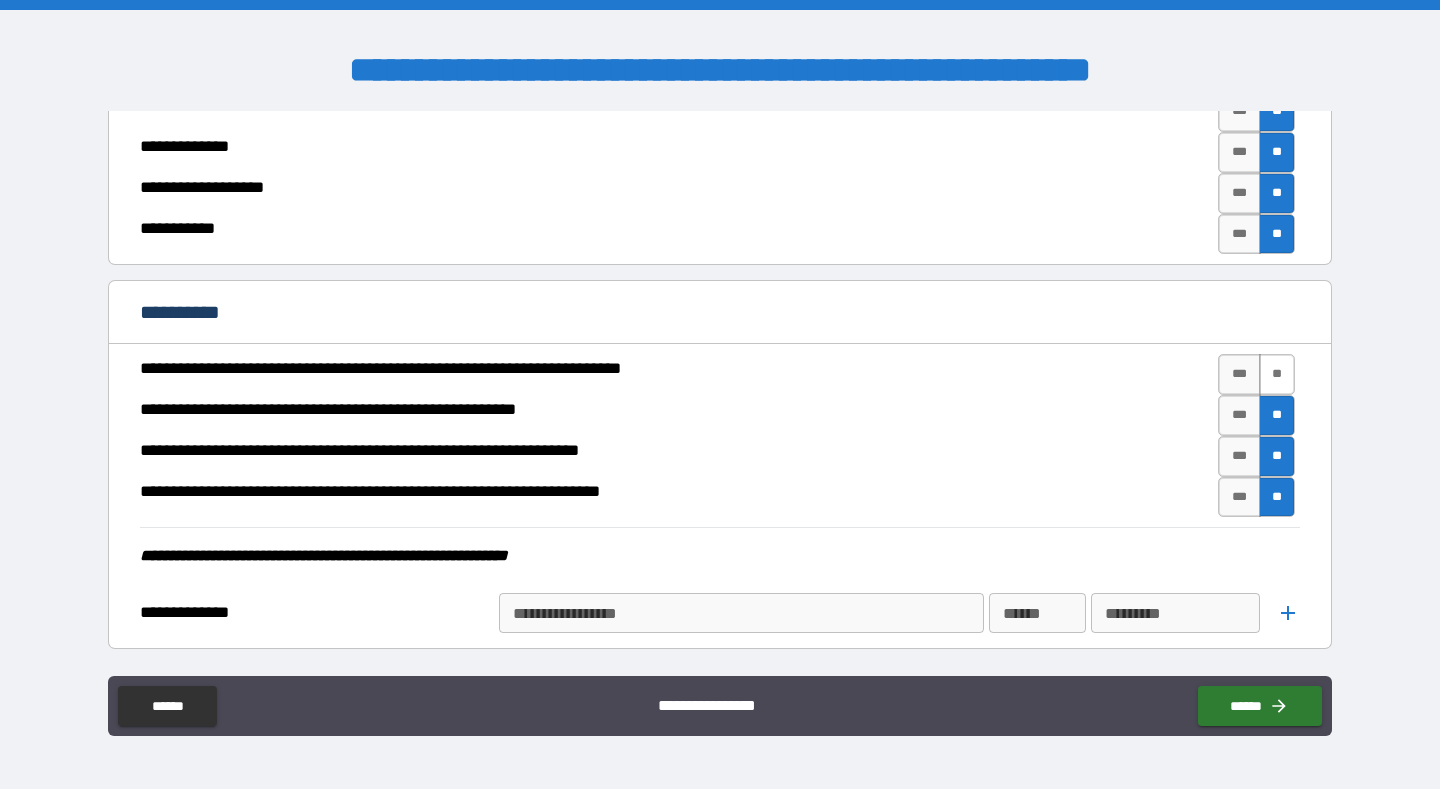click on "**" at bounding box center [1277, 374] 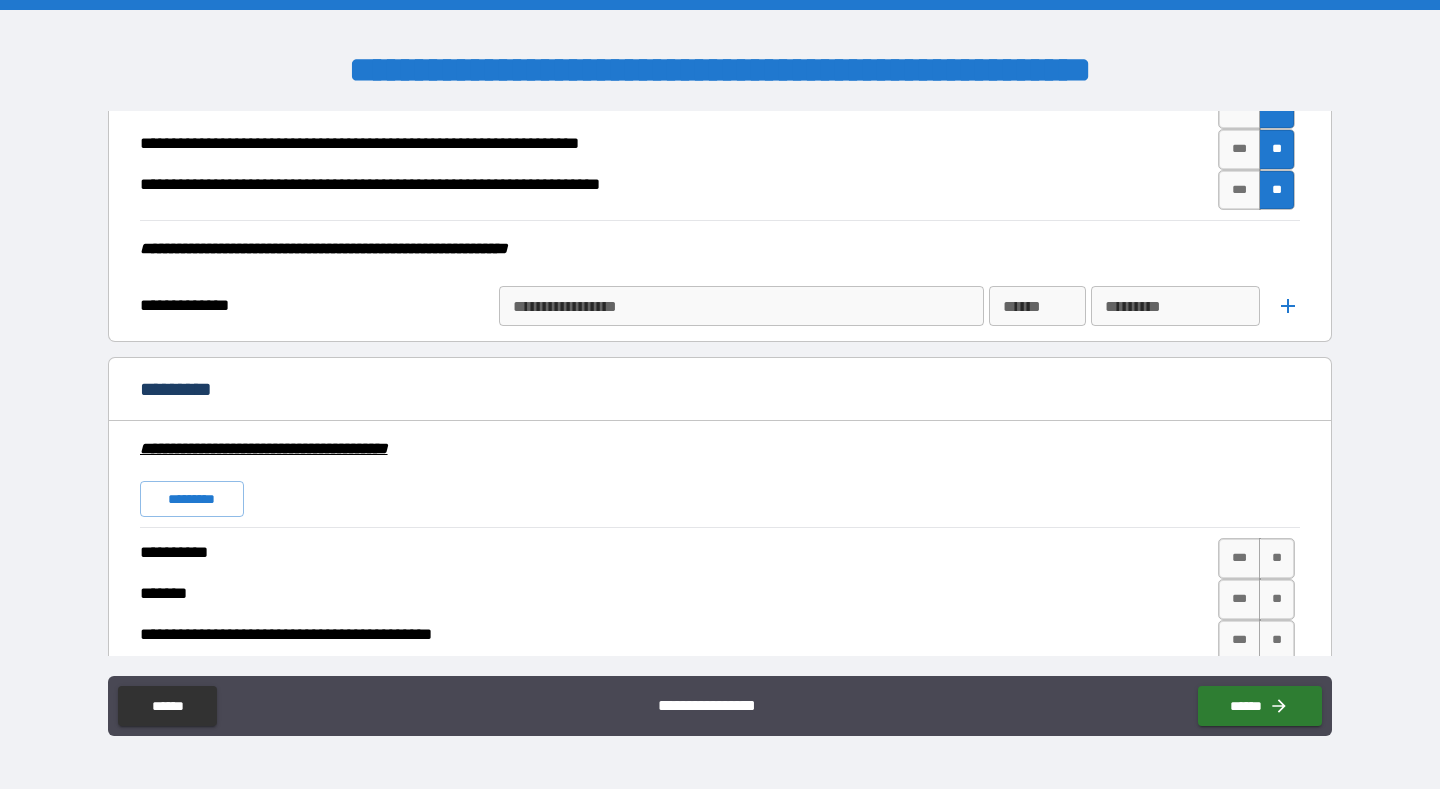 scroll, scrollTop: 4127, scrollLeft: 0, axis: vertical 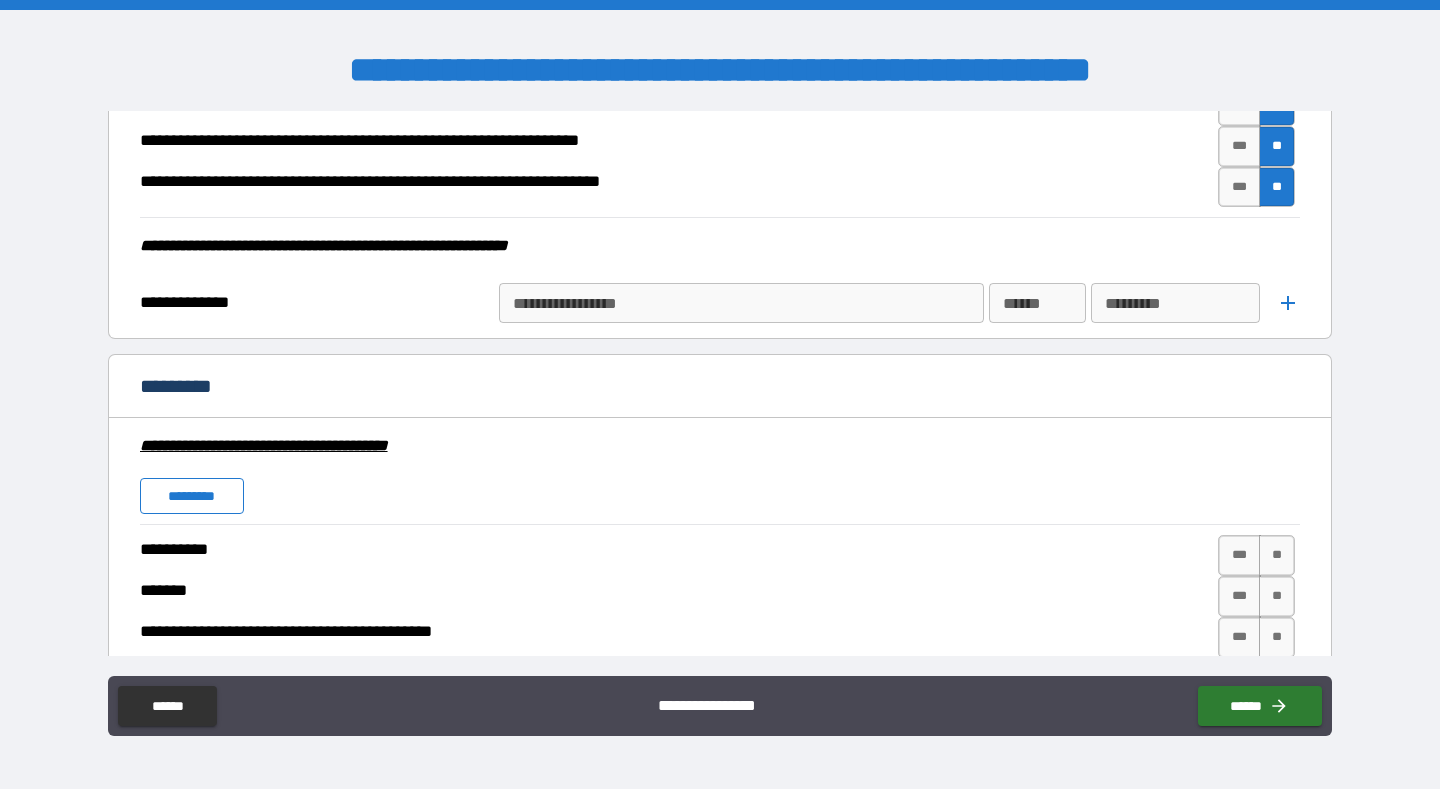 click on "*********" at bounding box center [192, 496] 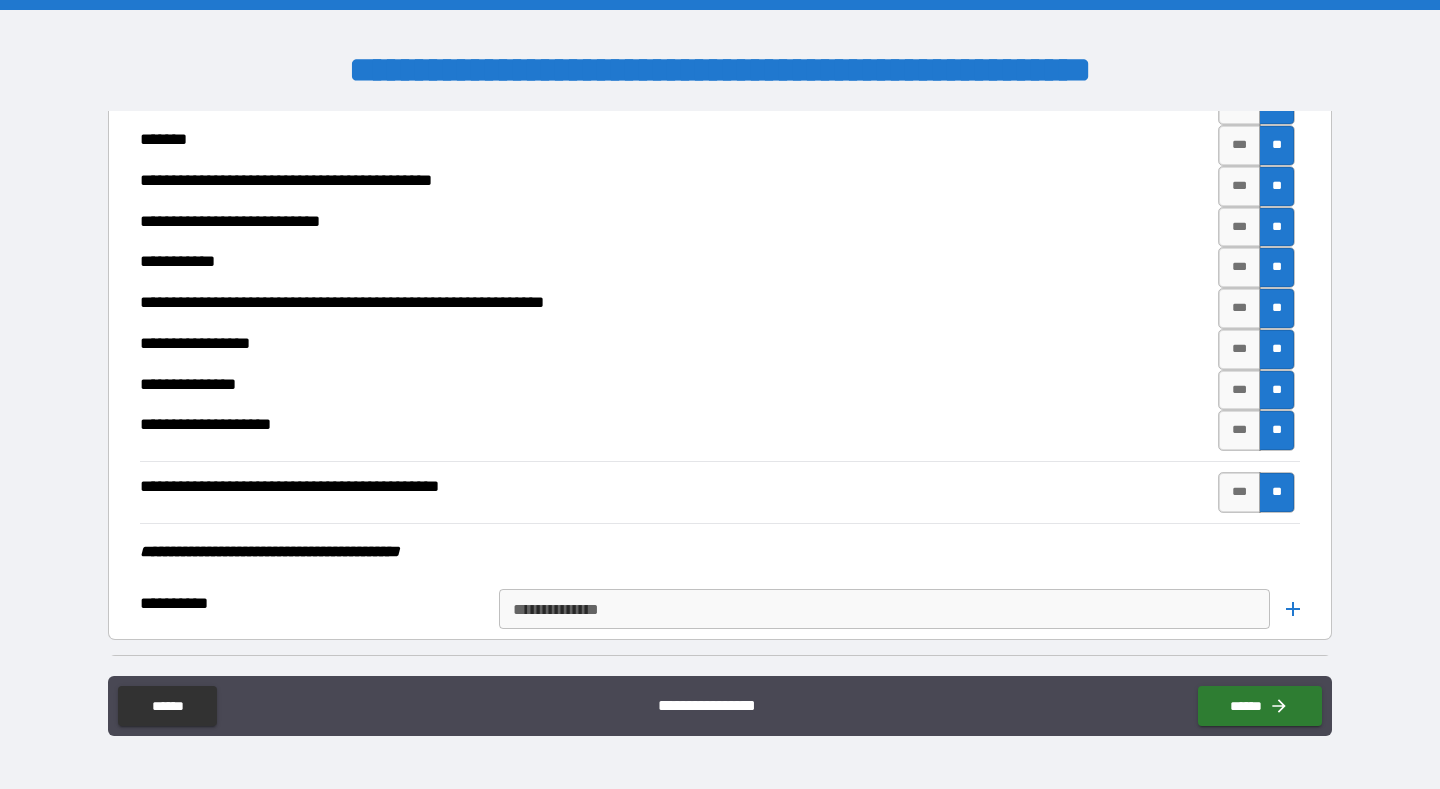 scroll, scrollTop: 4600, scrollLeft: 0, axis: vertical 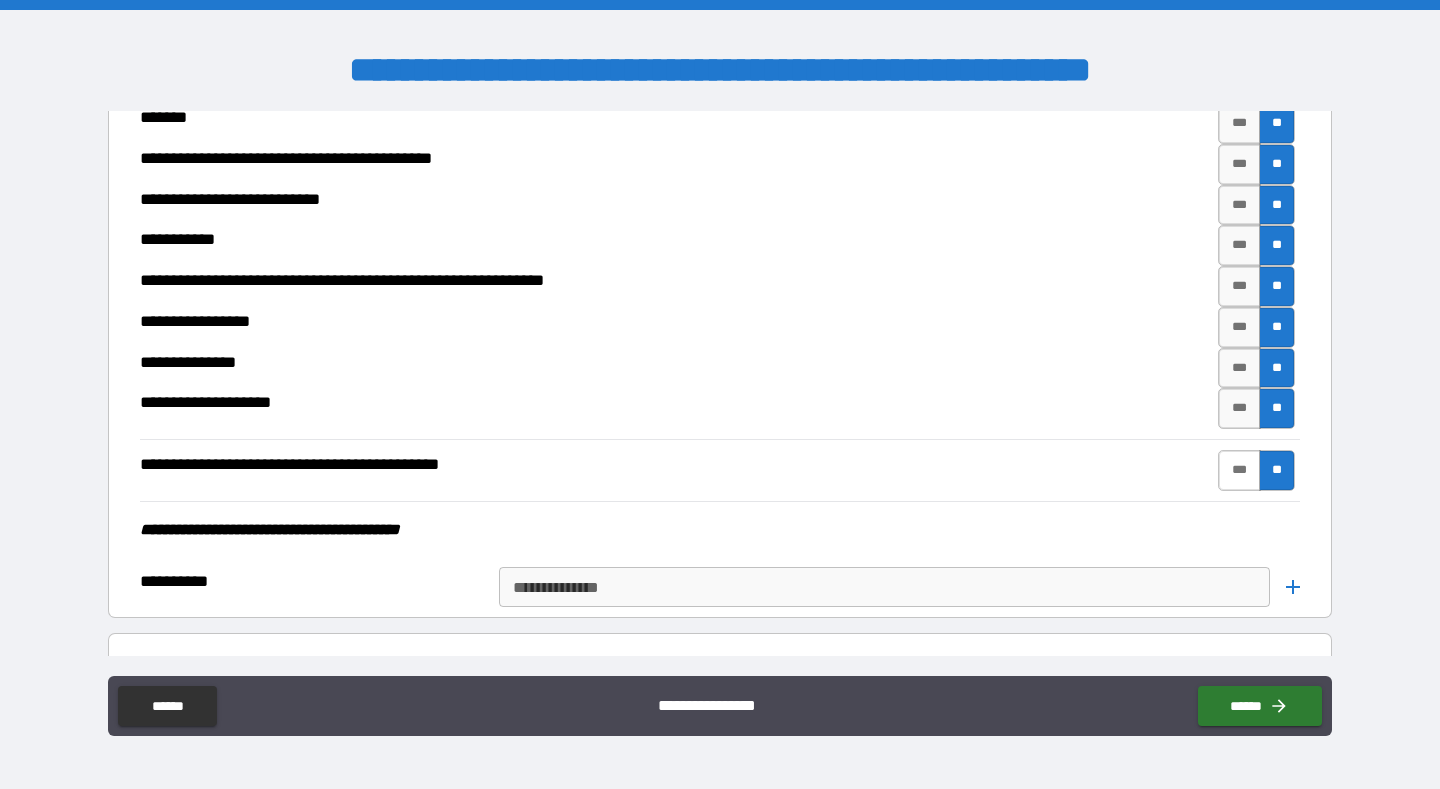click on "***" at bounding box center [1239, 470] 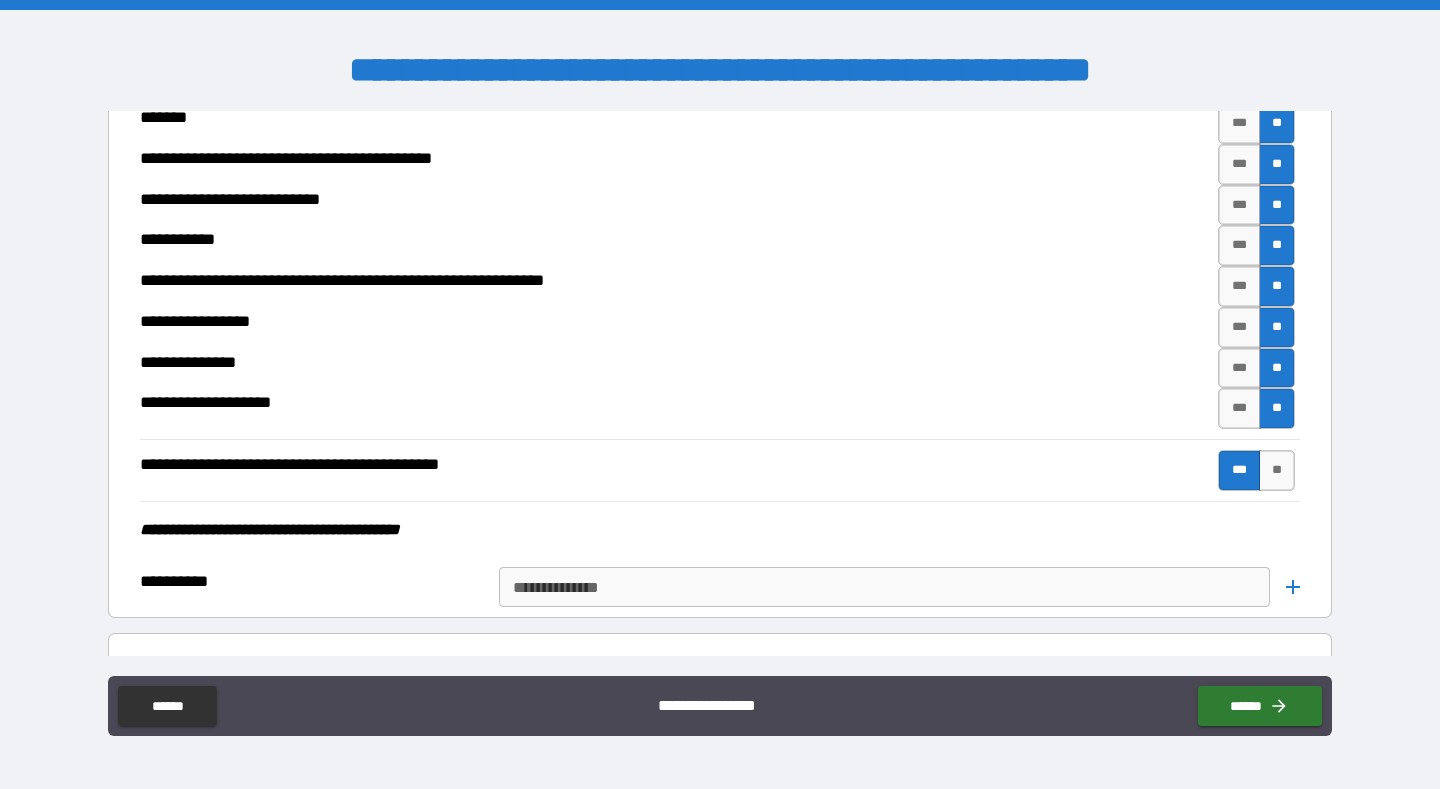 click on "**********" at bounding box center (883, 587) 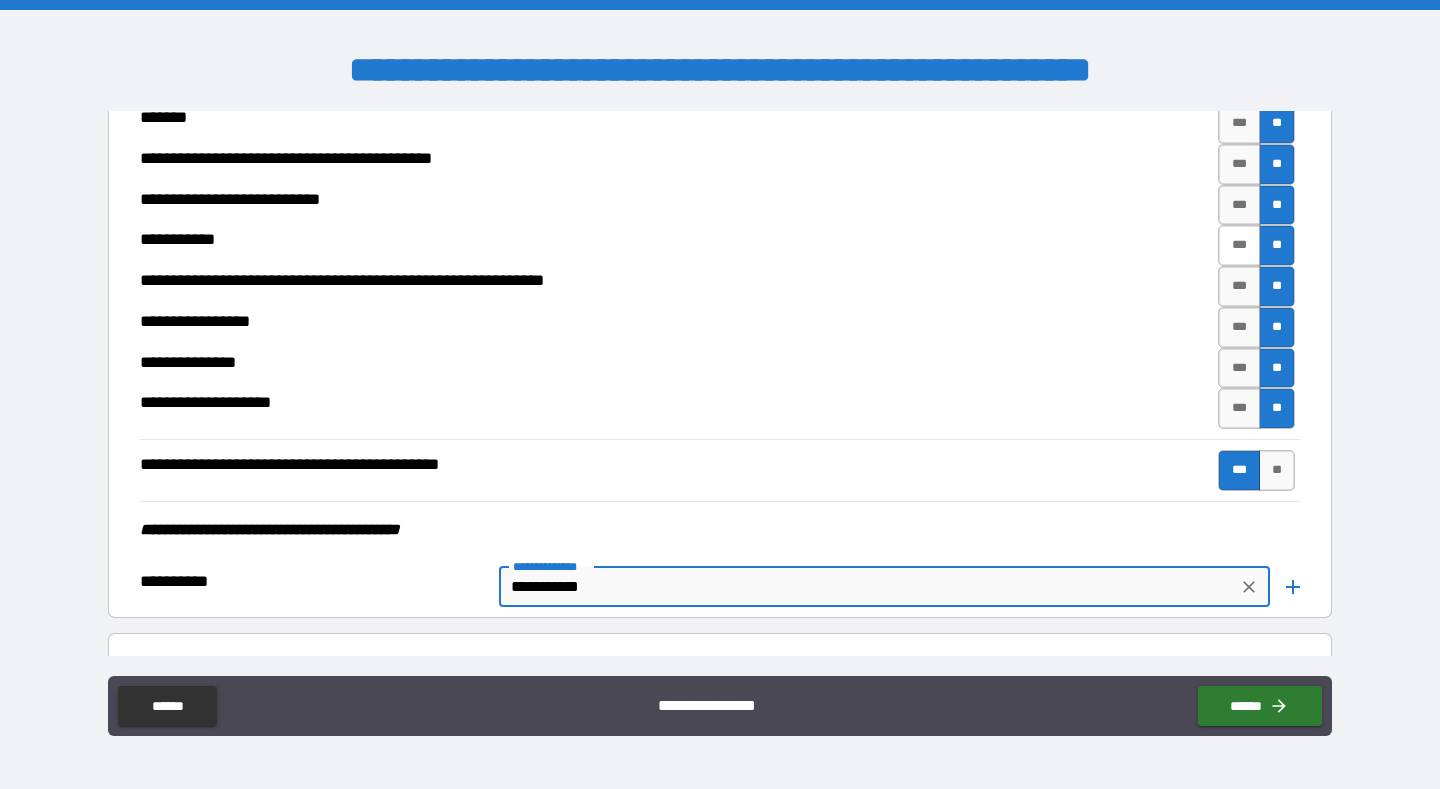 type on "**********" 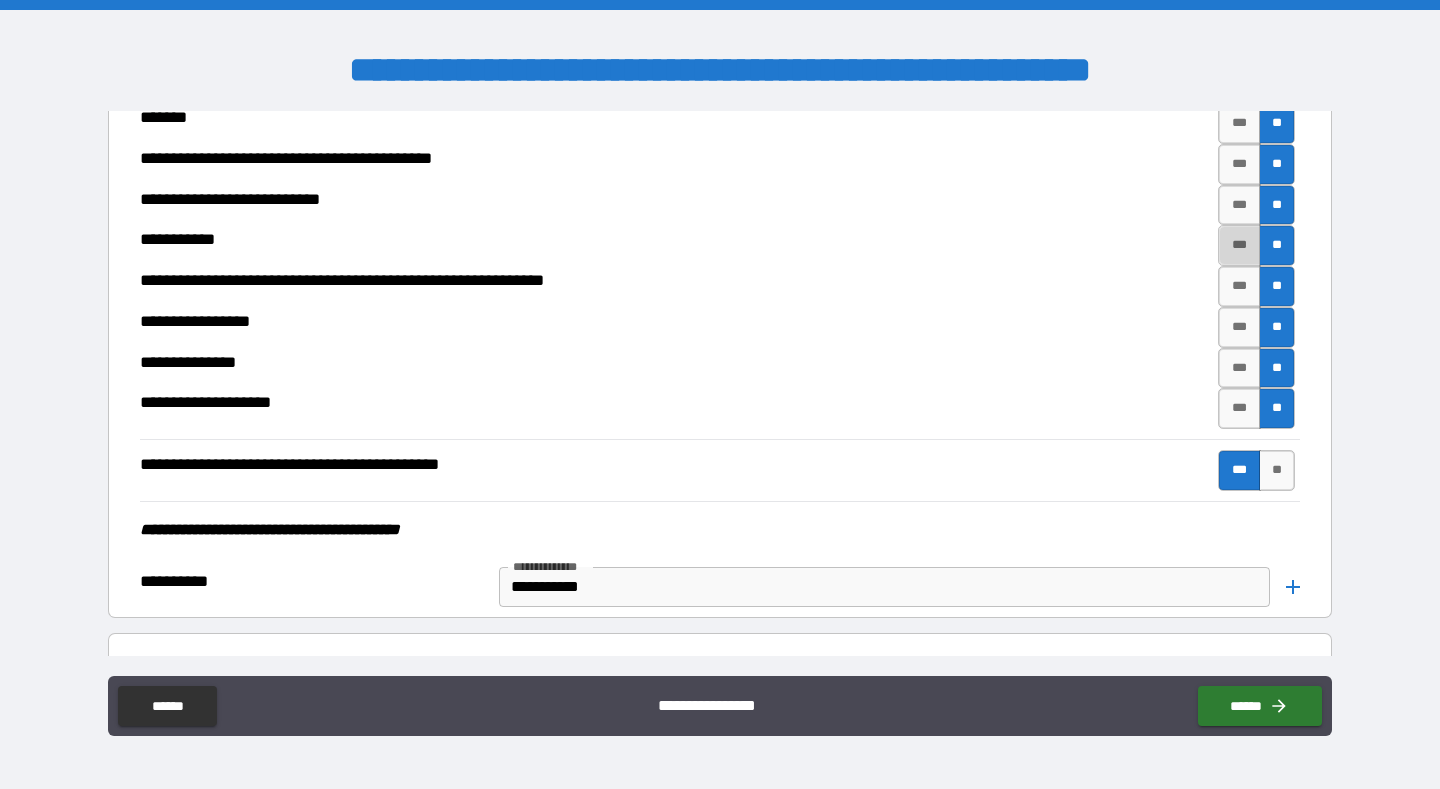 click on "***" at bounding box center [1239, 245] 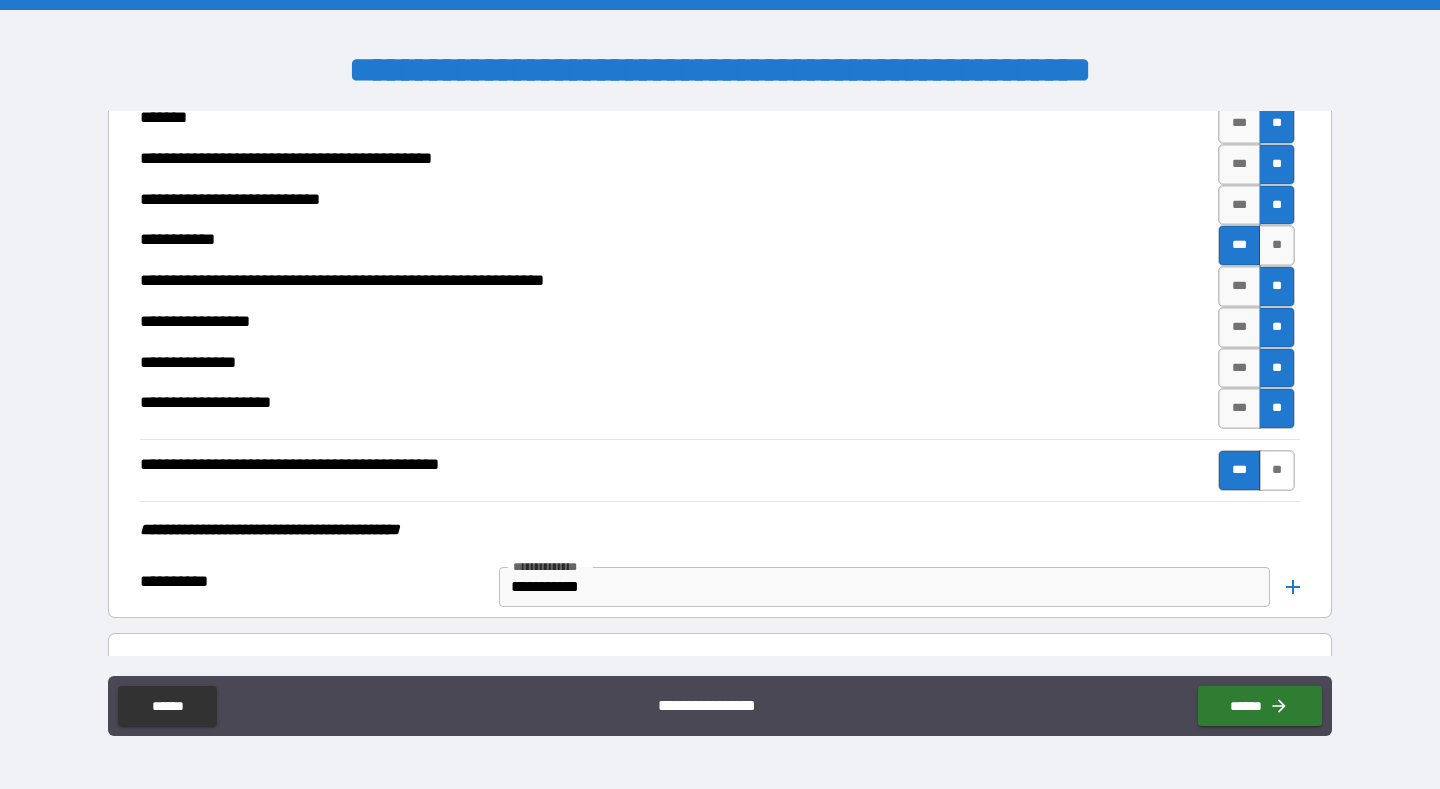 click on "**" at bounding box center [1277, 470] 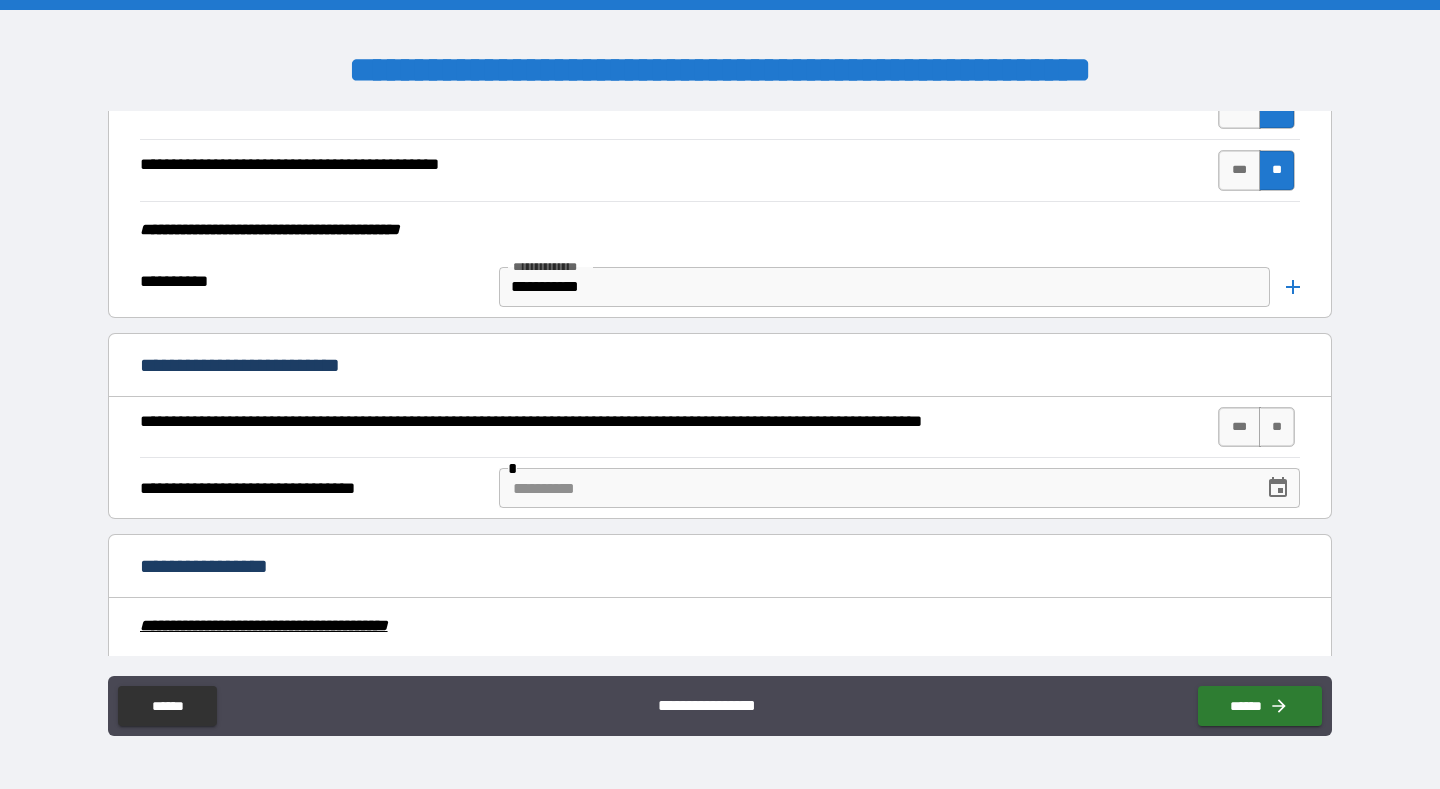 scroll, scrollTop: 4901, scrollLeft: 0, axis: vertical 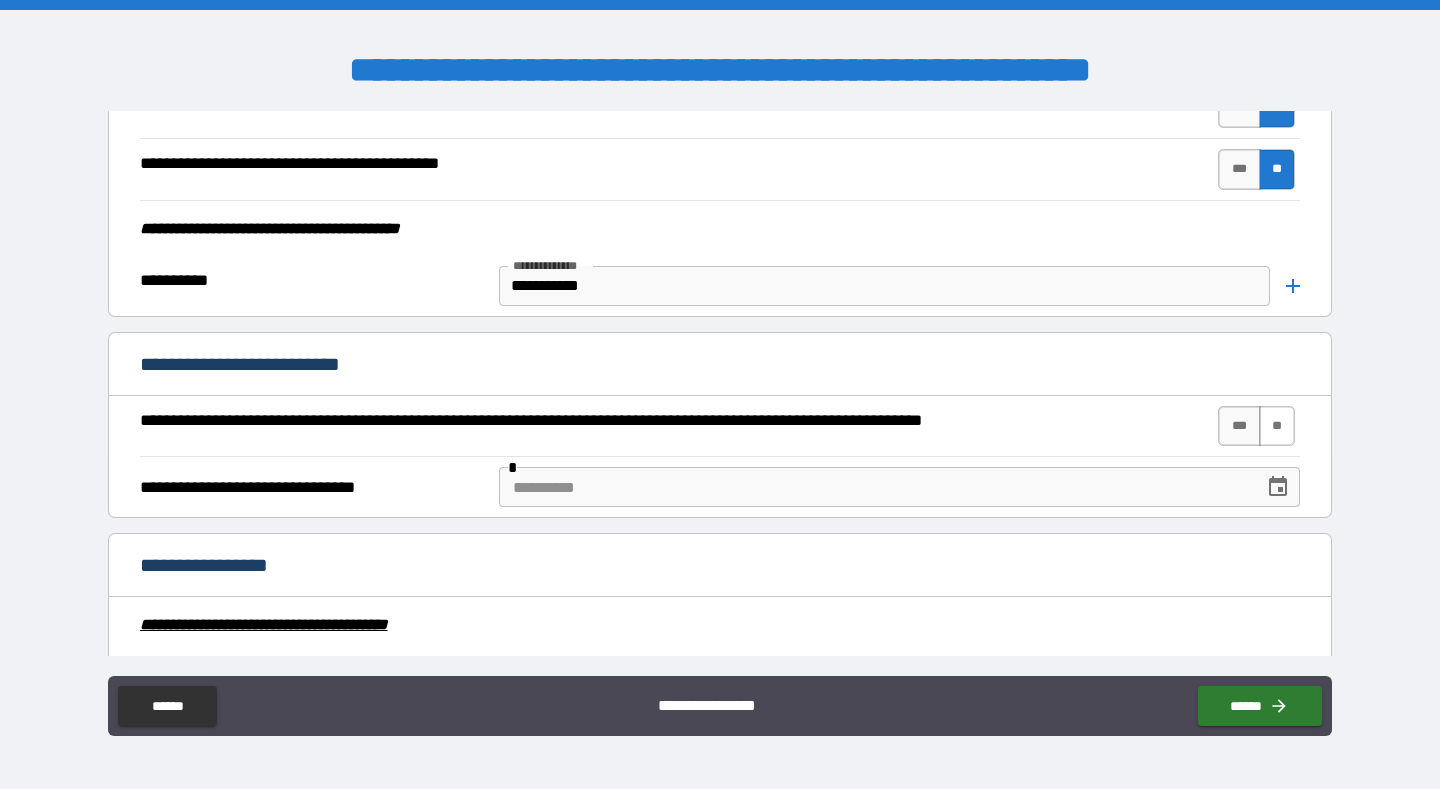 click on "**" at bounding box center (1277, 426) 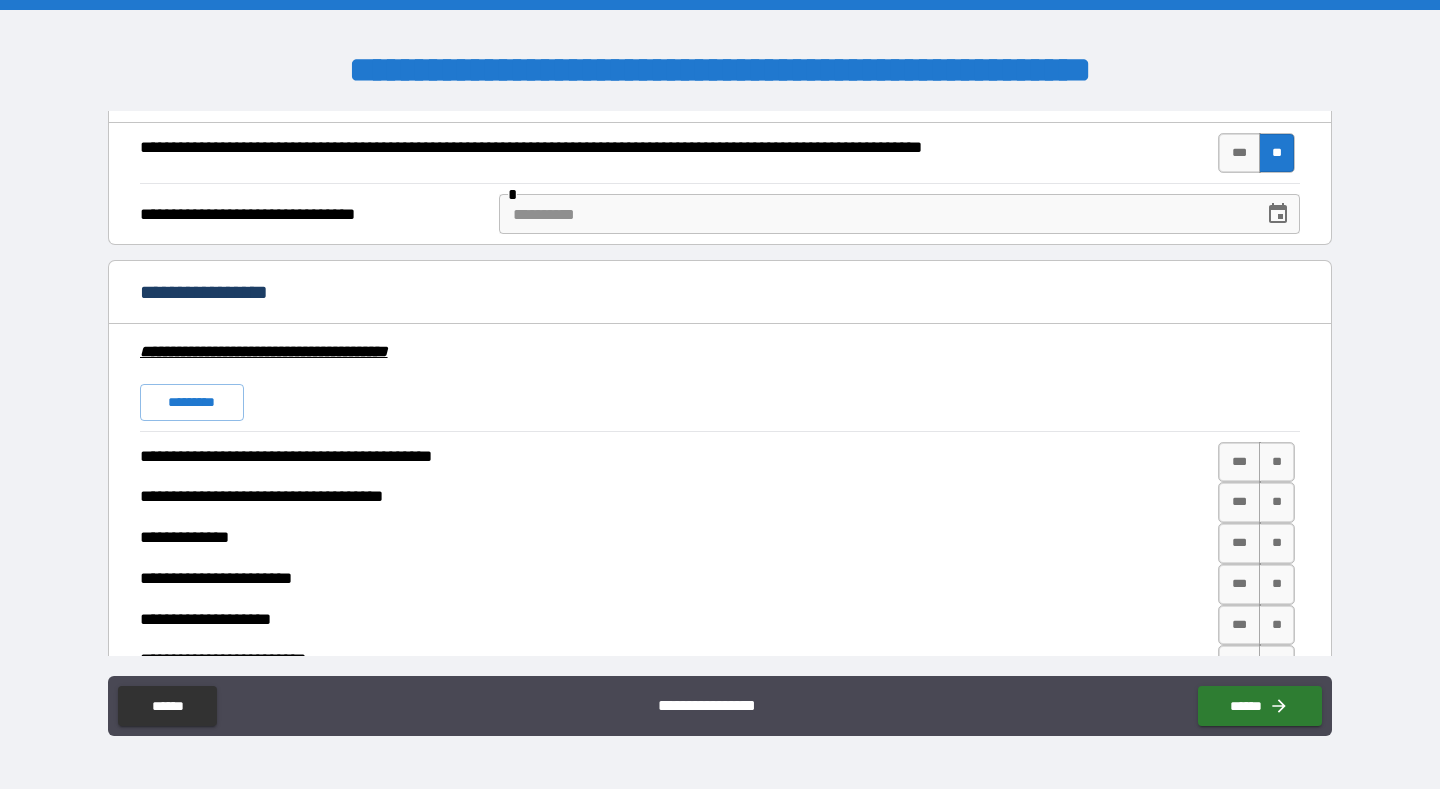 scroll, scrollTop: 5182, scrollLeft: 0, axis: vertical 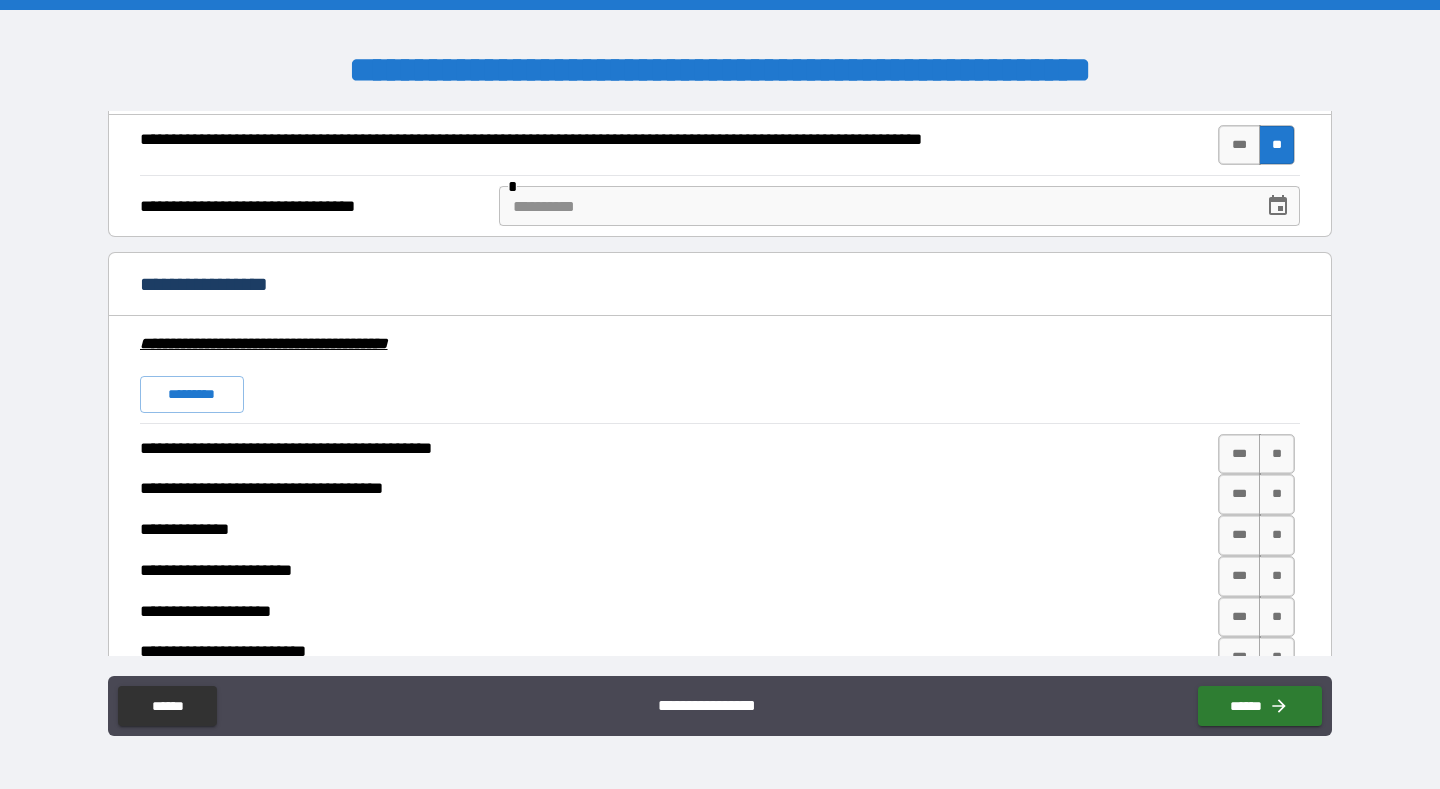 click on "*********" at bounding box center [192, 394] 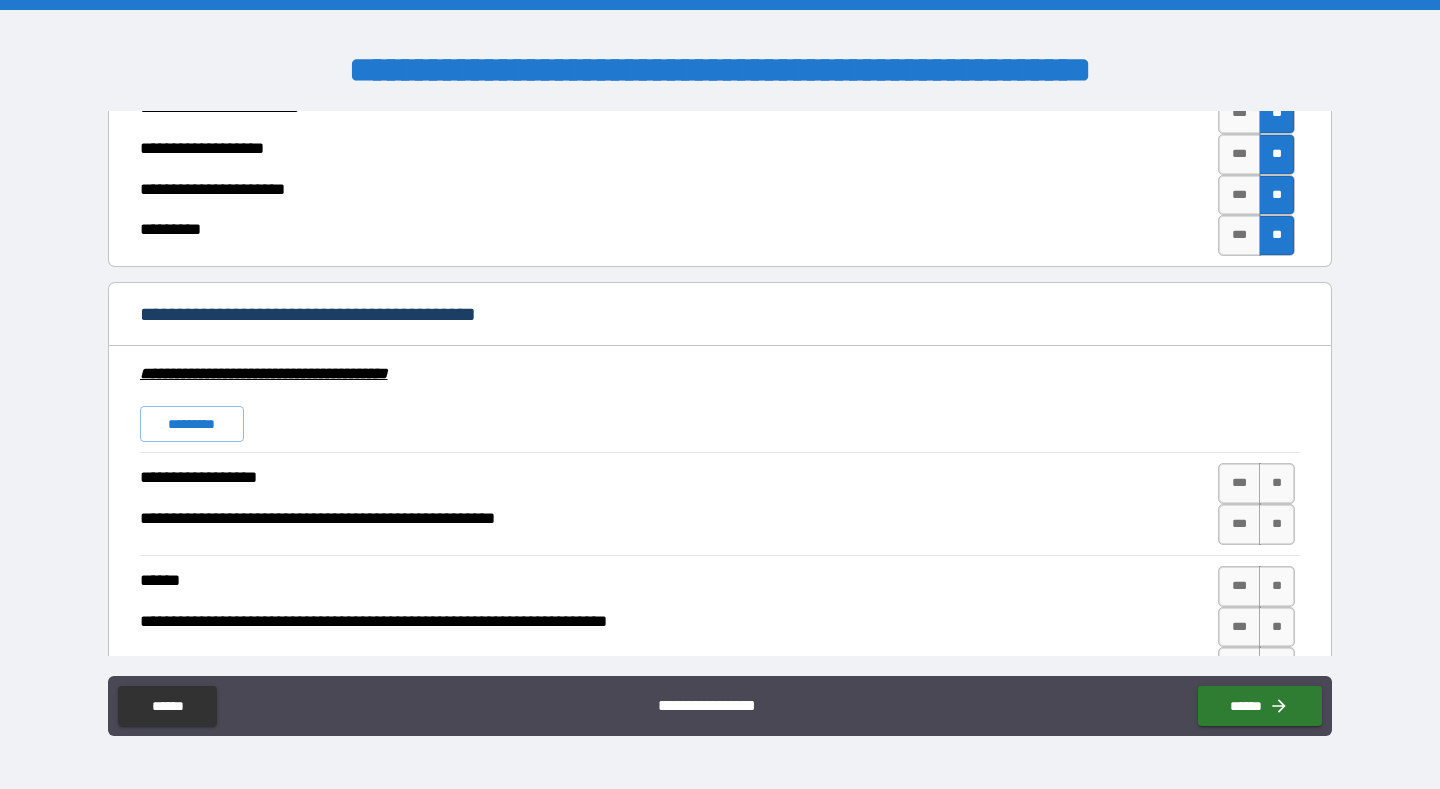 scroll, scrollTop: 5955, scrollLeft: 0, axis: vertical 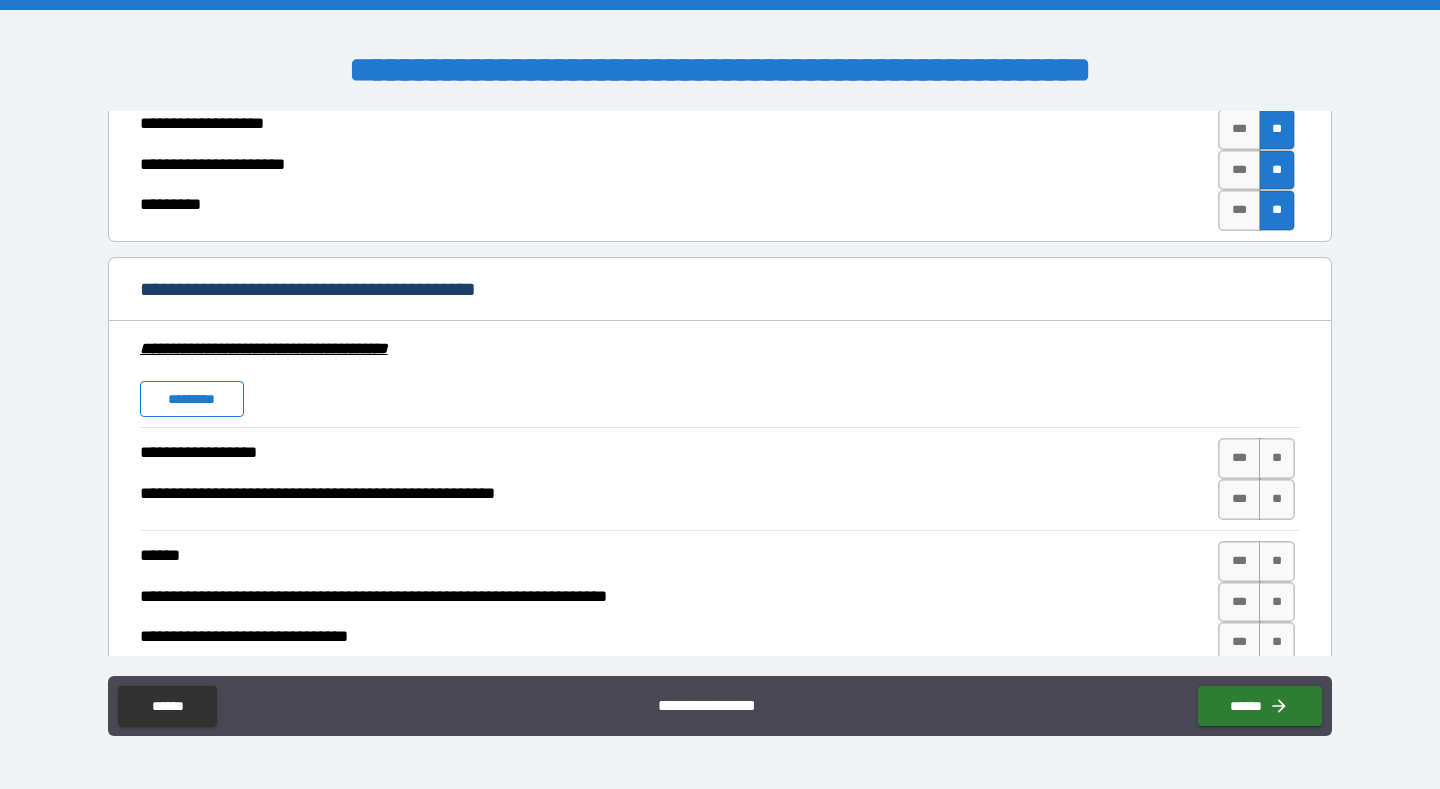 click on "*********" at bounding box center [192, 399] 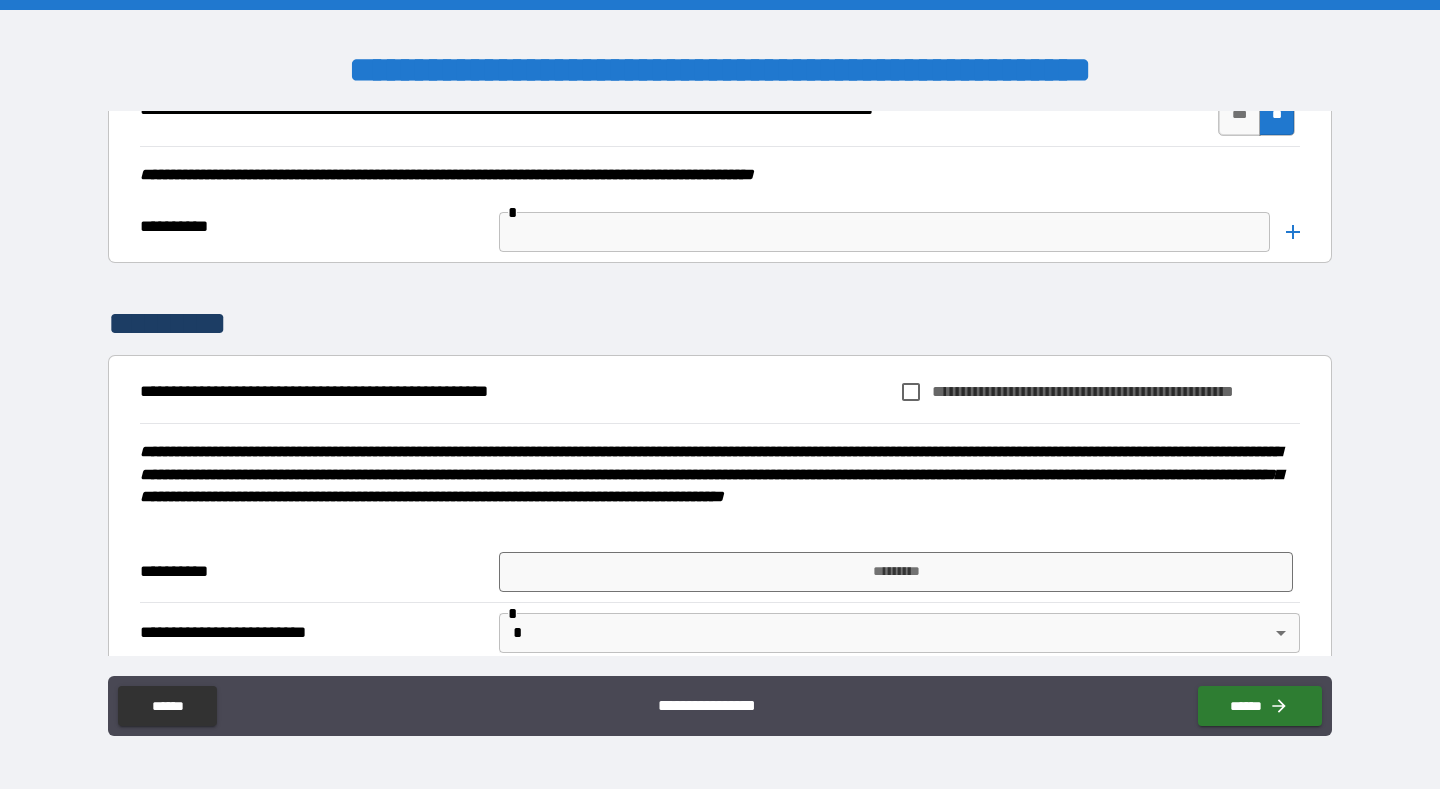 scroll, scrollTop: 7998, scrollLeft: 0, axis: vertical 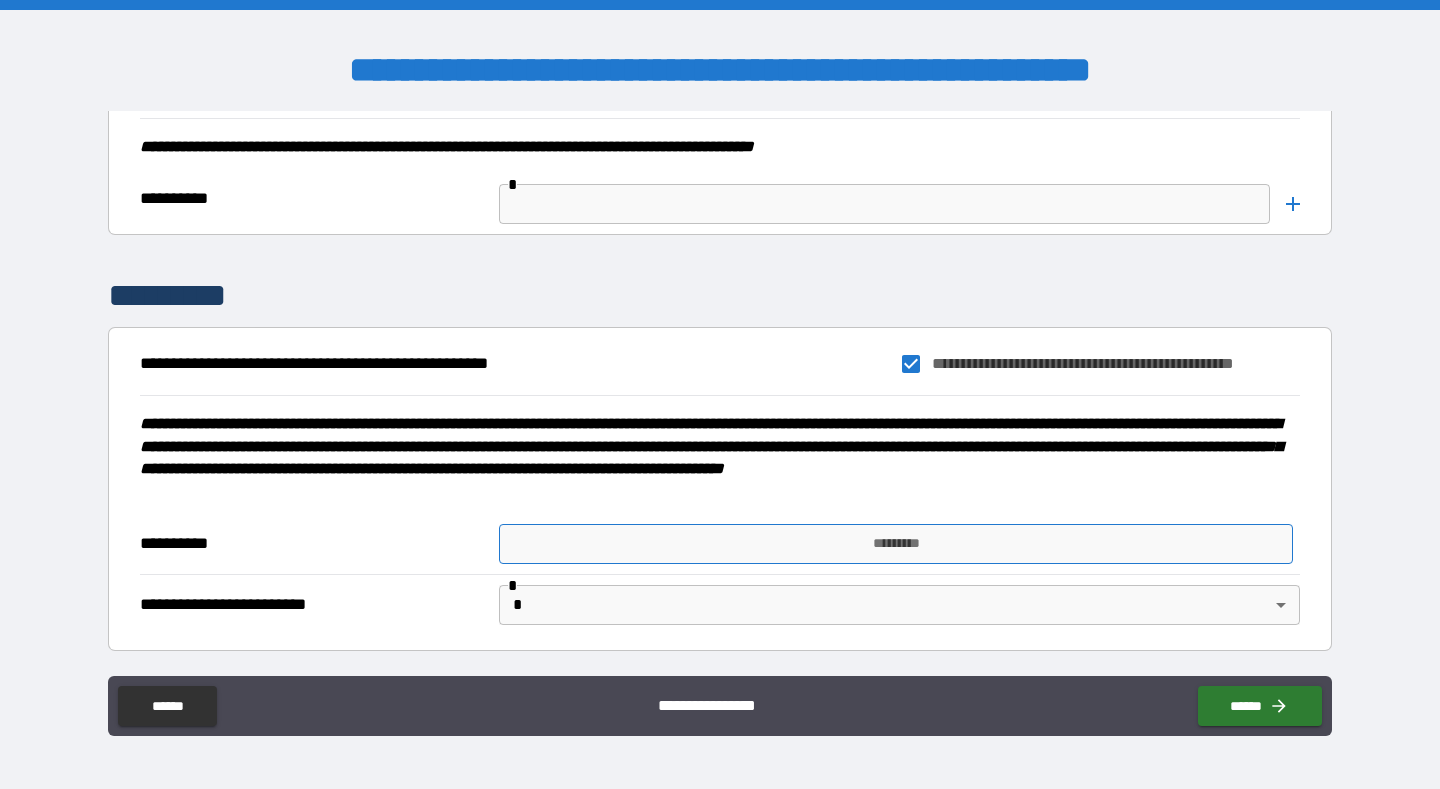 click on "*********" at bounding box center [895, 544] 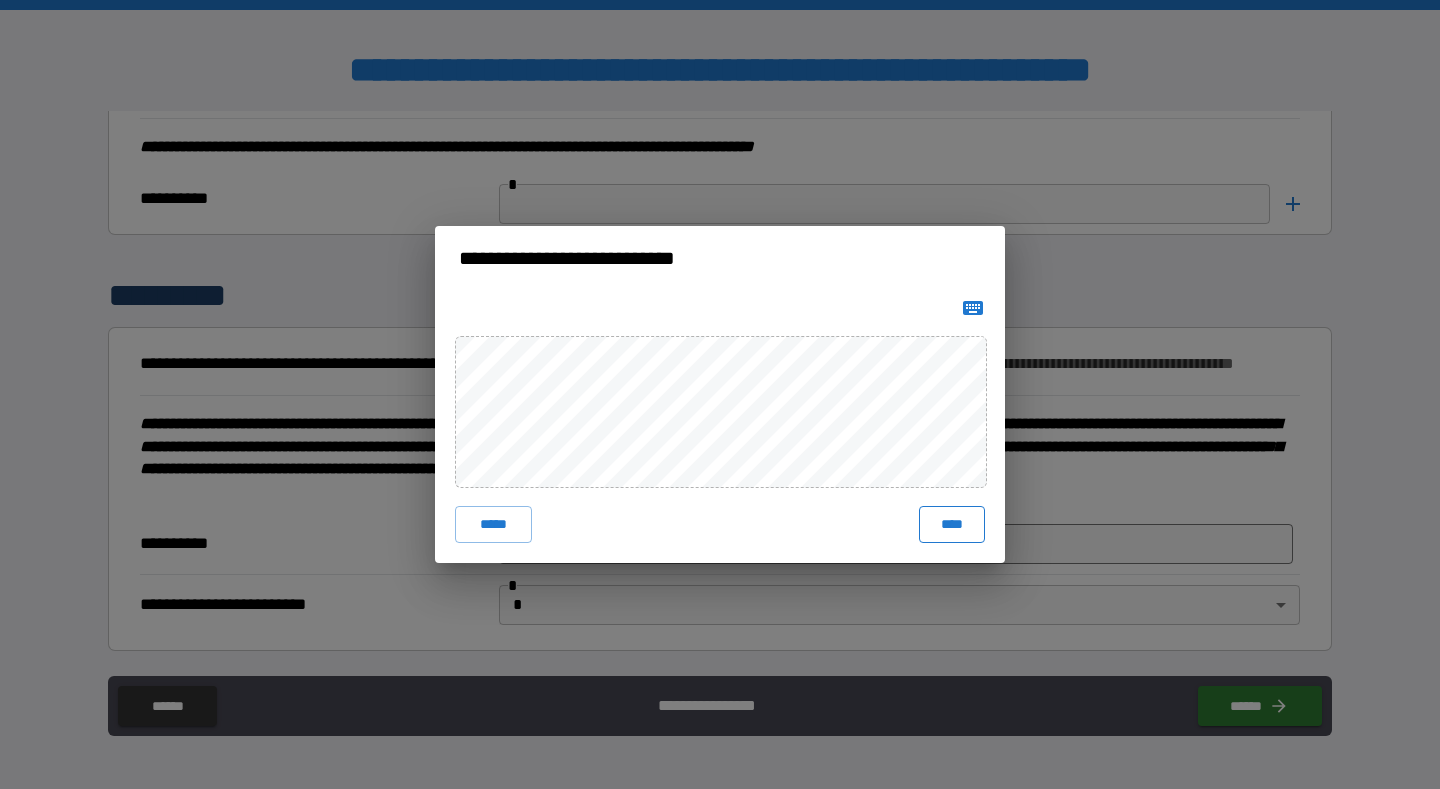 click on "****" at bounding box center [952, 524] 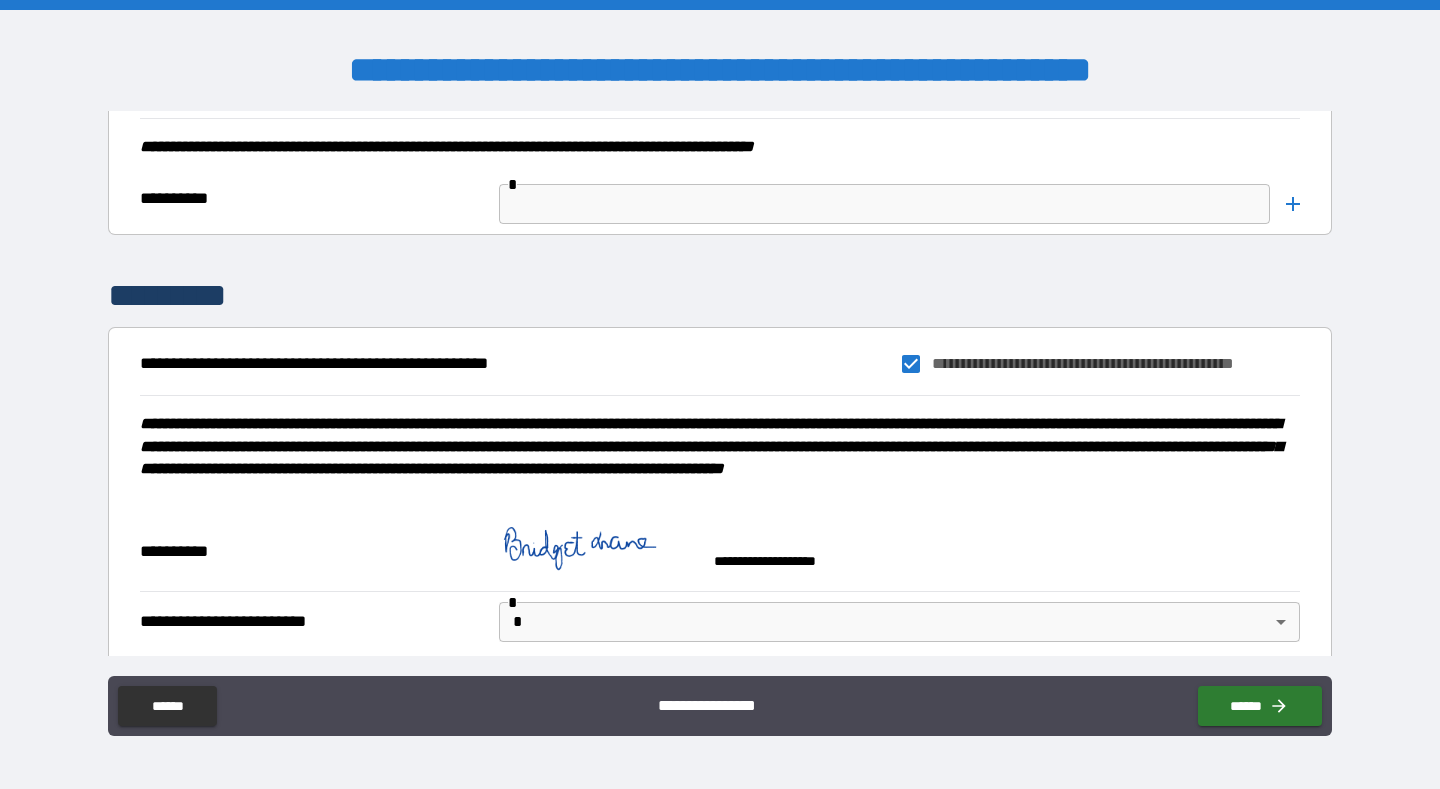 click on "**********" at bounding box center [720, 394] 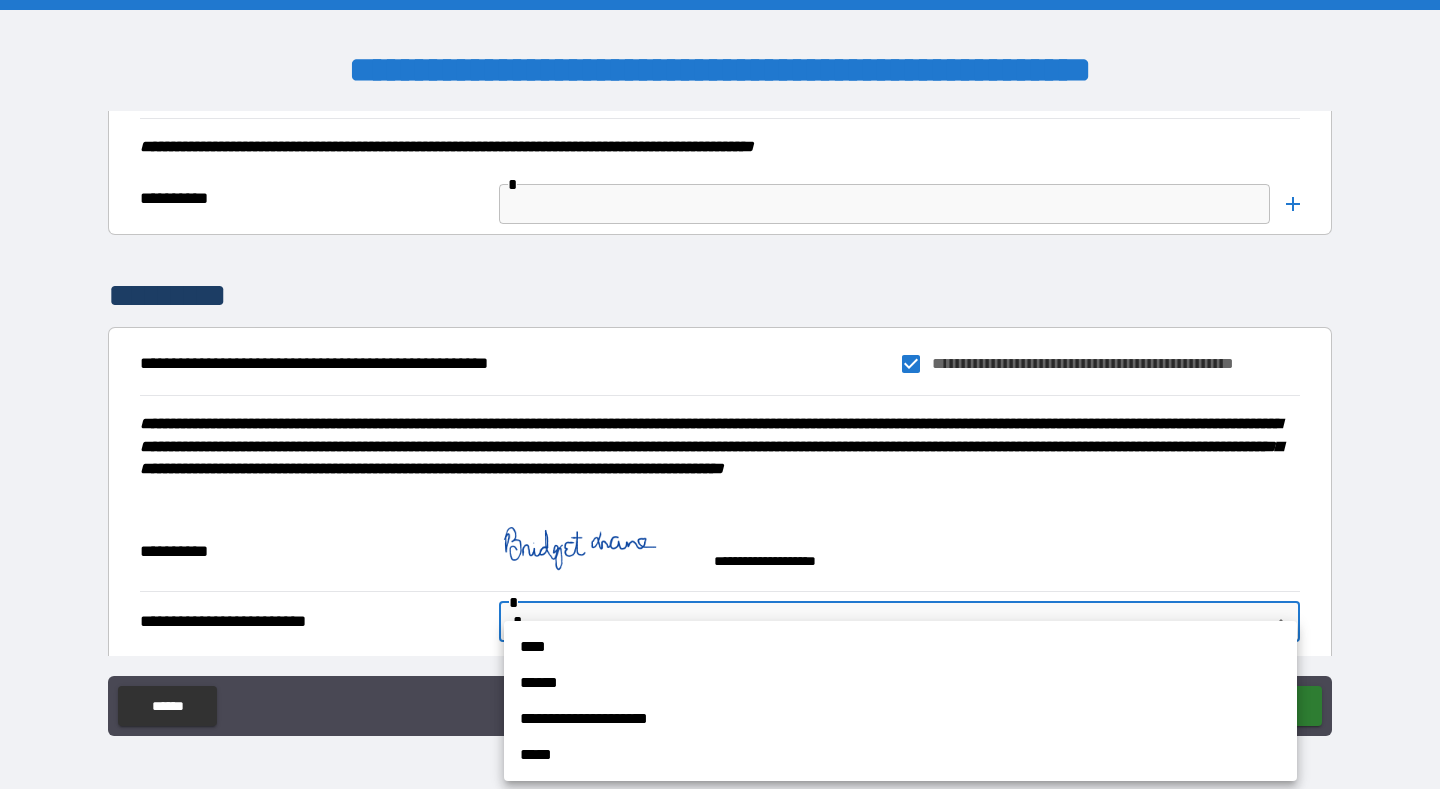 click on "****" at bounding box center (900, 647) 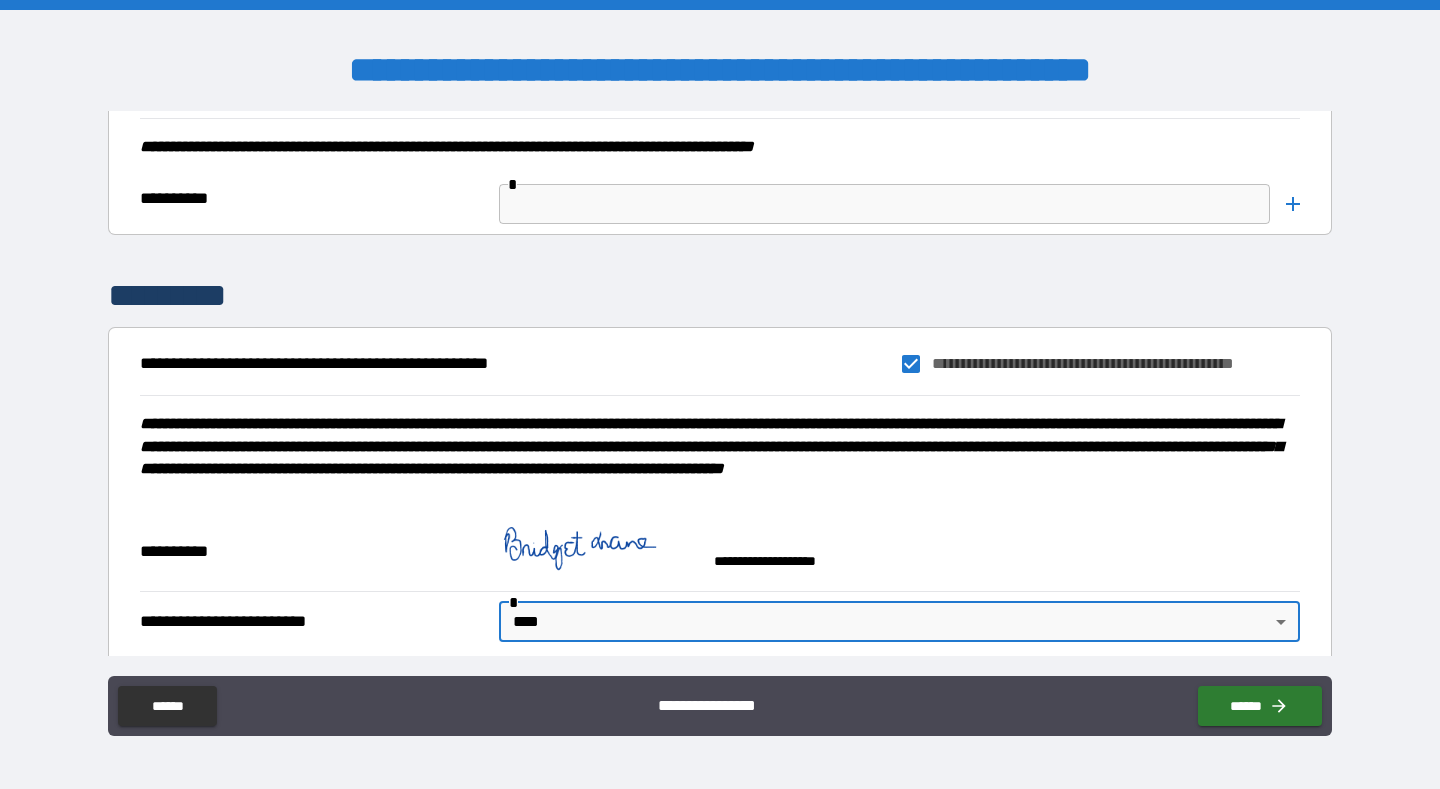 type on "****" 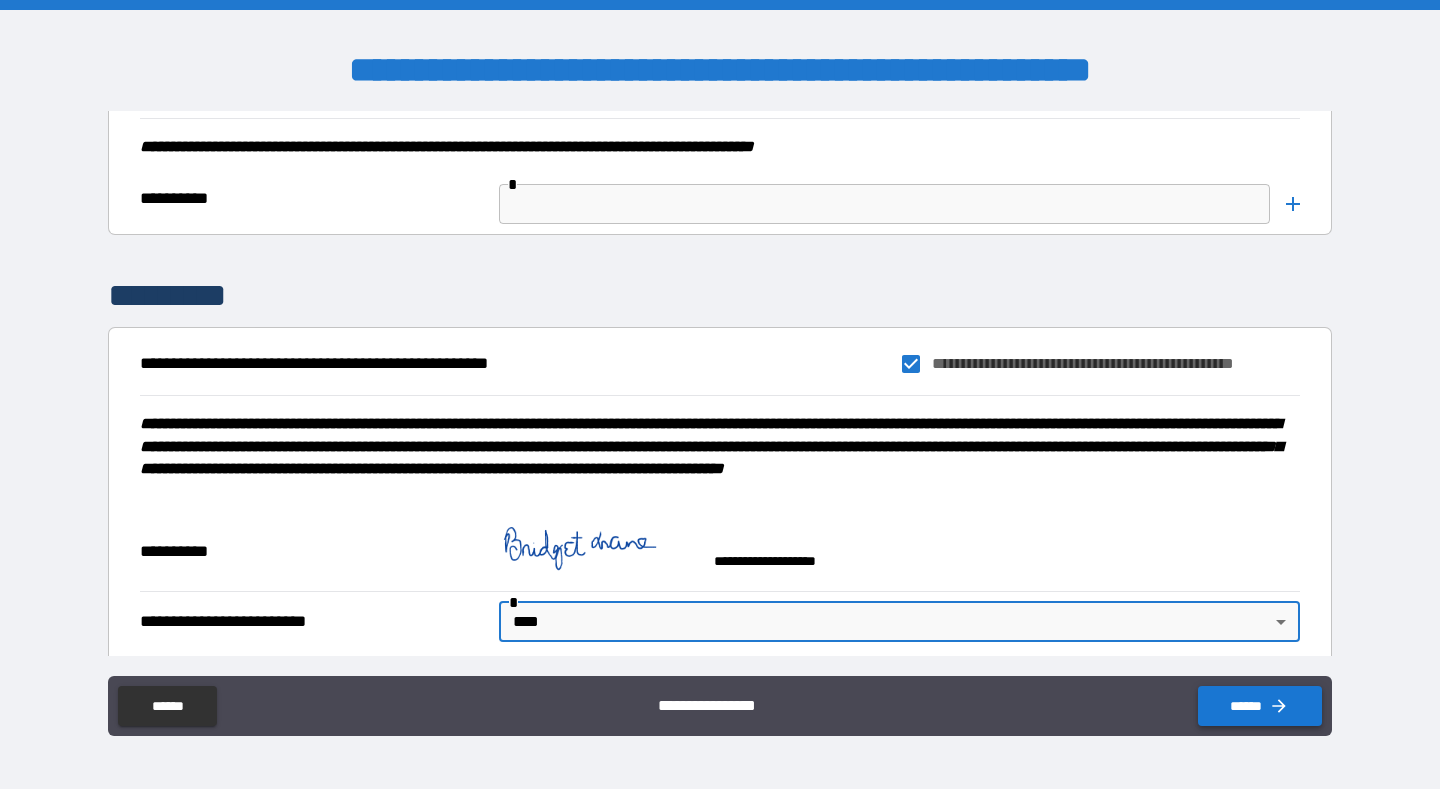click on "******" at bounding box center [1260, 706] 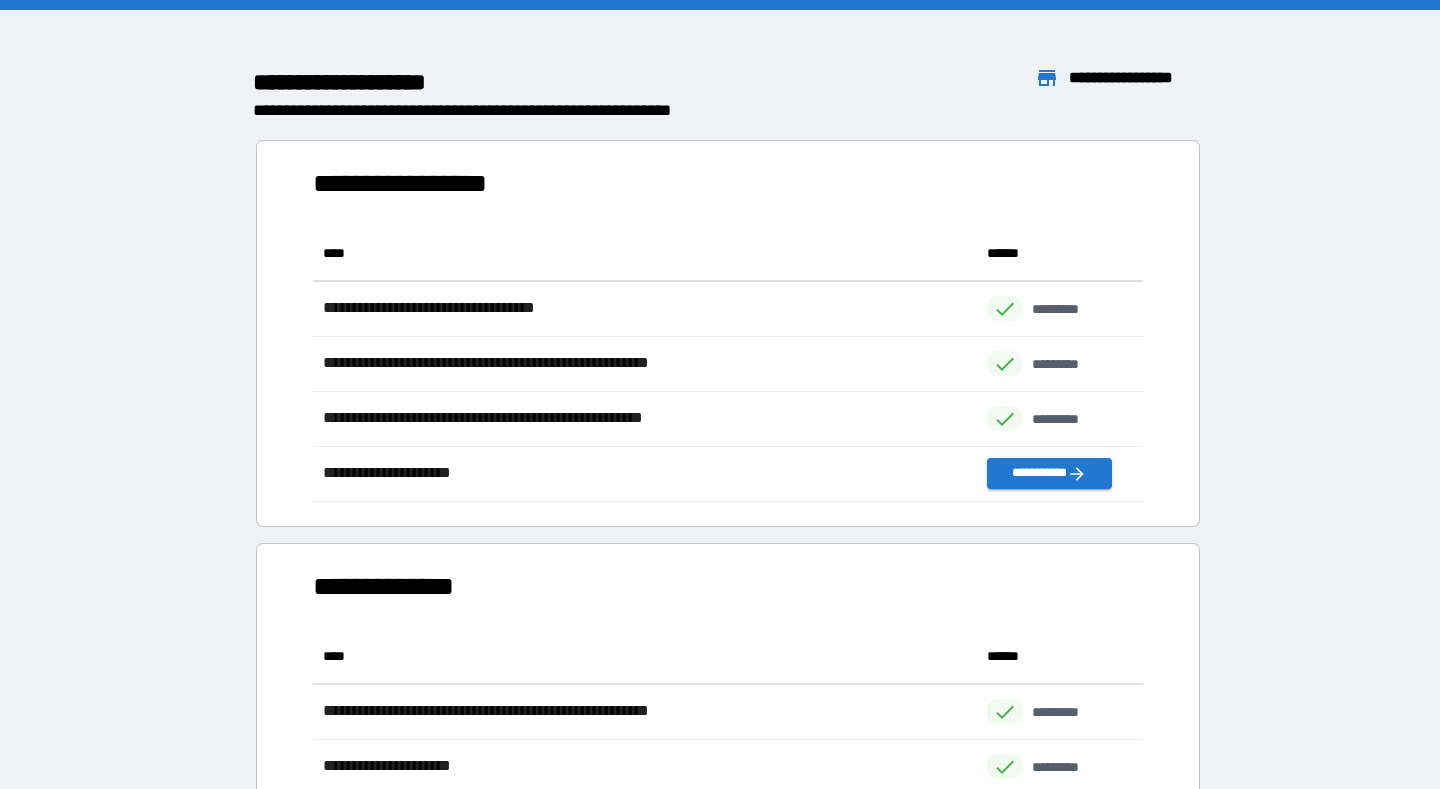 scroll, scrollTop: 276, scrollLeft: 830, axis: both 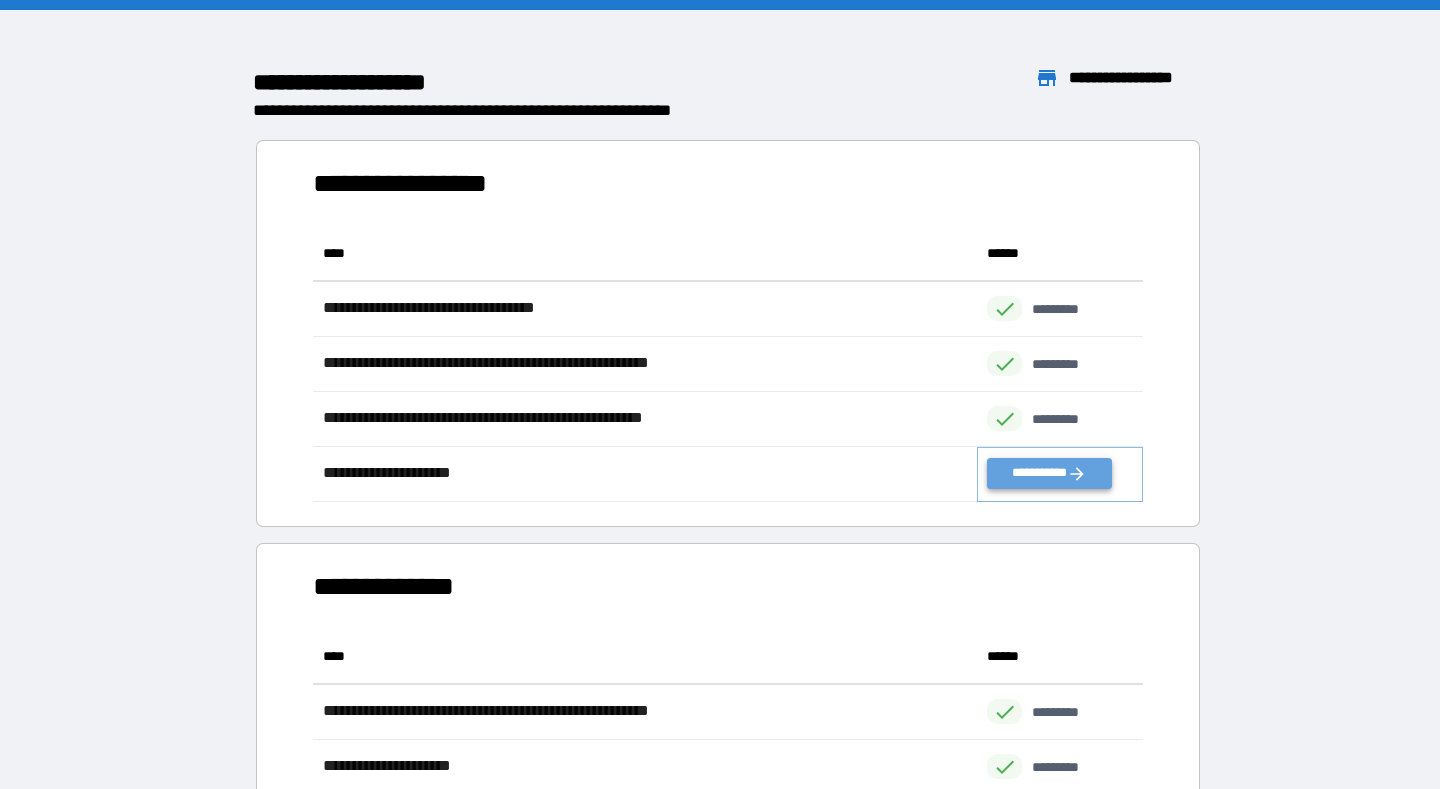 click on "**********" at bounding box center [1049, 473] 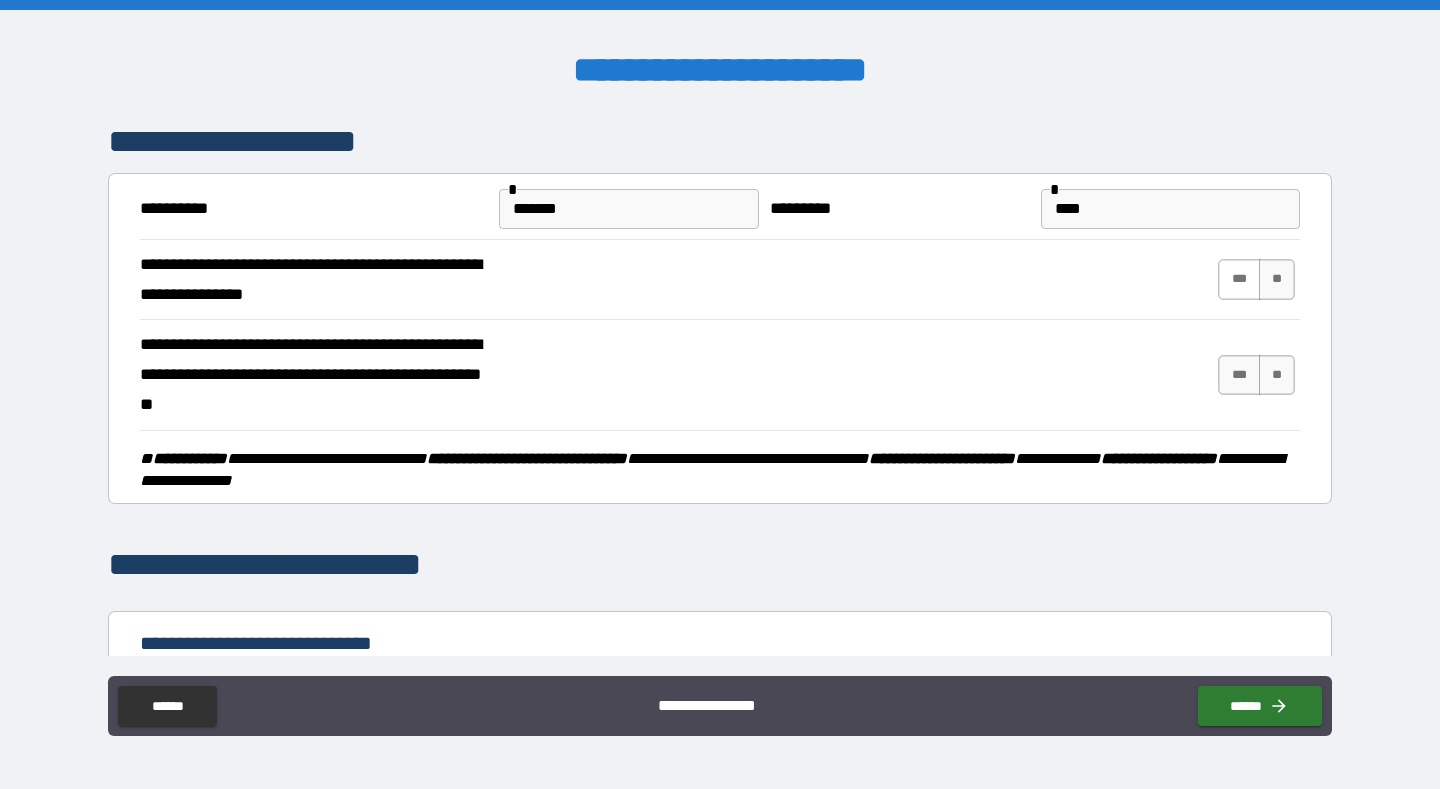 click on "***" at bounding box center (1239, 279) 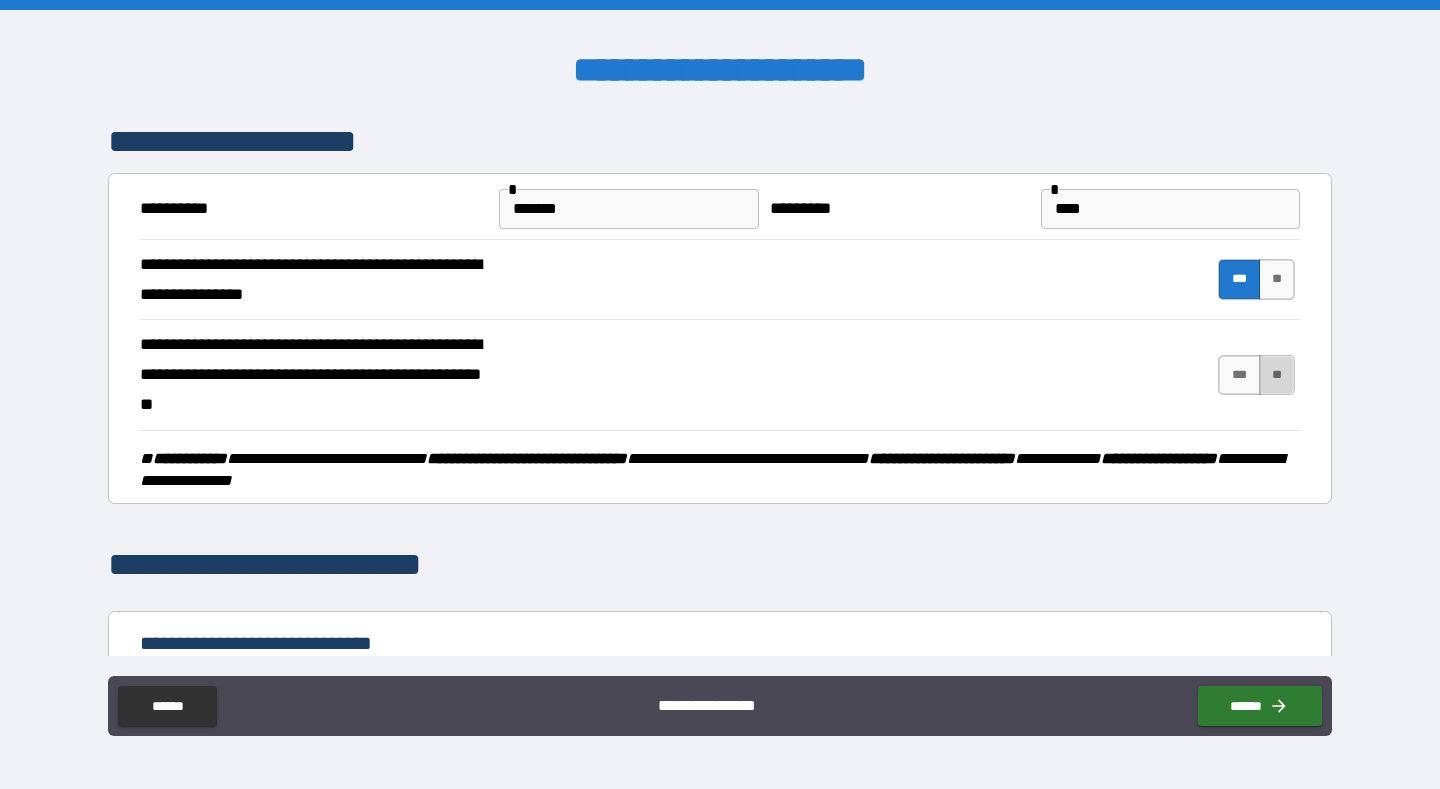 click on "**" at bounding box center (1277, 375) 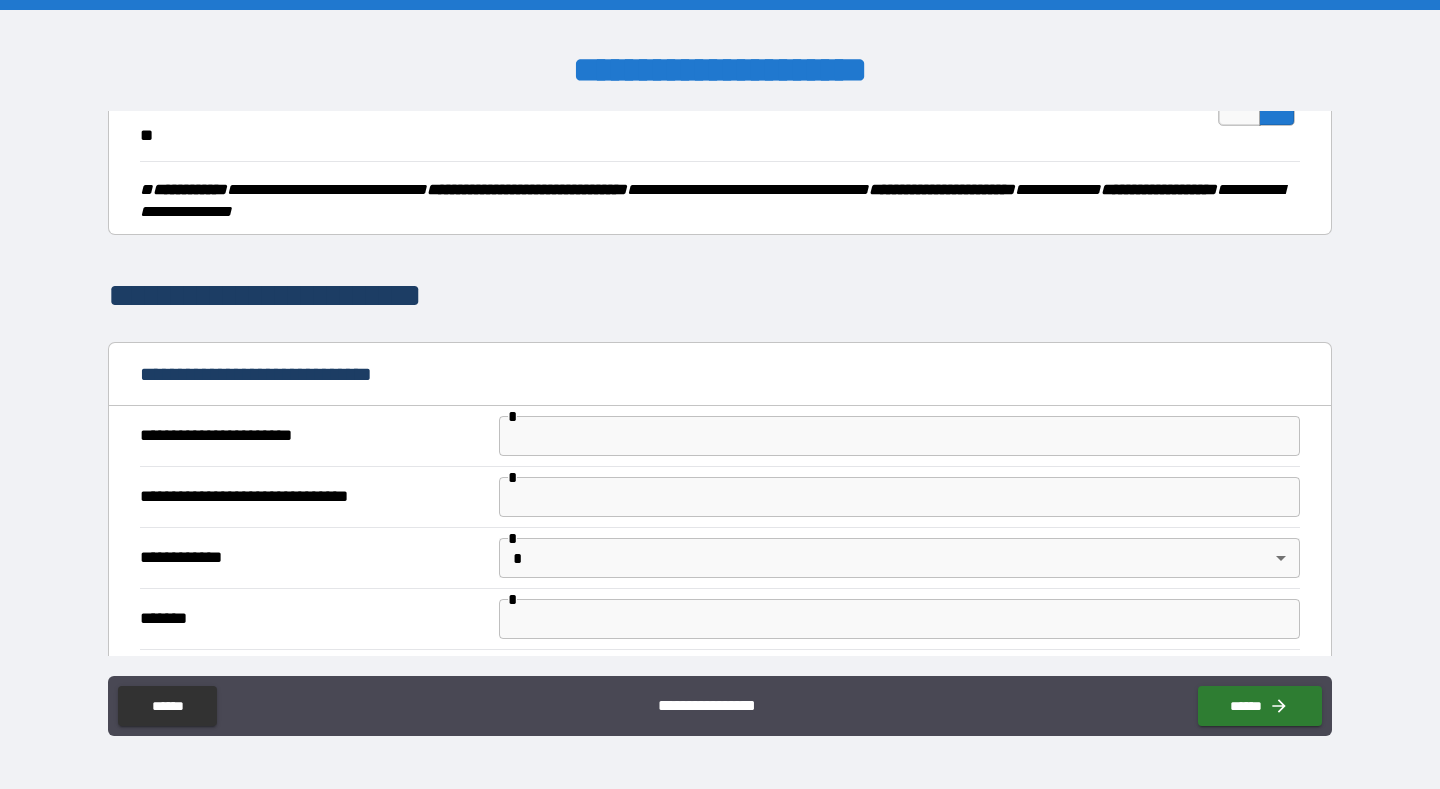 scroll, scrollTop: 326, scrollLeft: 0, axis: vertical 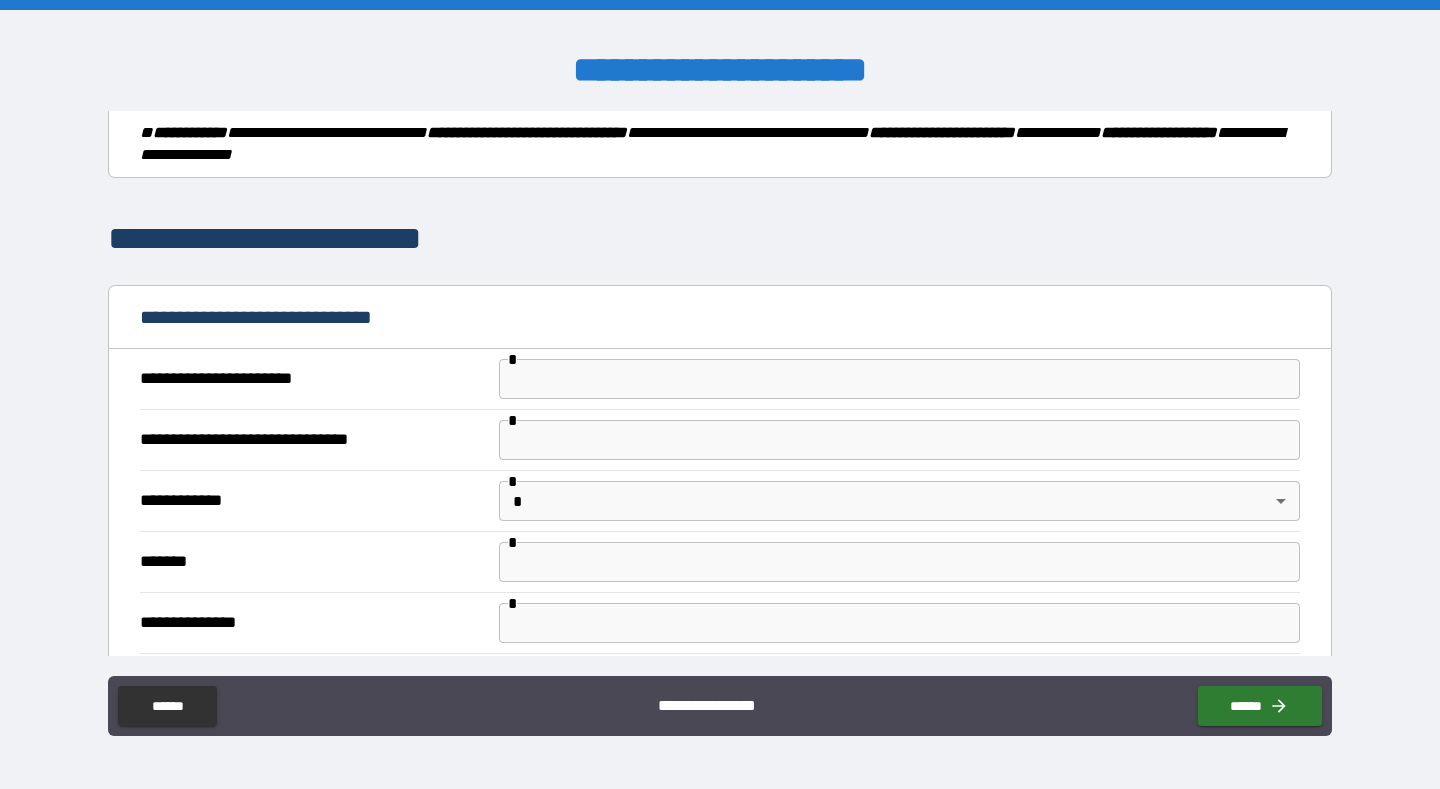 click at bounding box center [899, 379] 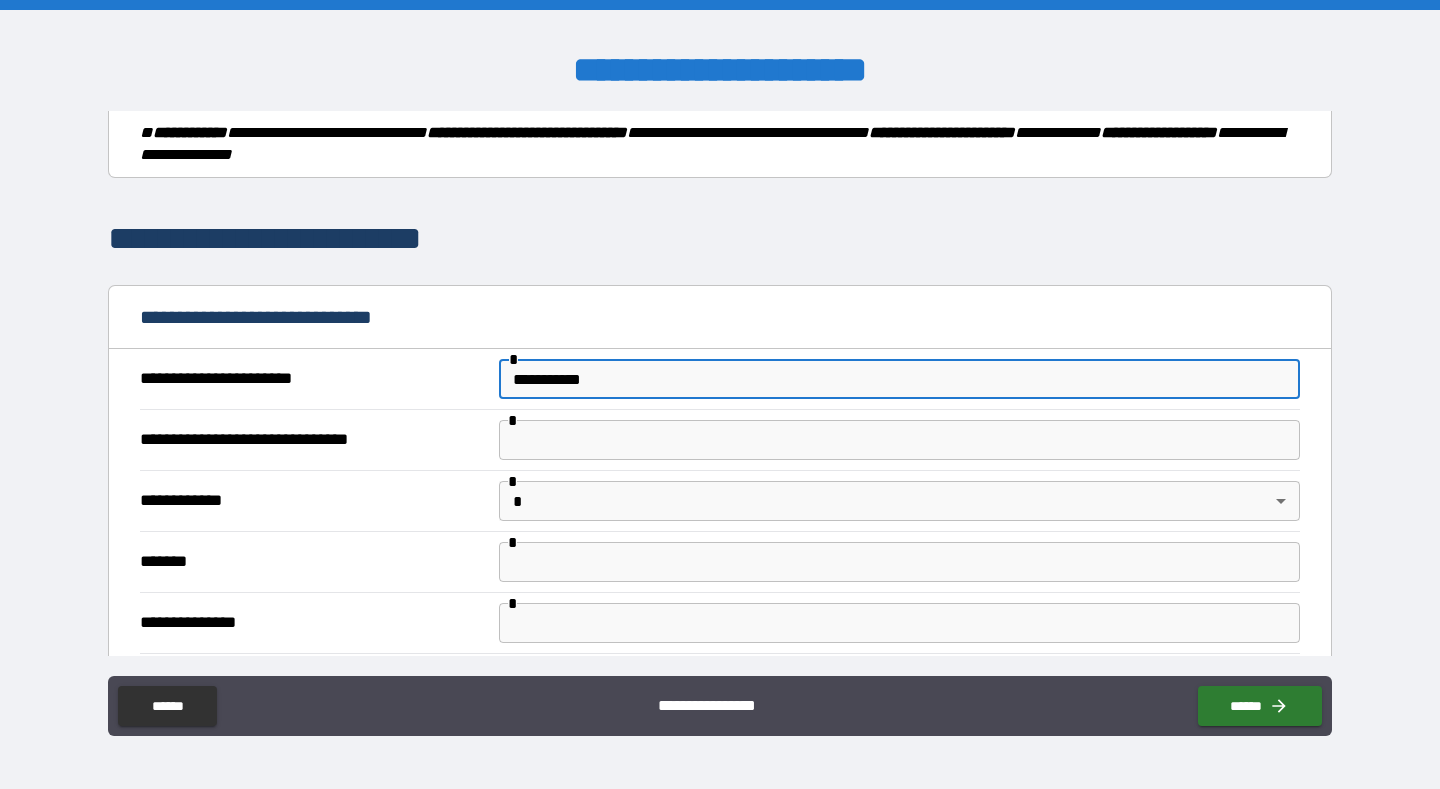 type on "**********" 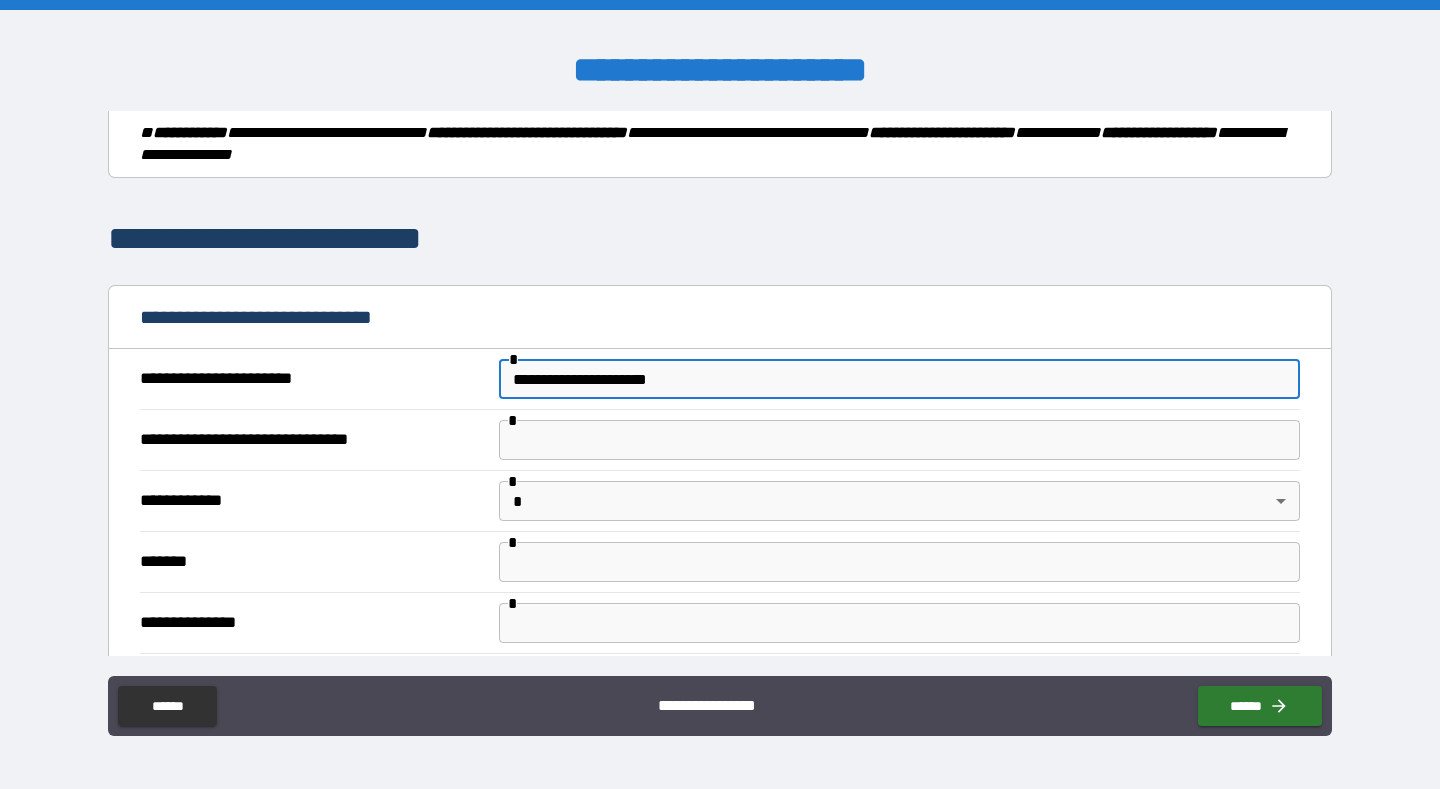 click at bounding box center [899, 440] 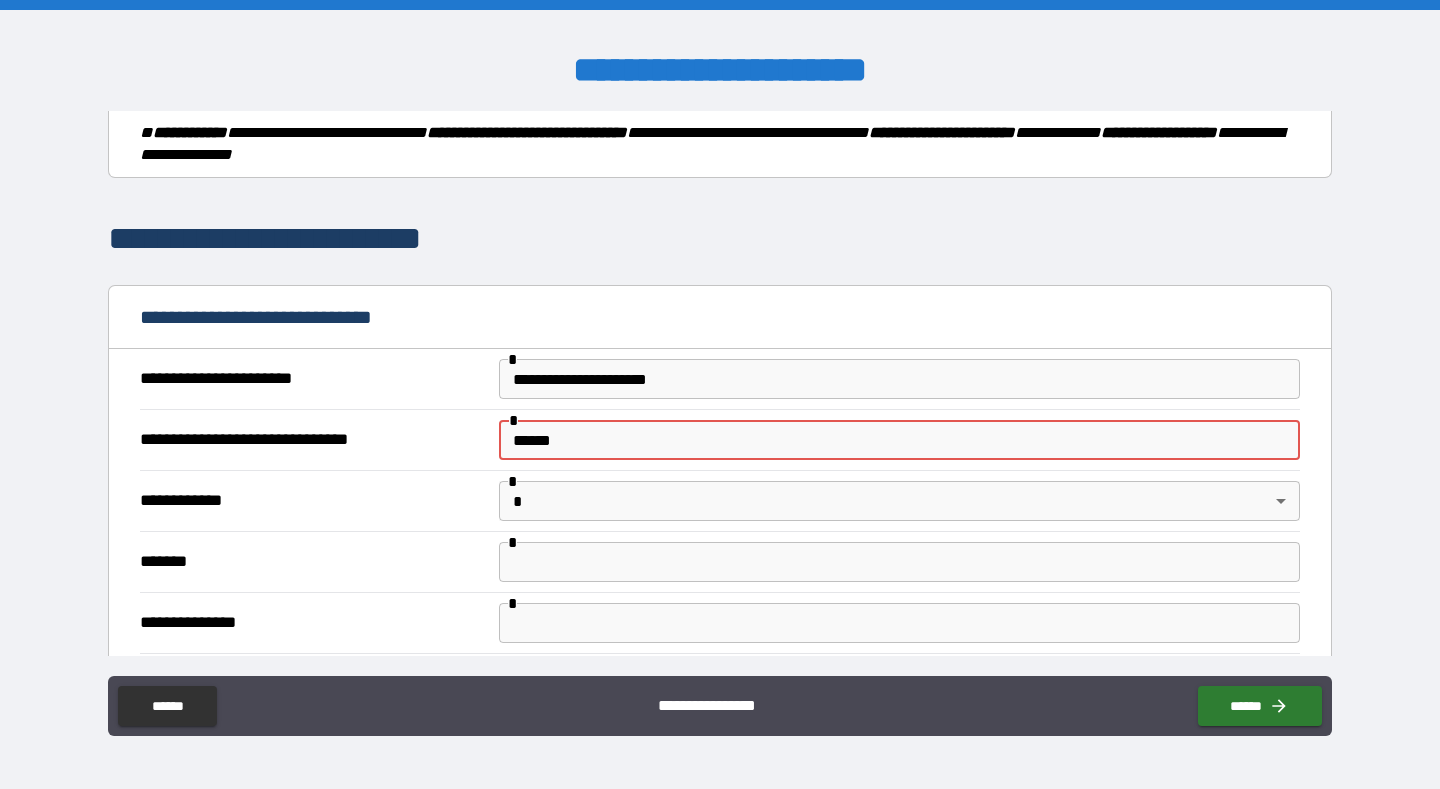 type on "**********" 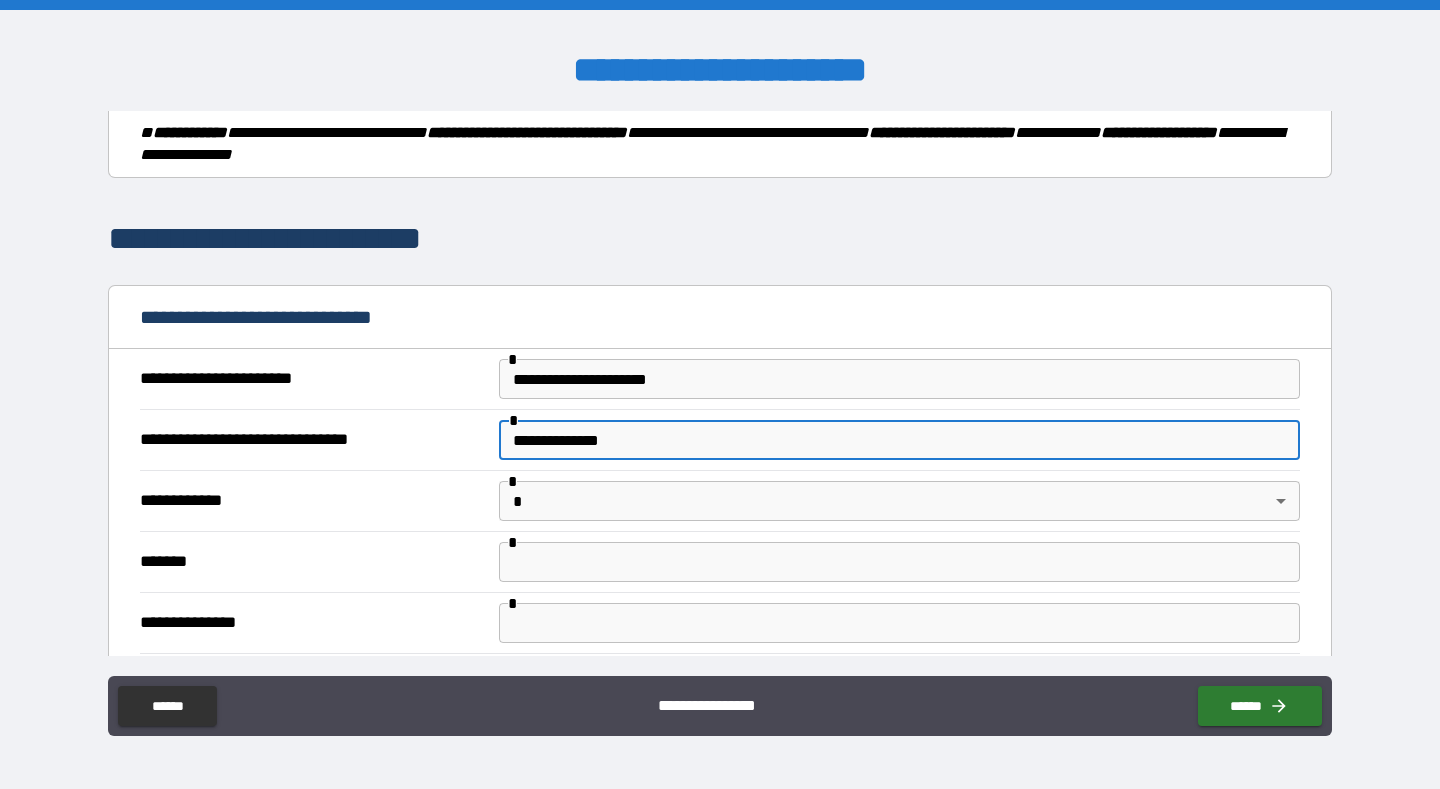 click on "**********" at bounding box center [720, 394] 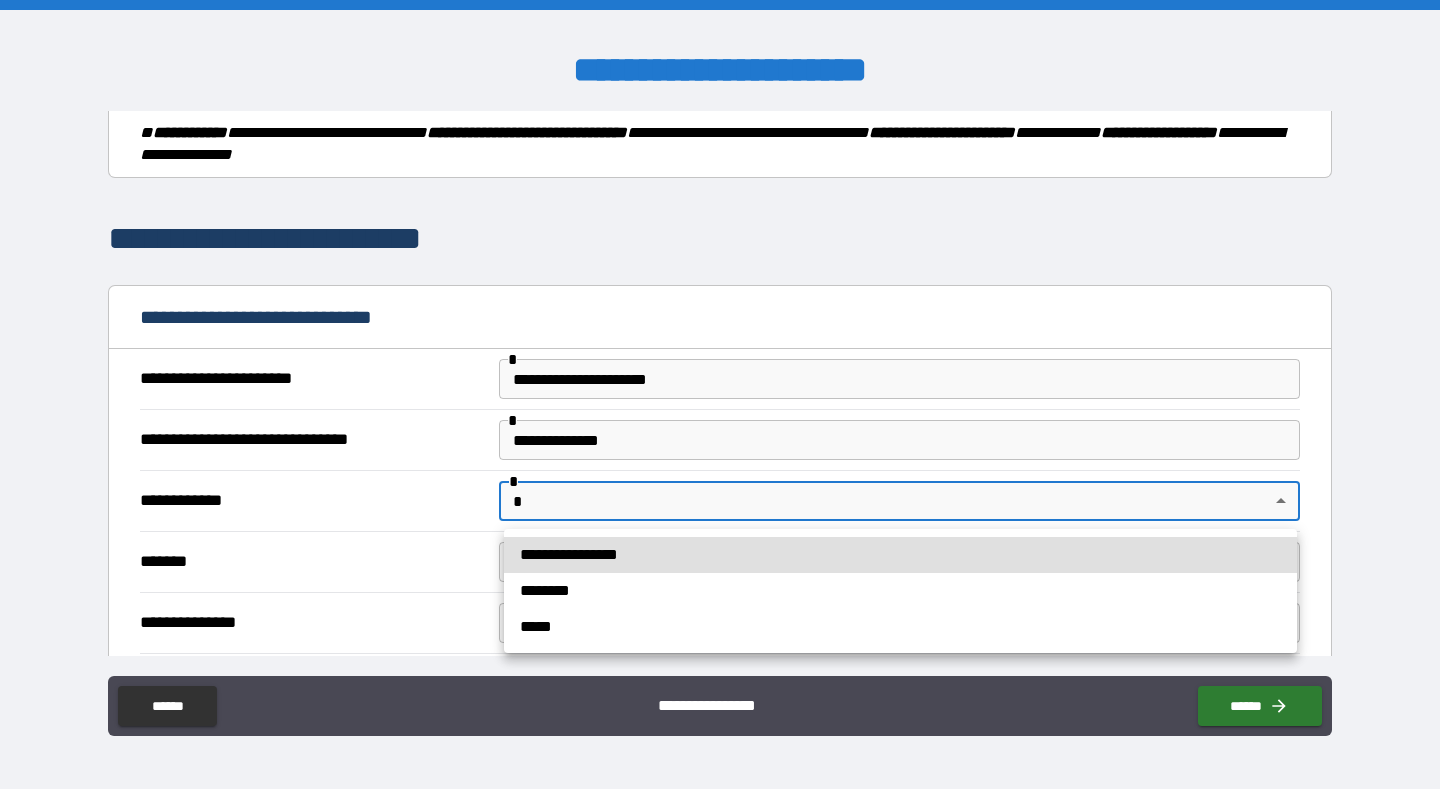 click on "**********" at bounding box center [900, 555] 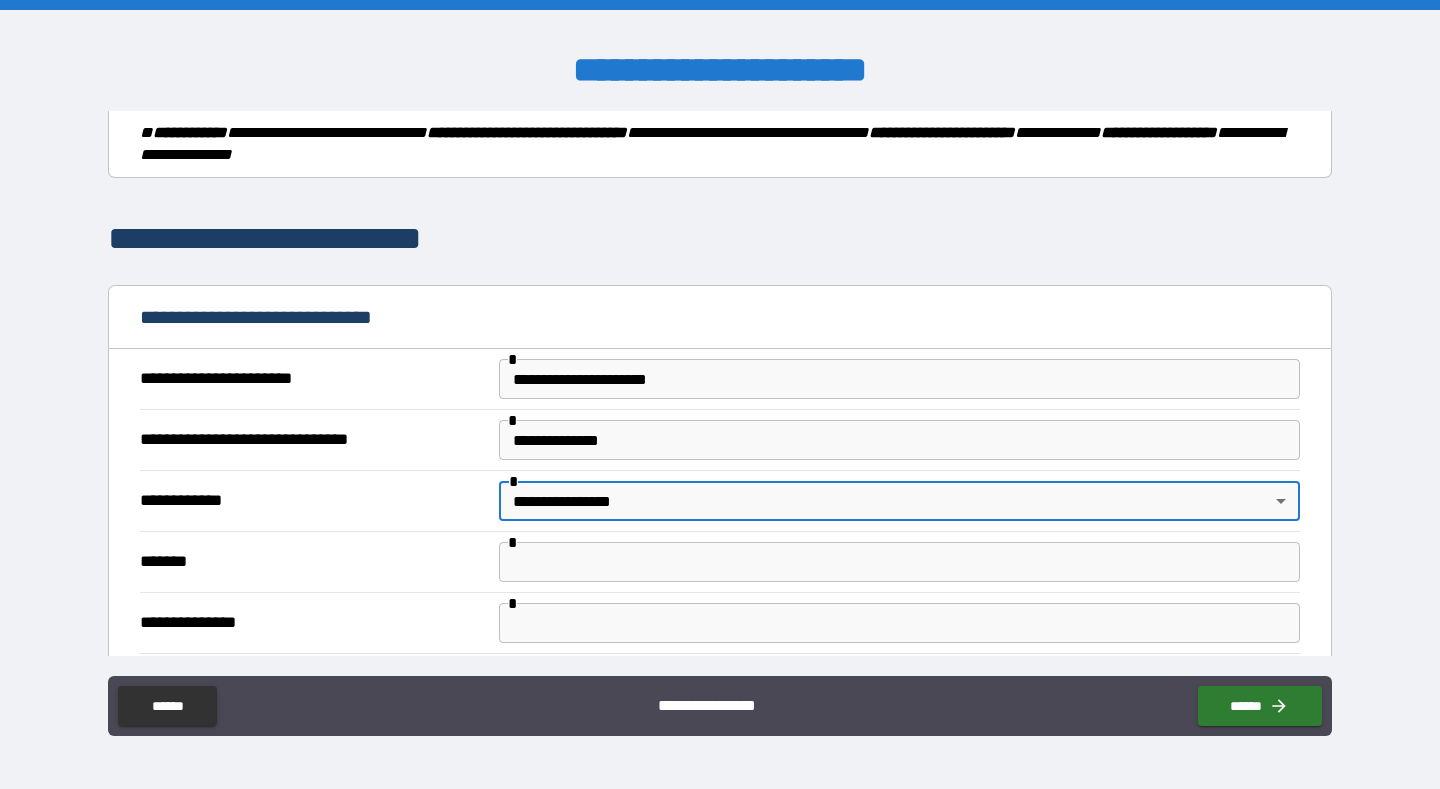 type on "*" 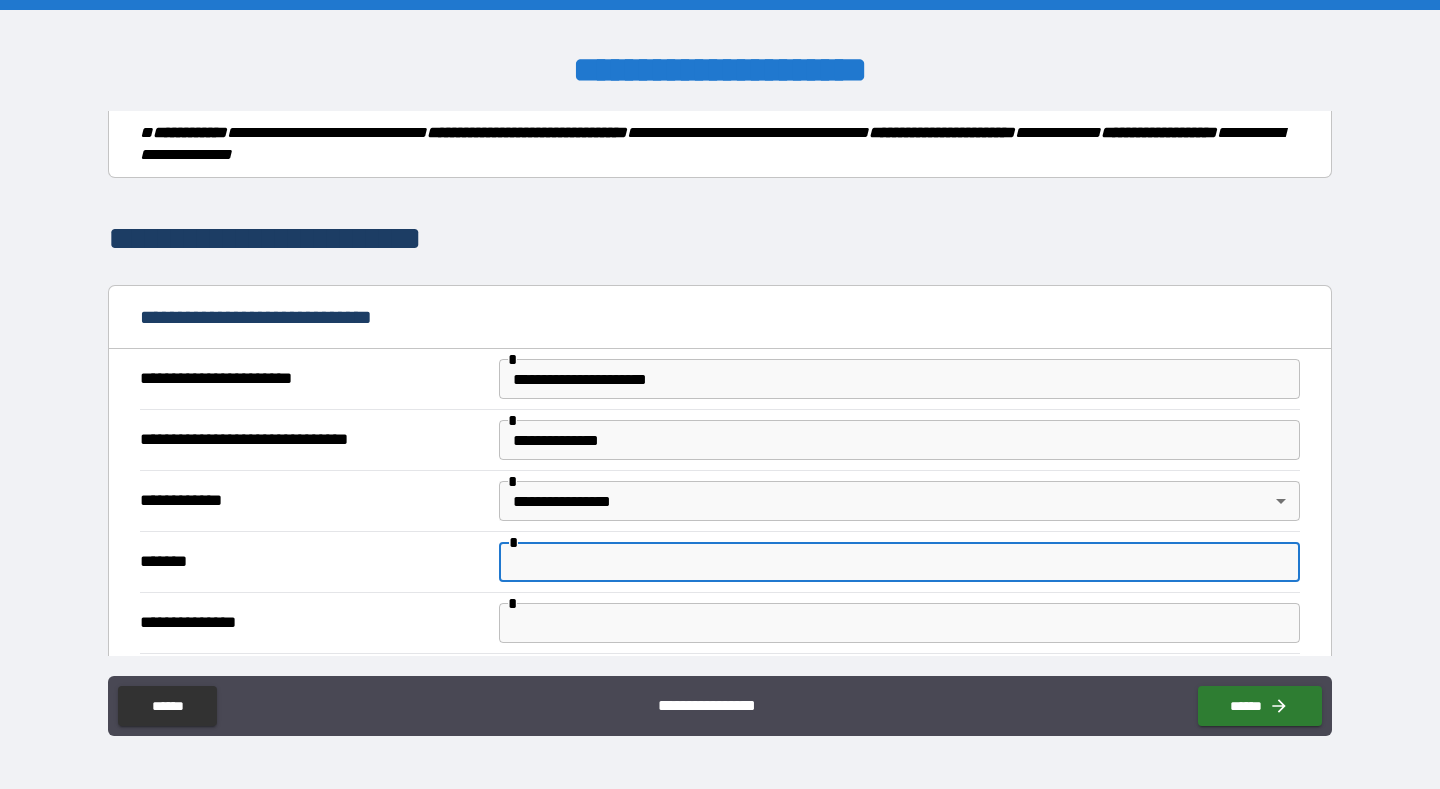 click at bounding box center (899, 562) 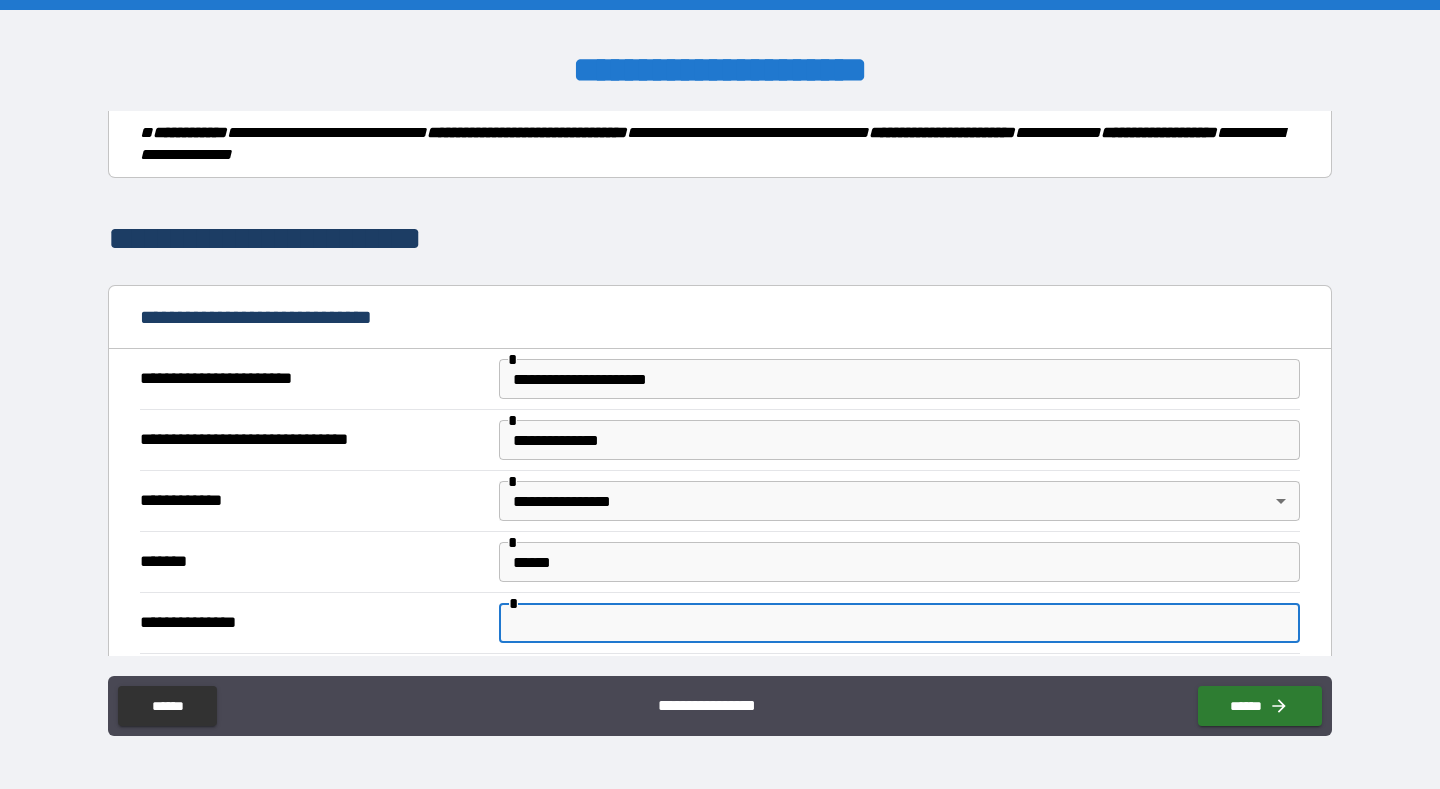 click at bounding box center [899, 623] 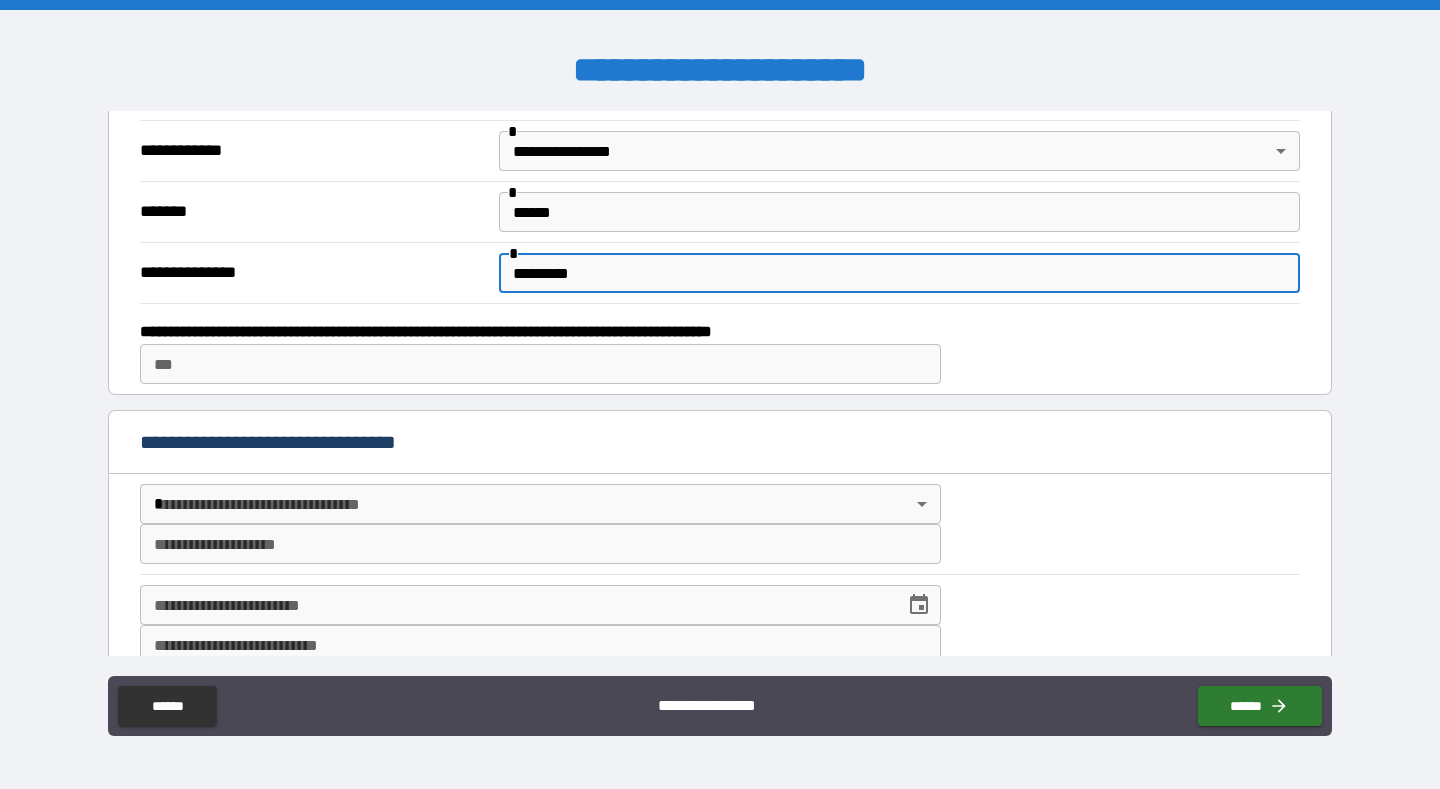 scroll, scrollTop: 676, scrollLeft: 0, axis: vertical 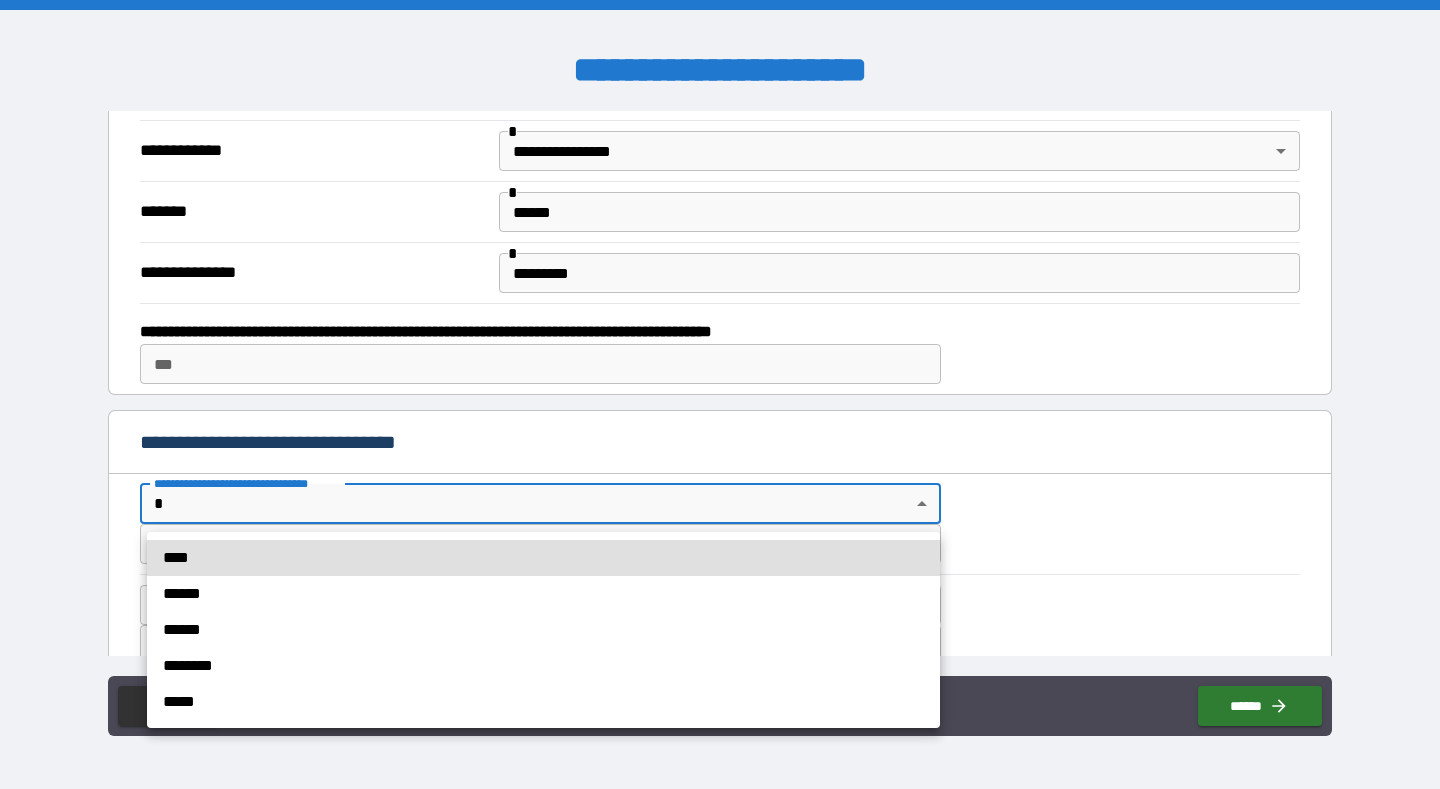 click on "******" at bounding box center [543, 630] 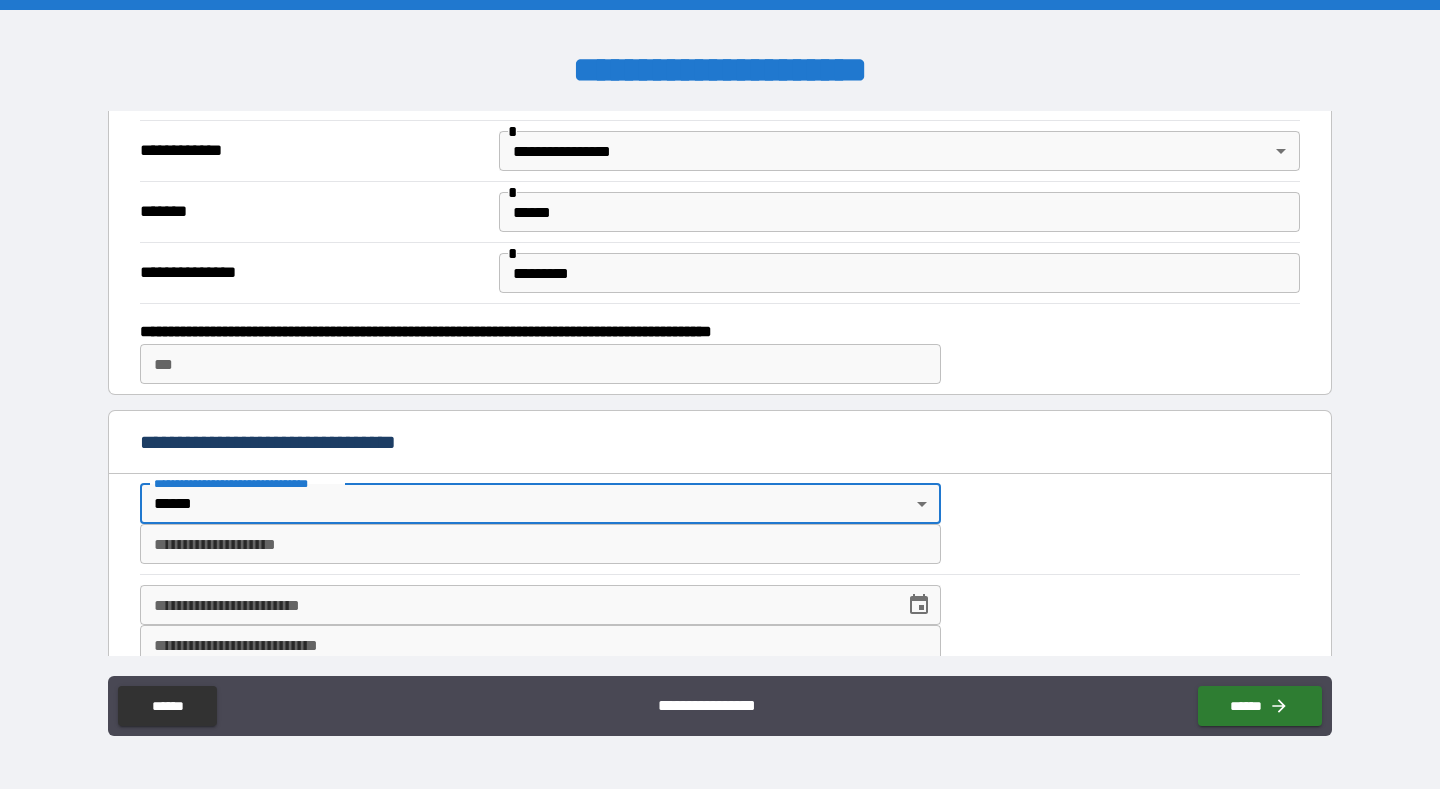 click on "**********" at bounding box center [540, 544] 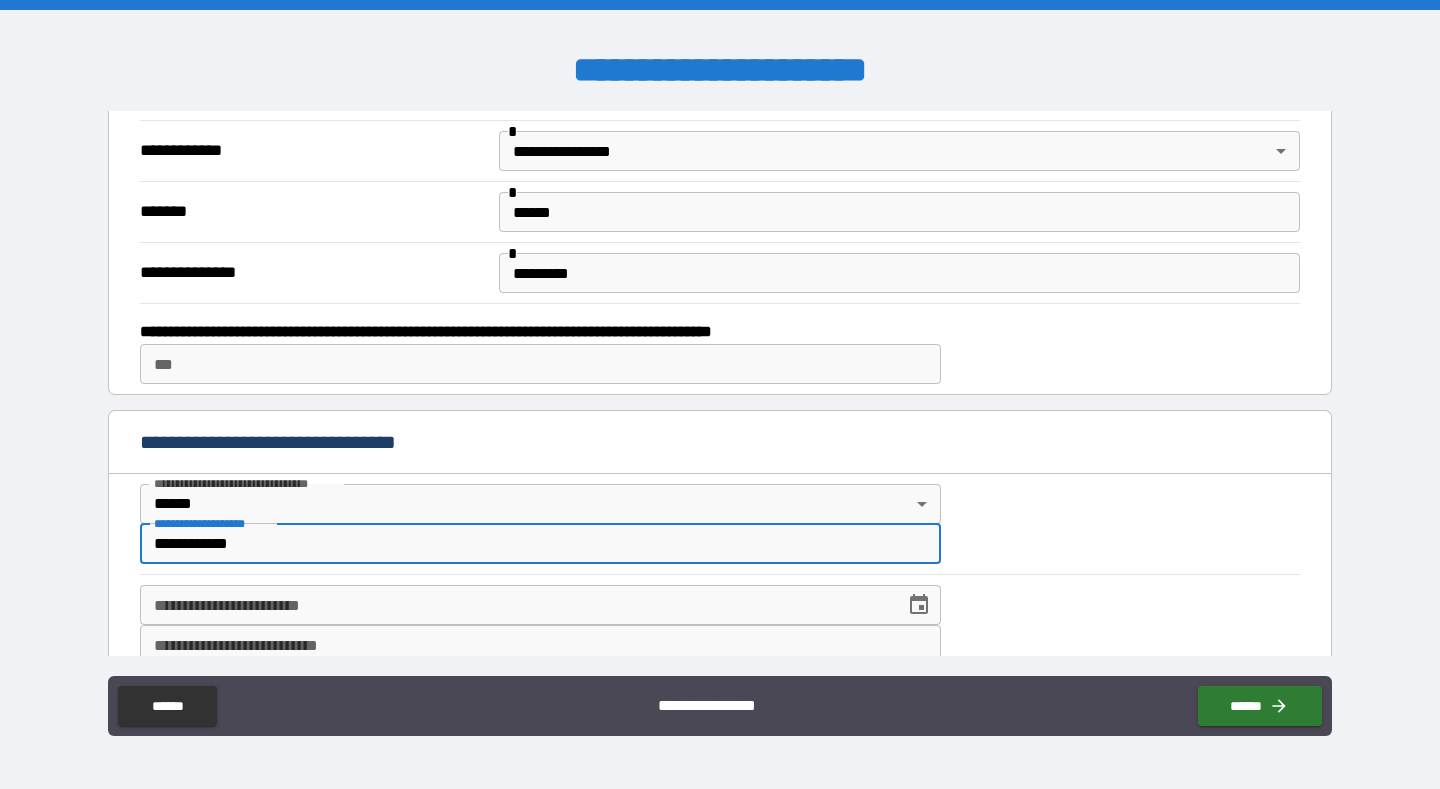 type on "**********" 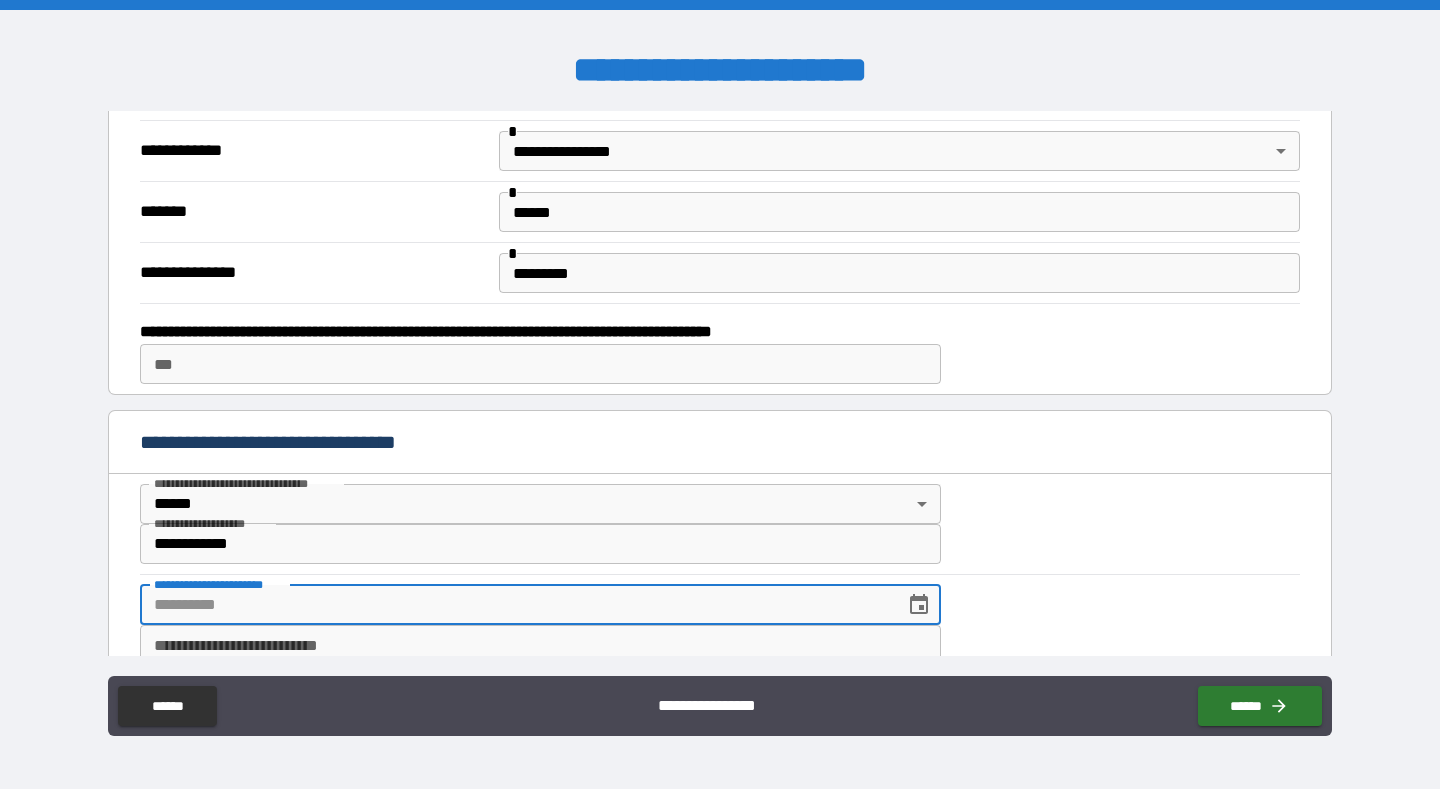 click on "**********" at bounding box center [515, 605] 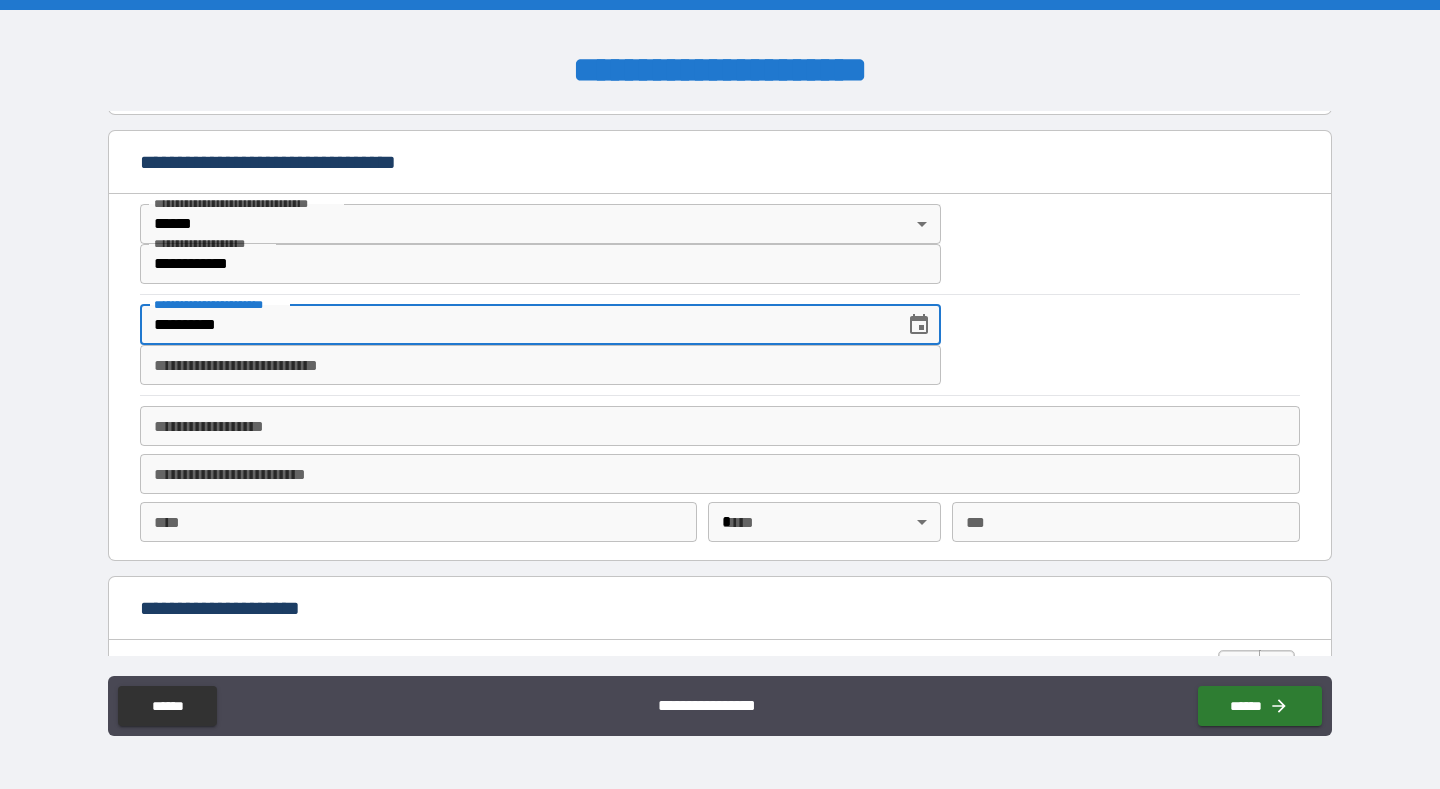 scroll, scrollTop: 960, scrollLeft: 0, axis: vertical 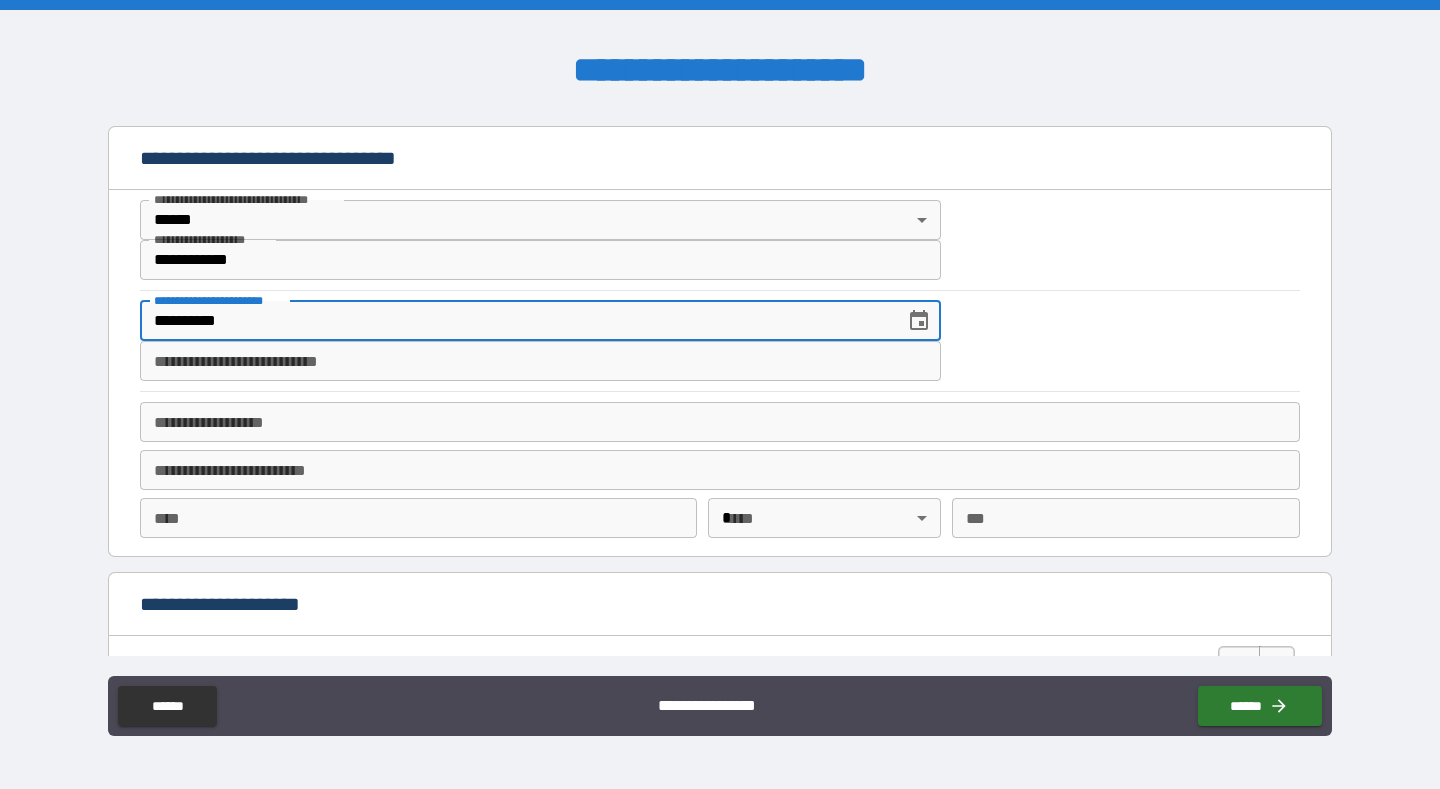 type on "**********" 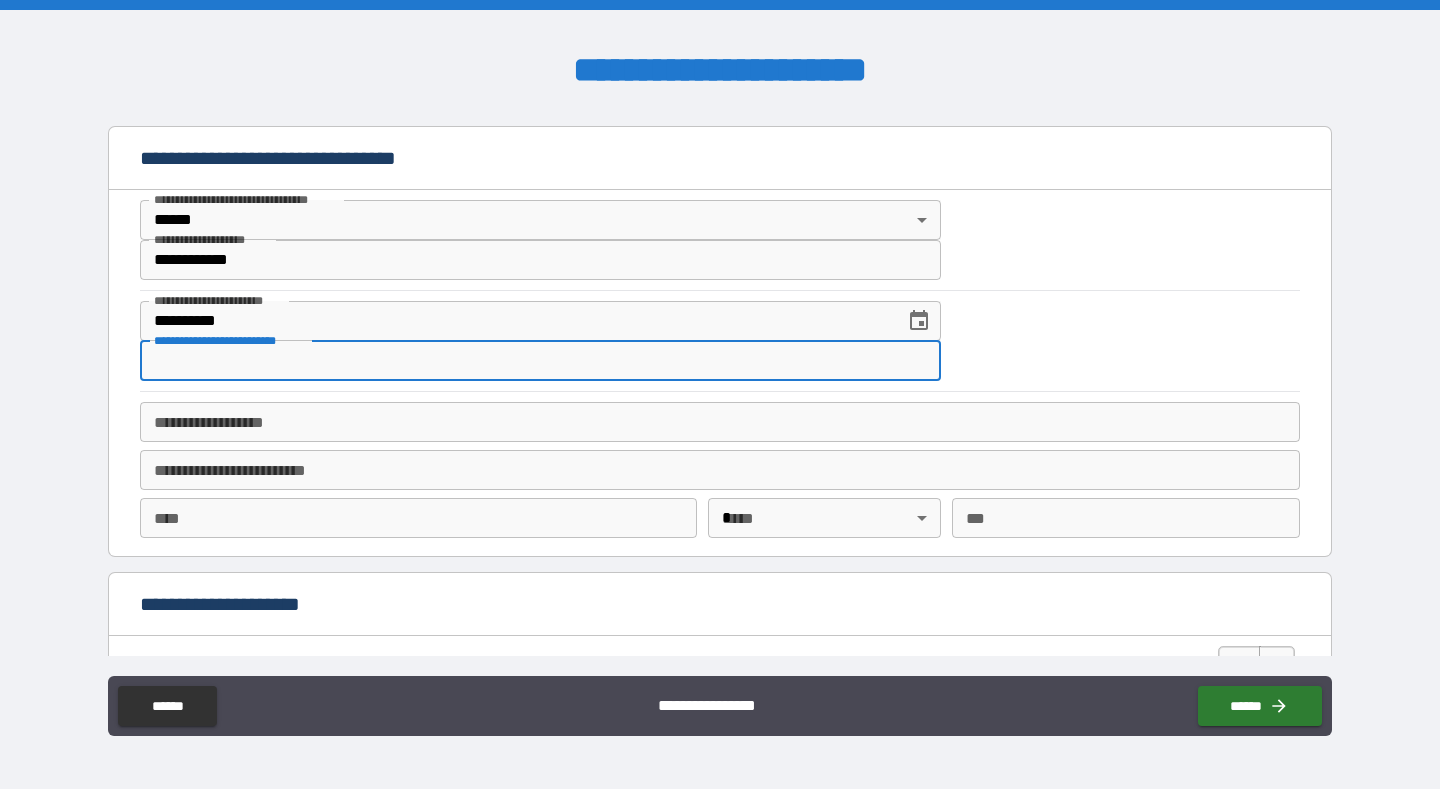 click on "**********" at bounding box center [540, 361] 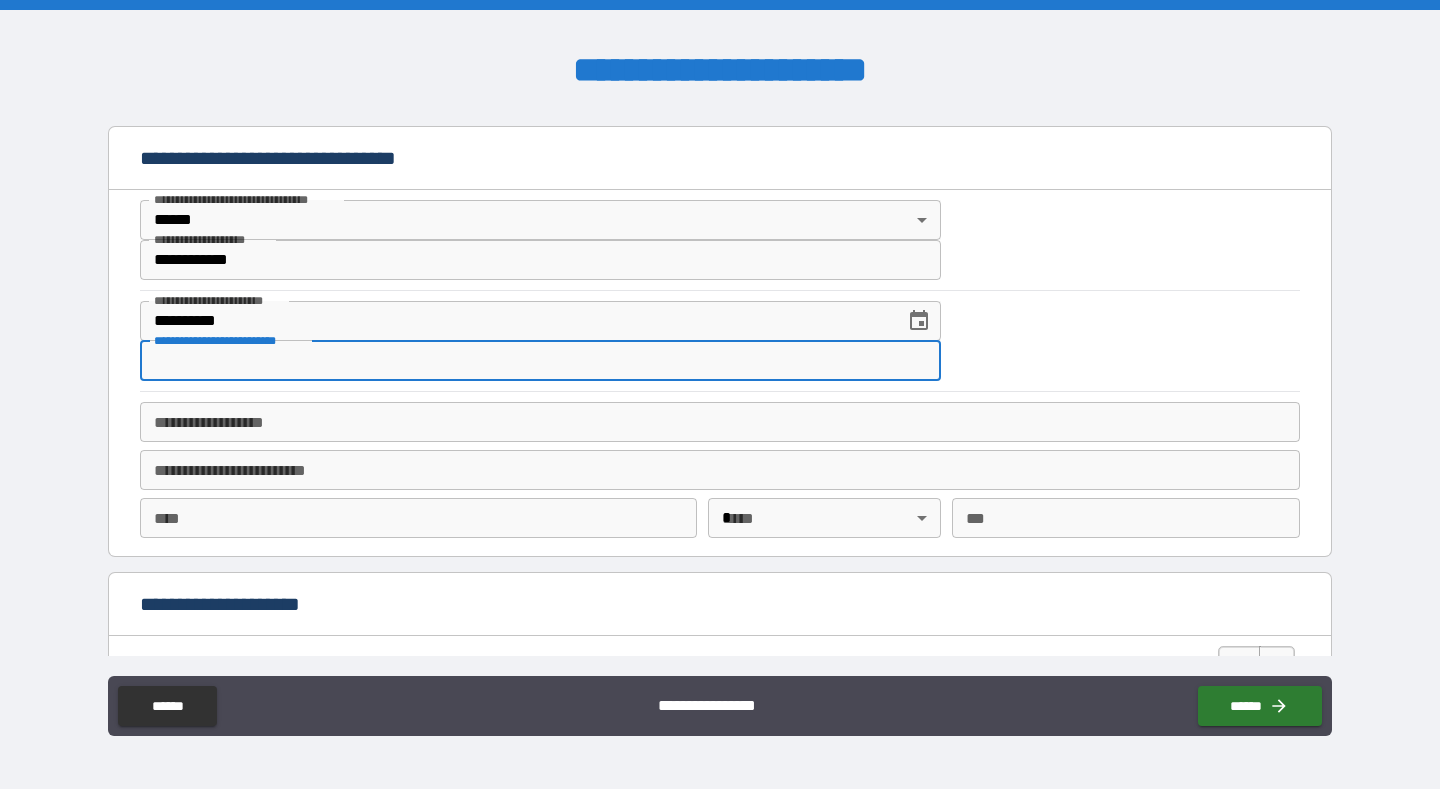 type on "**********" 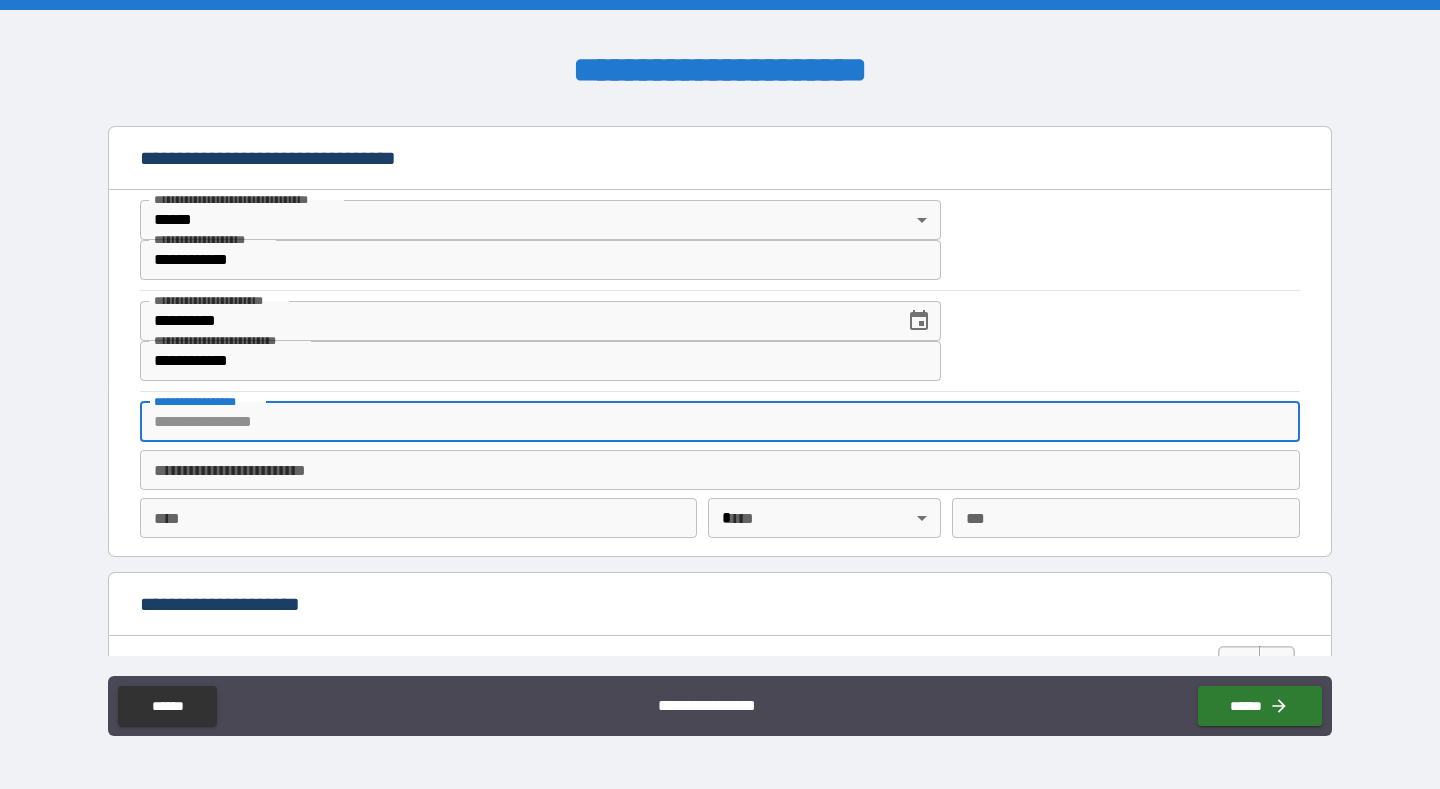 click on "**********" at bounding box center (720, 422) 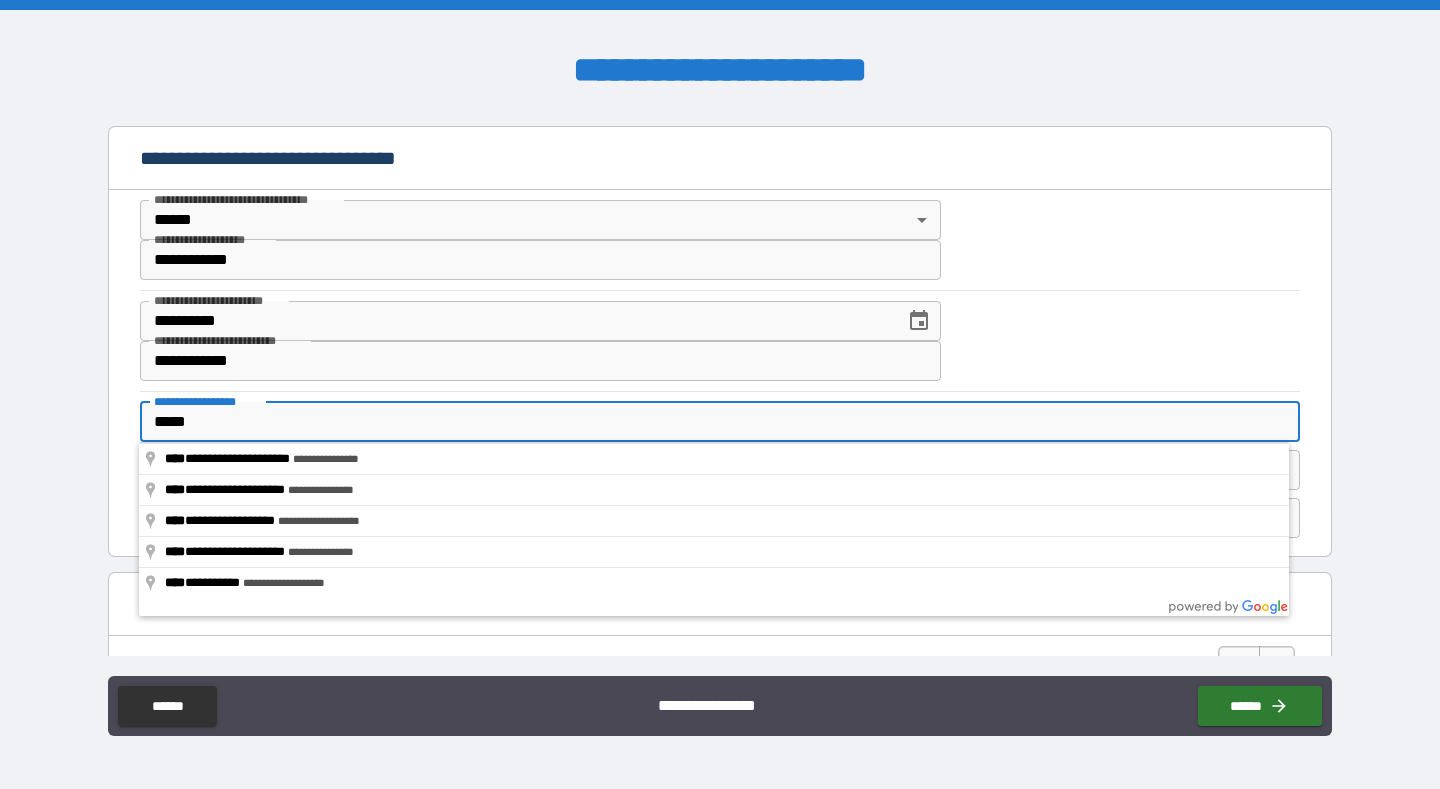 type on "**********" 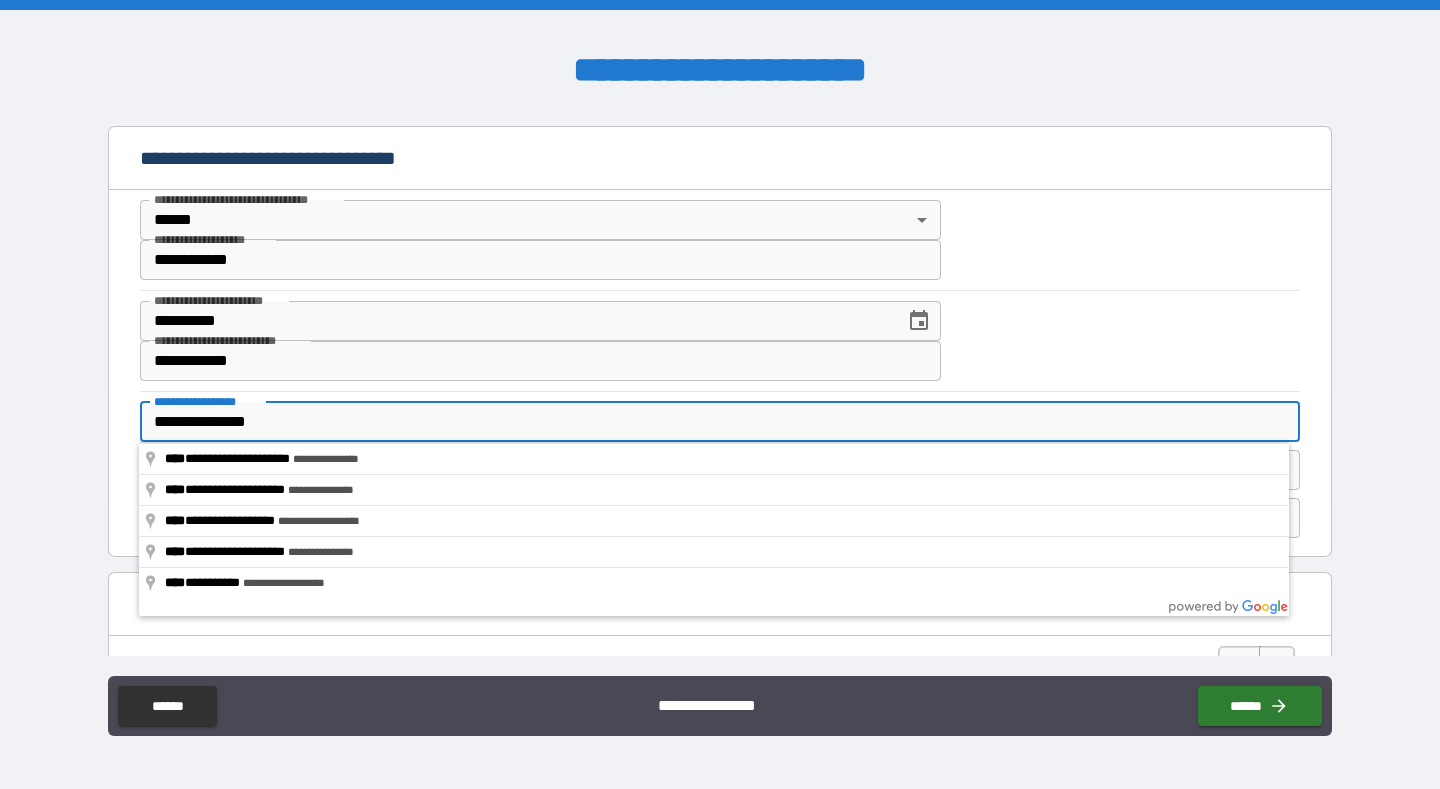 type on "**********" 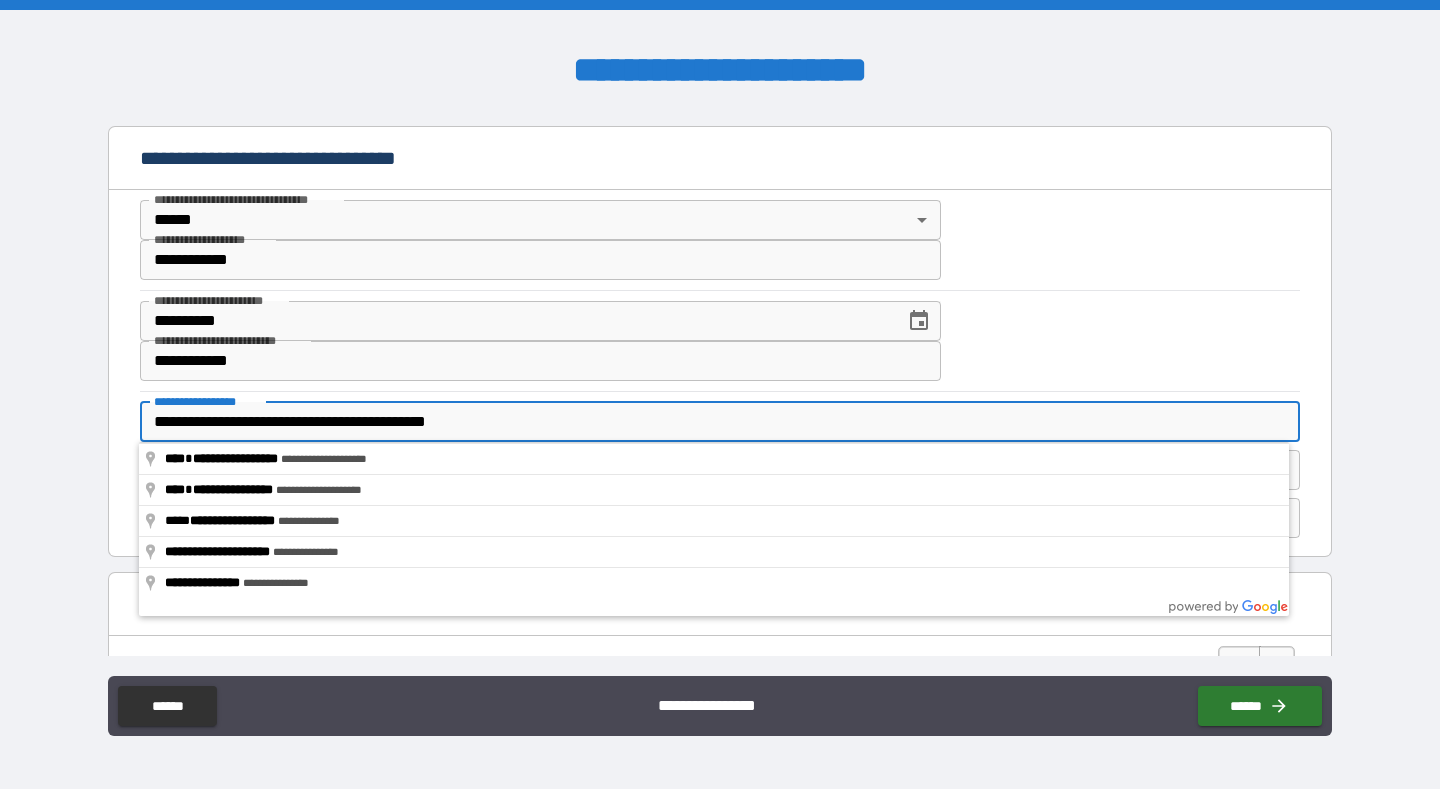 type on "**********" 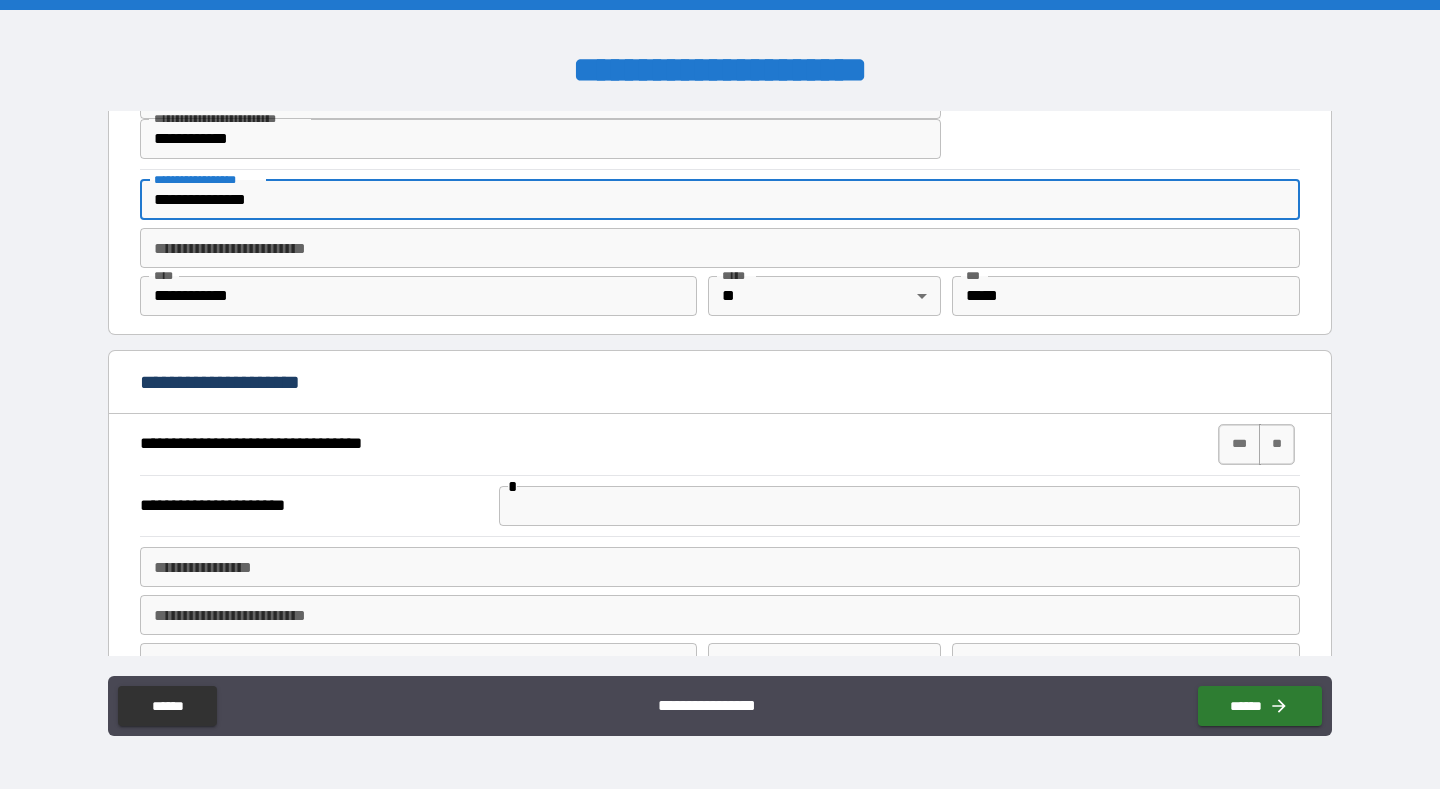 scroll, scrollTop: 1205, scrollLeft: 0, axis: vertical 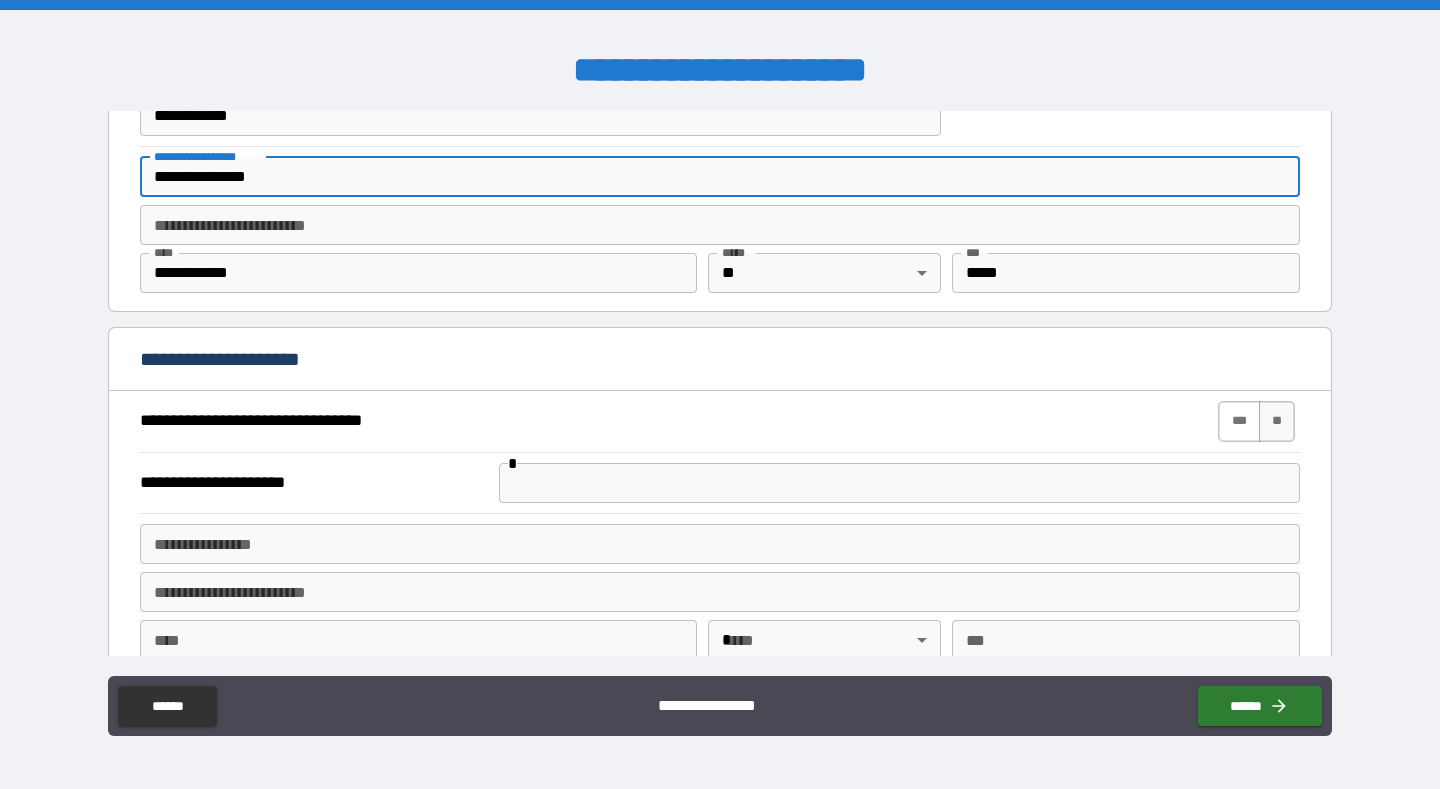 click on "***" at bounding box center (1239, 421) 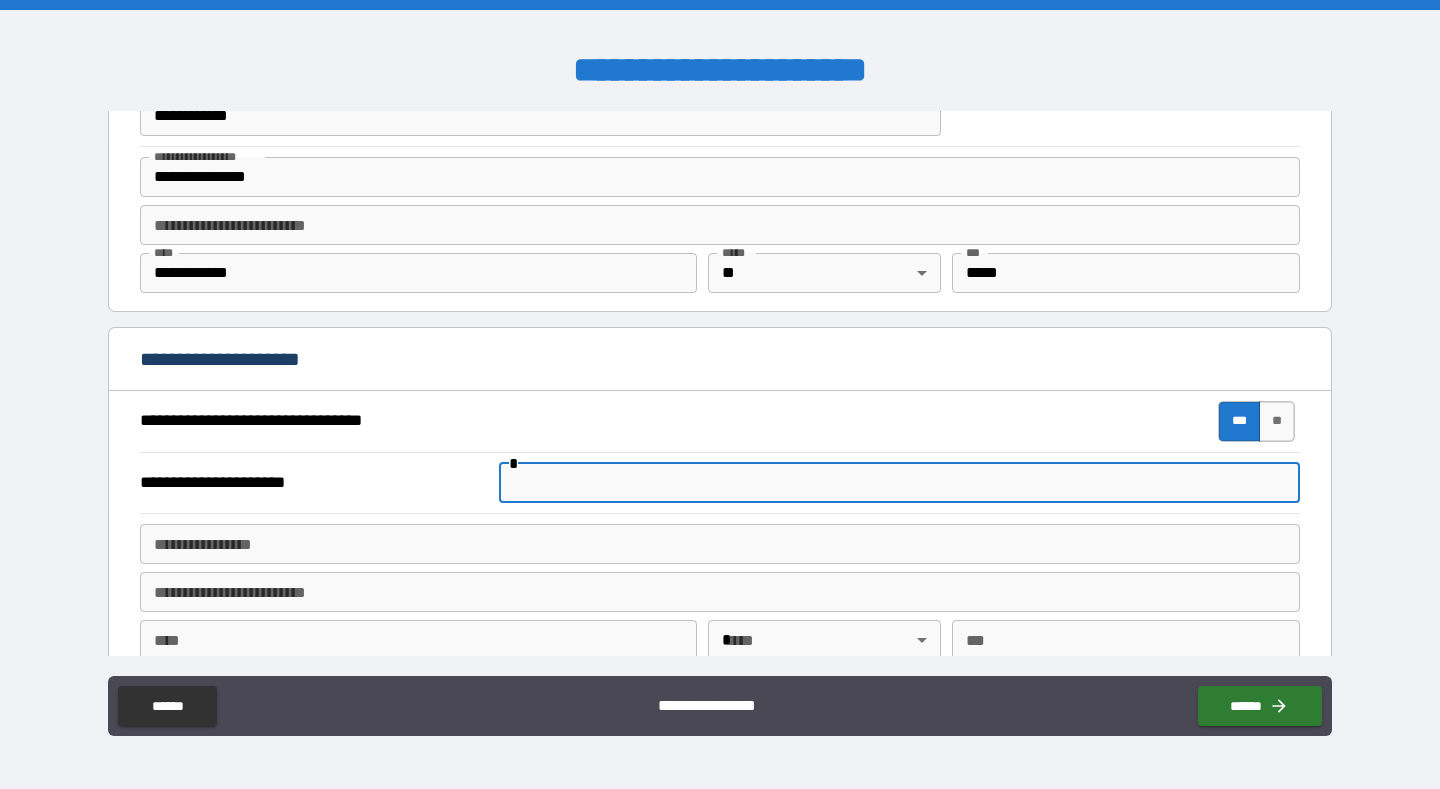 click at bounding box center (899, 483) 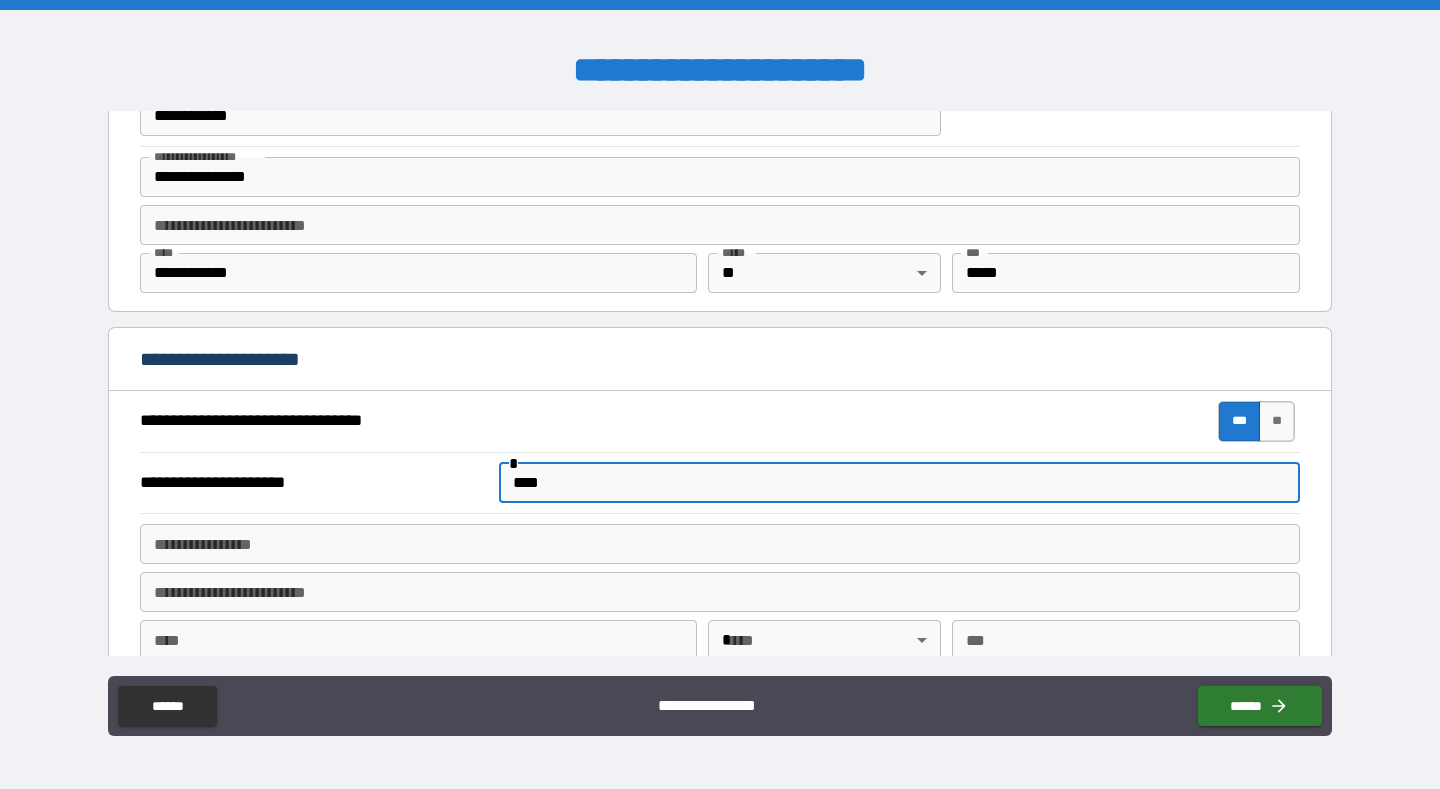 type on "**********" 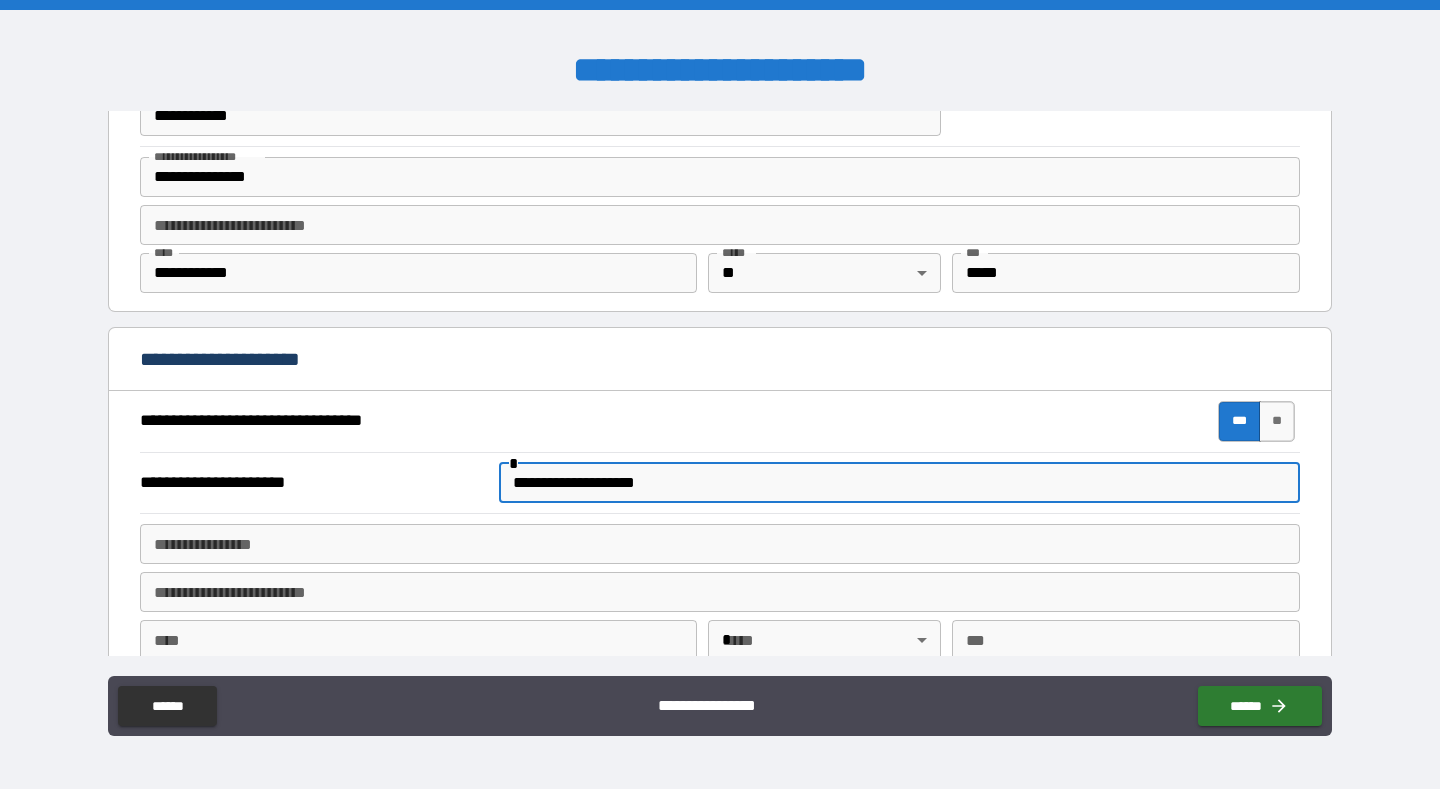 click on "**********" at bounding box center (720, 544) 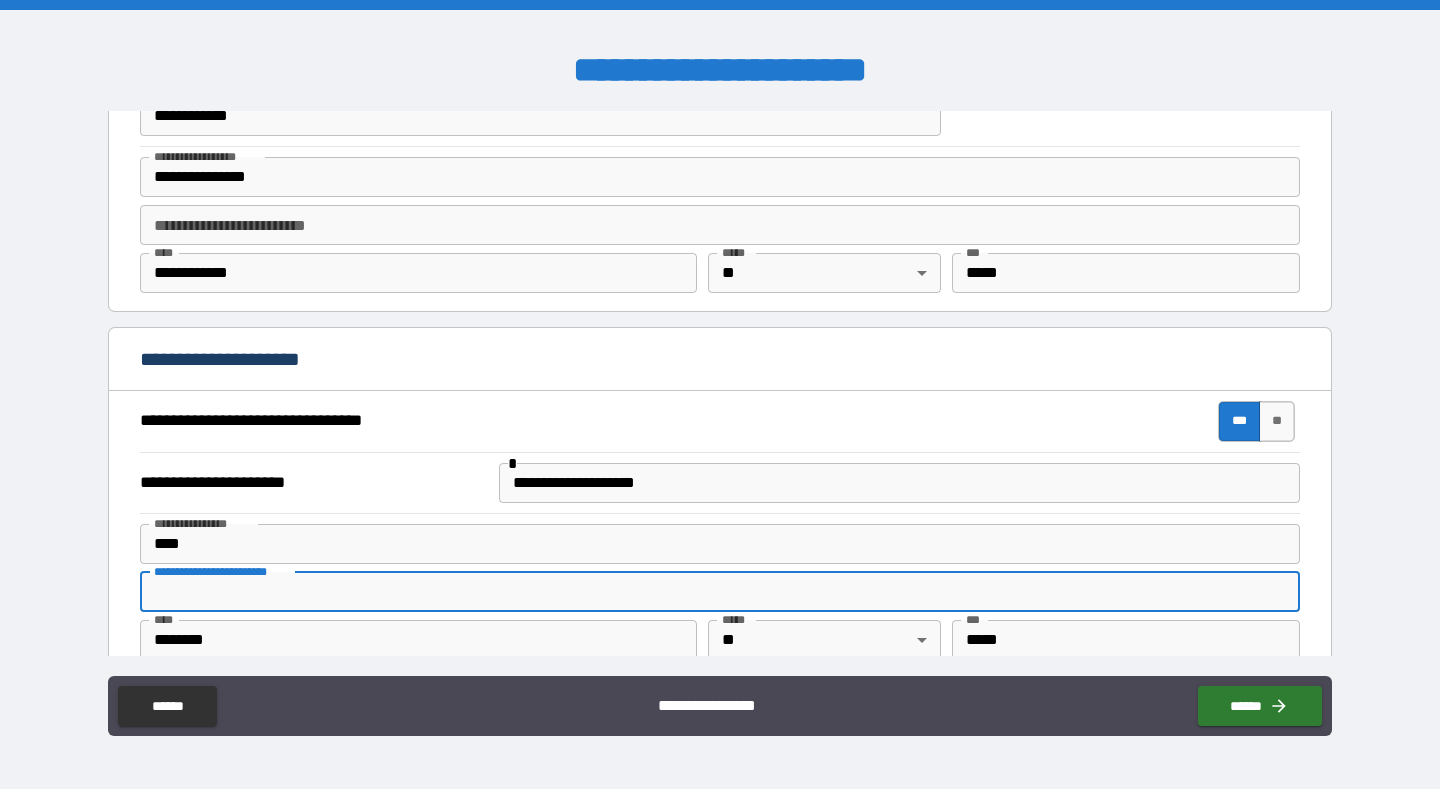 type on "**********" 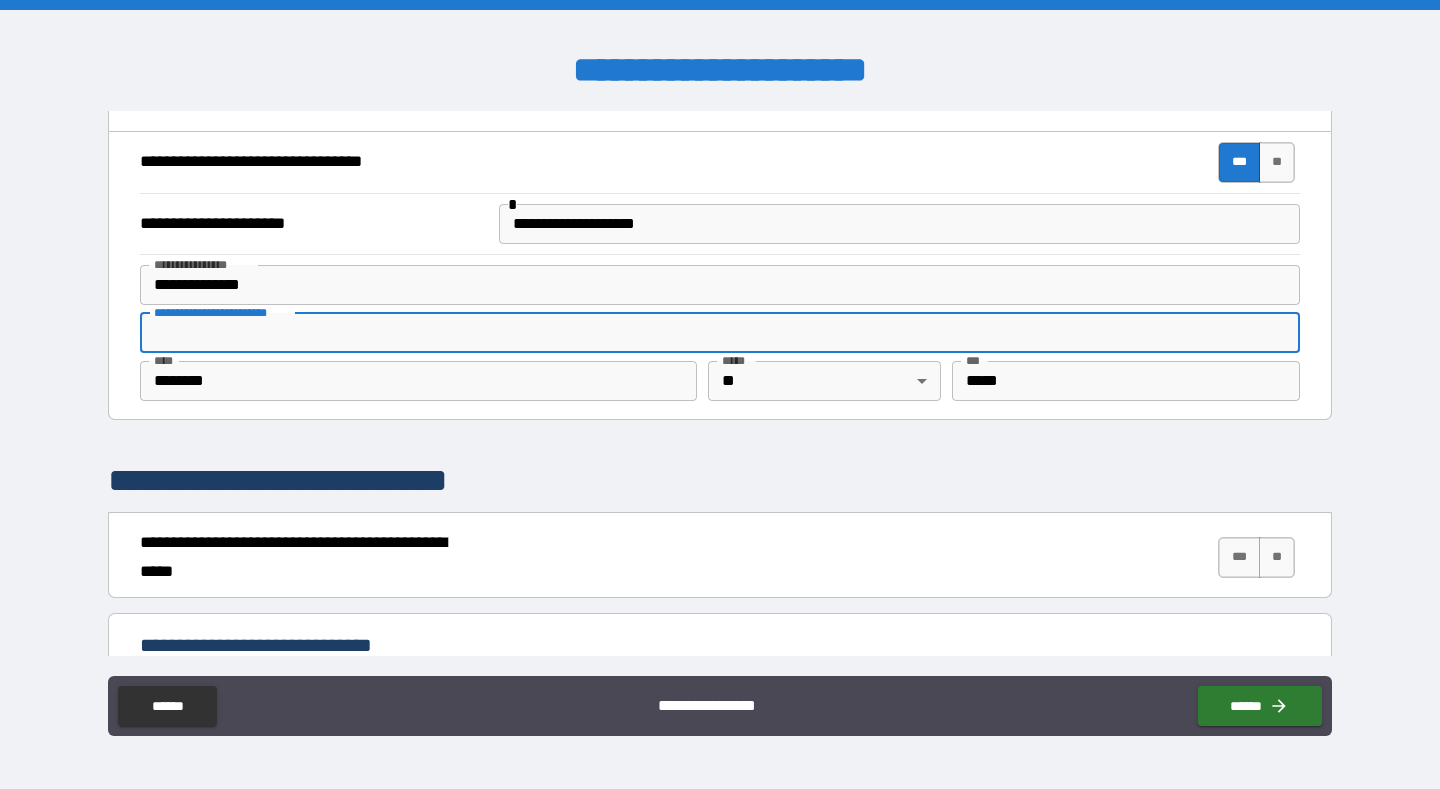 scroll, scrollTop: 1472, scrollLeft: 0, axis: vertical 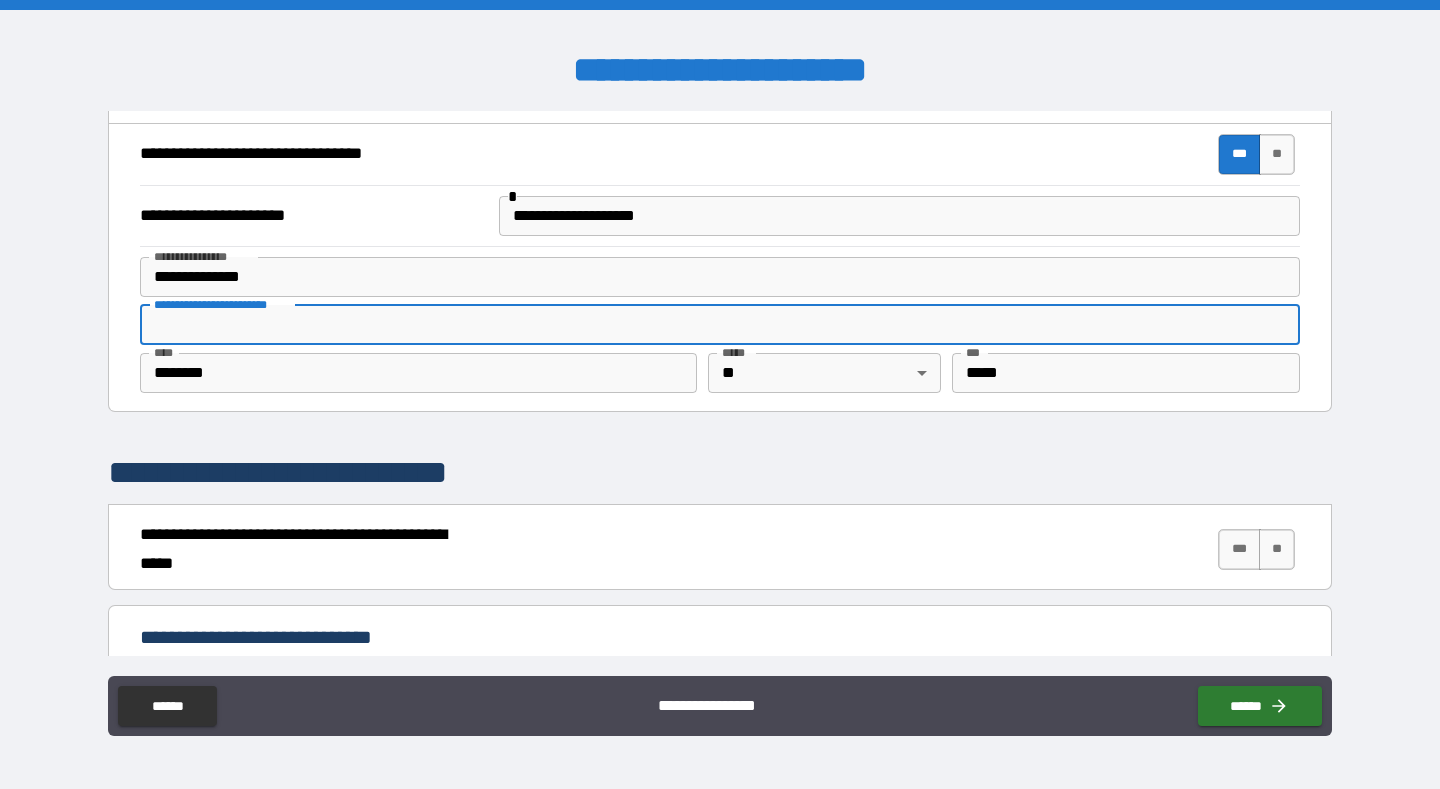 click on "**********" at bounding box center [720, 473] 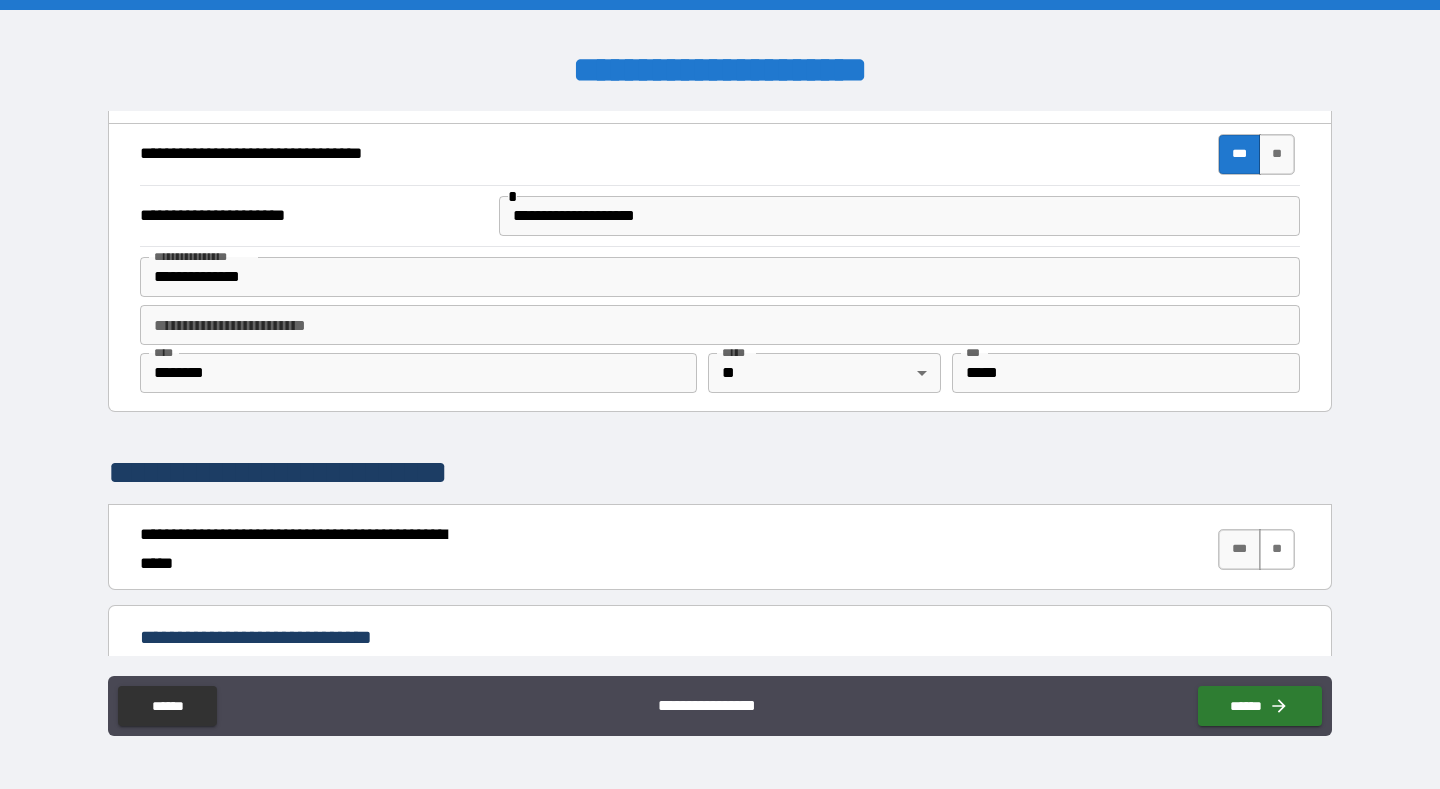 click on "**" at bounding box center [1277, 549] 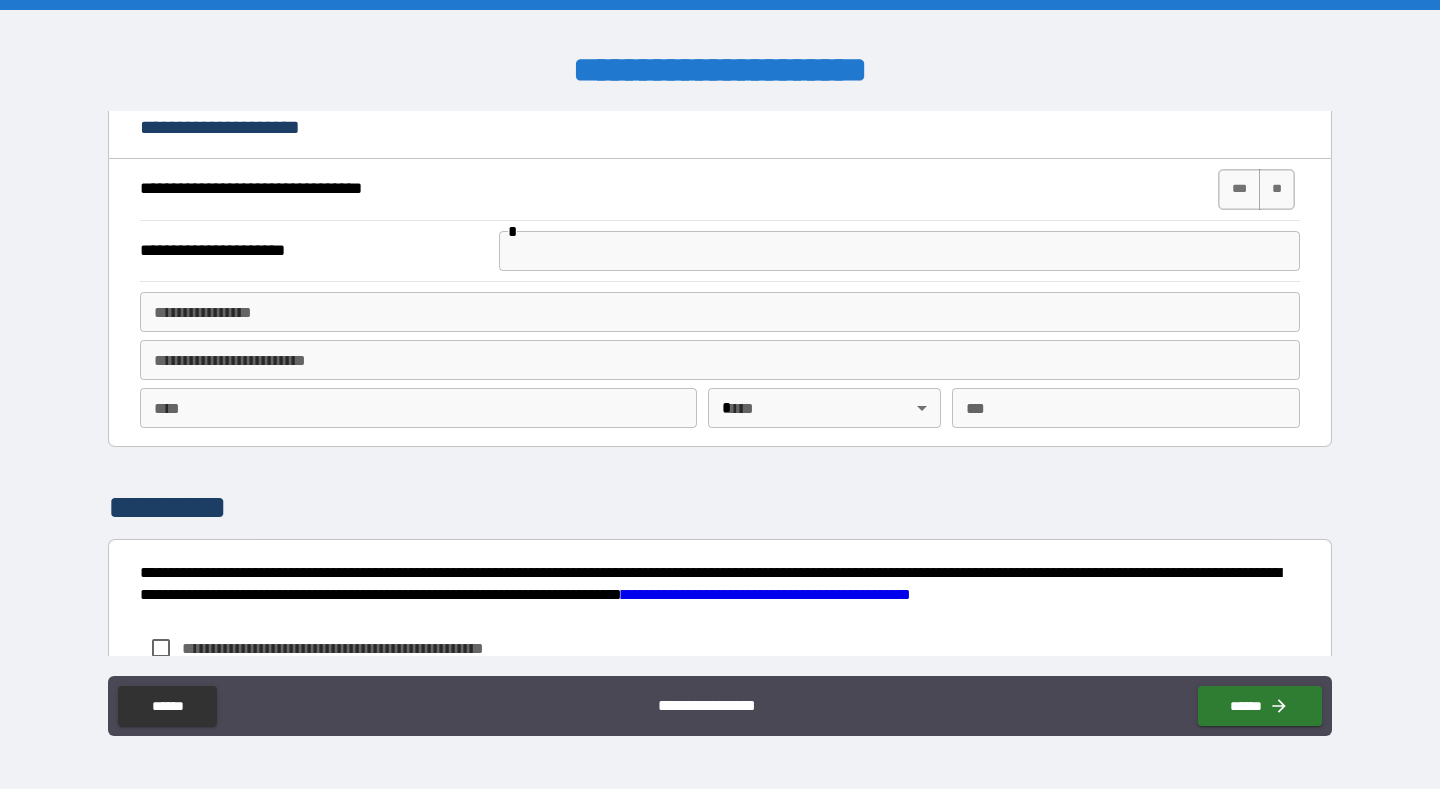 scroll, scrollTop: 3048, scrollLeft: 0, axis: vertical 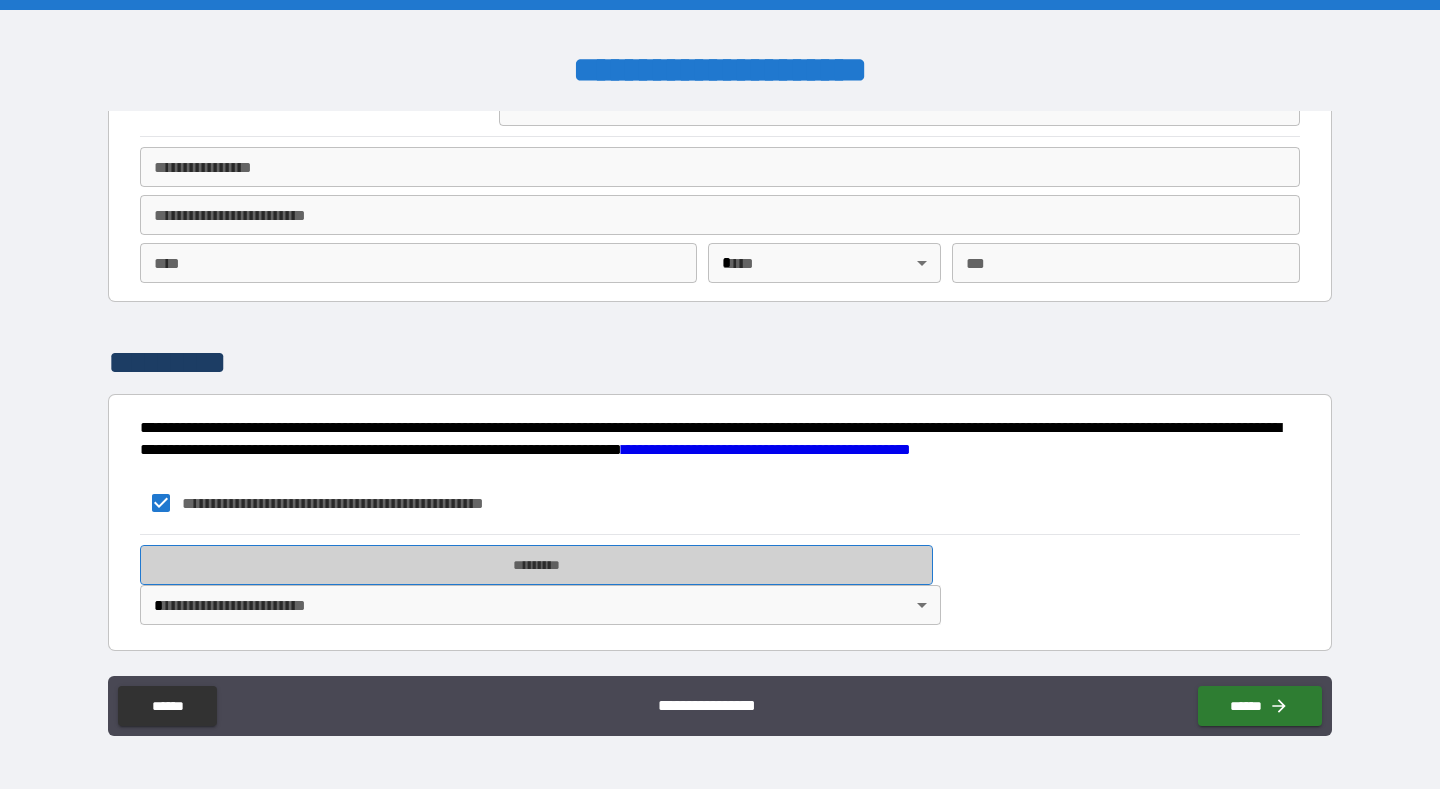 click on "*********" at bounding box center (536, 565) 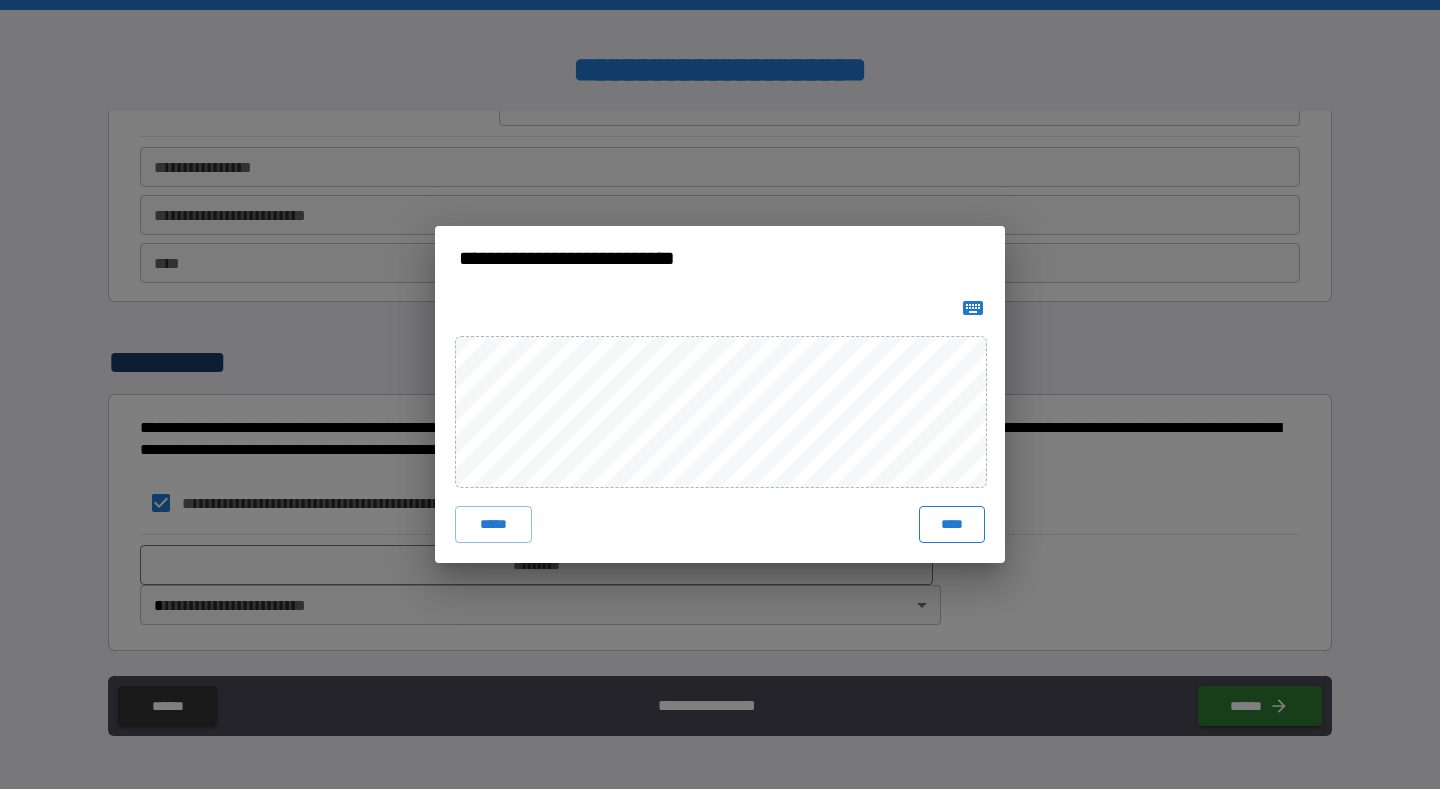 click on "****" at bounding box center (952, 524) 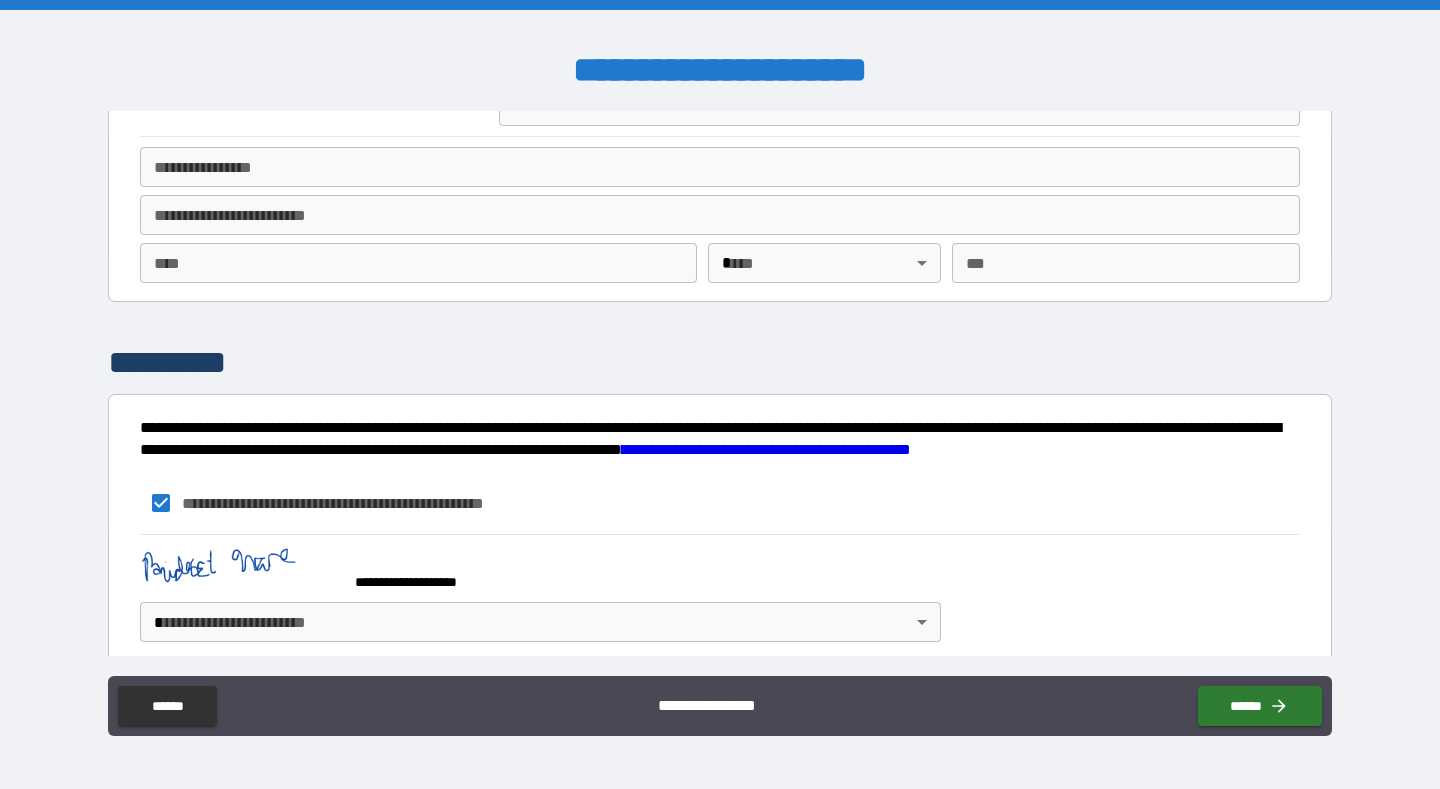 scroll, scrollTop: 3065, scrollLeft: 0, axis: vertical 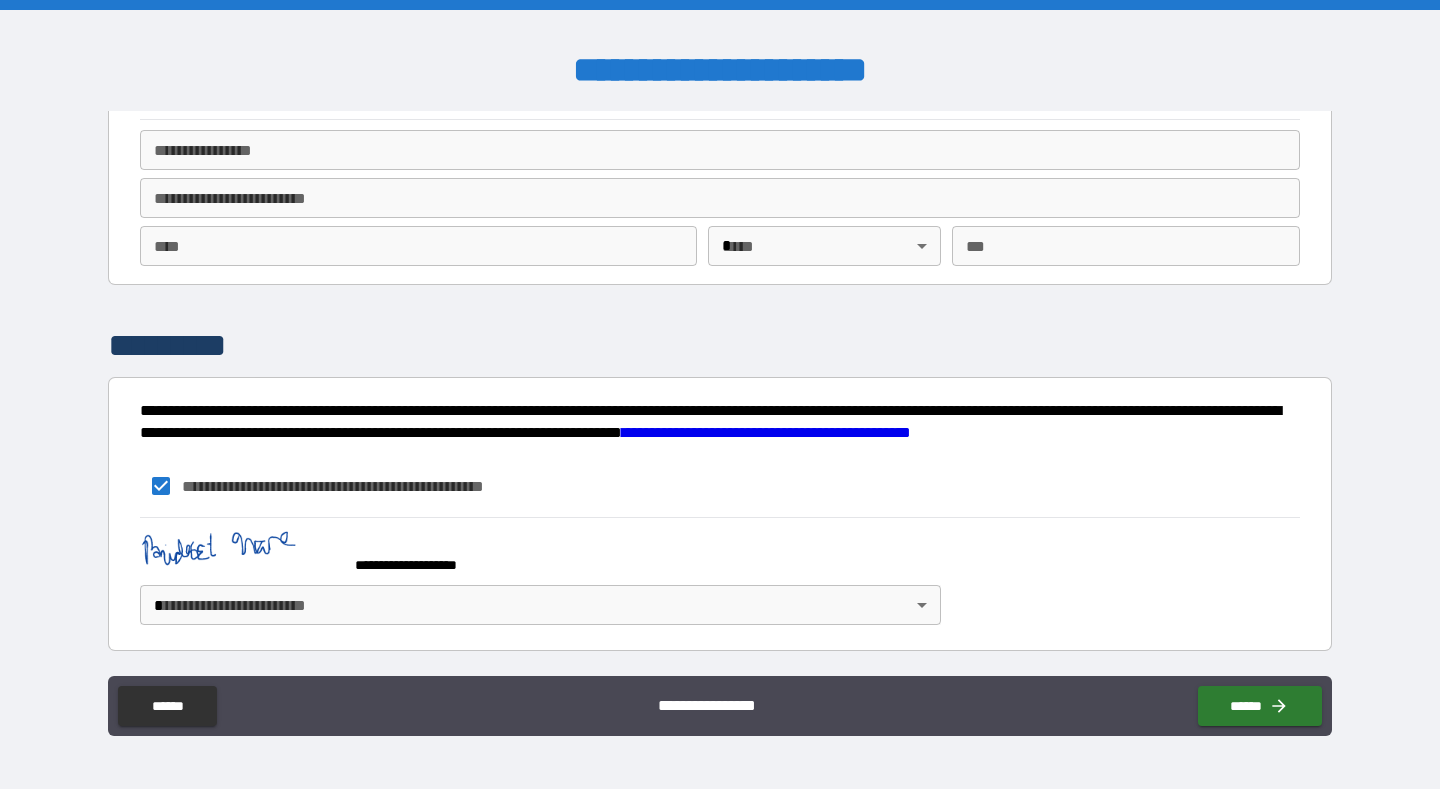 click on "**********" at bounding box center (720, 394) 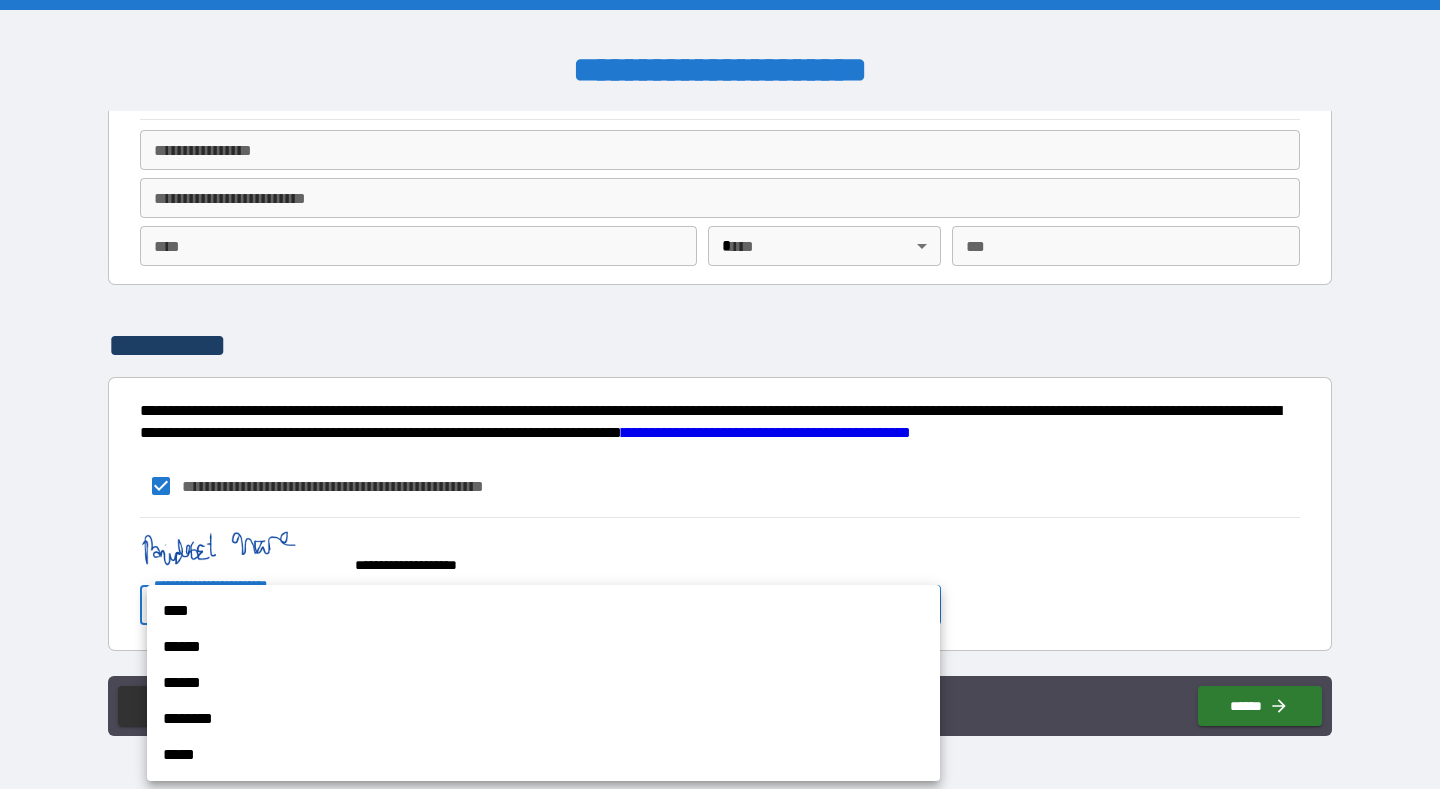 click on "****" at bounding box center (543, 611) 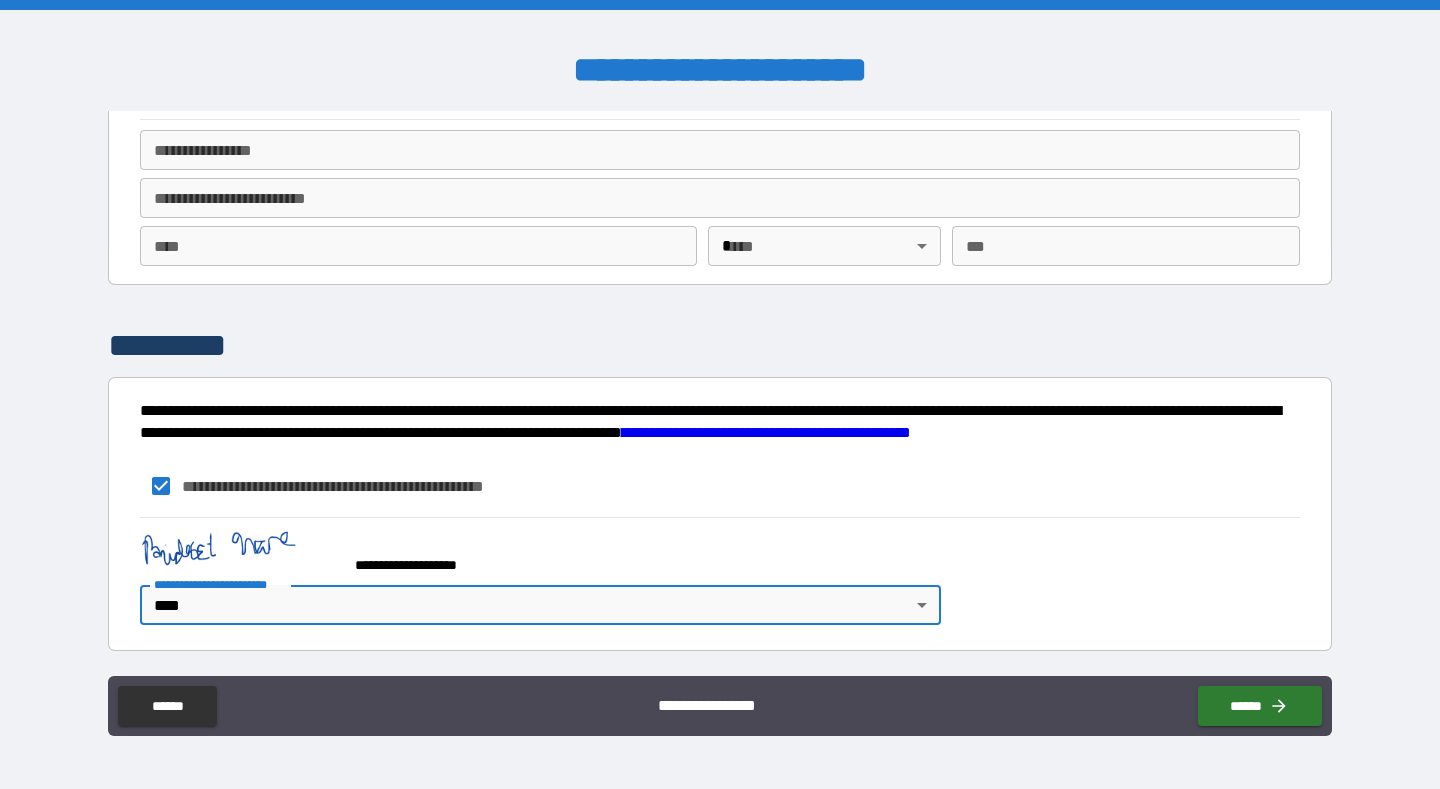 type on "*" 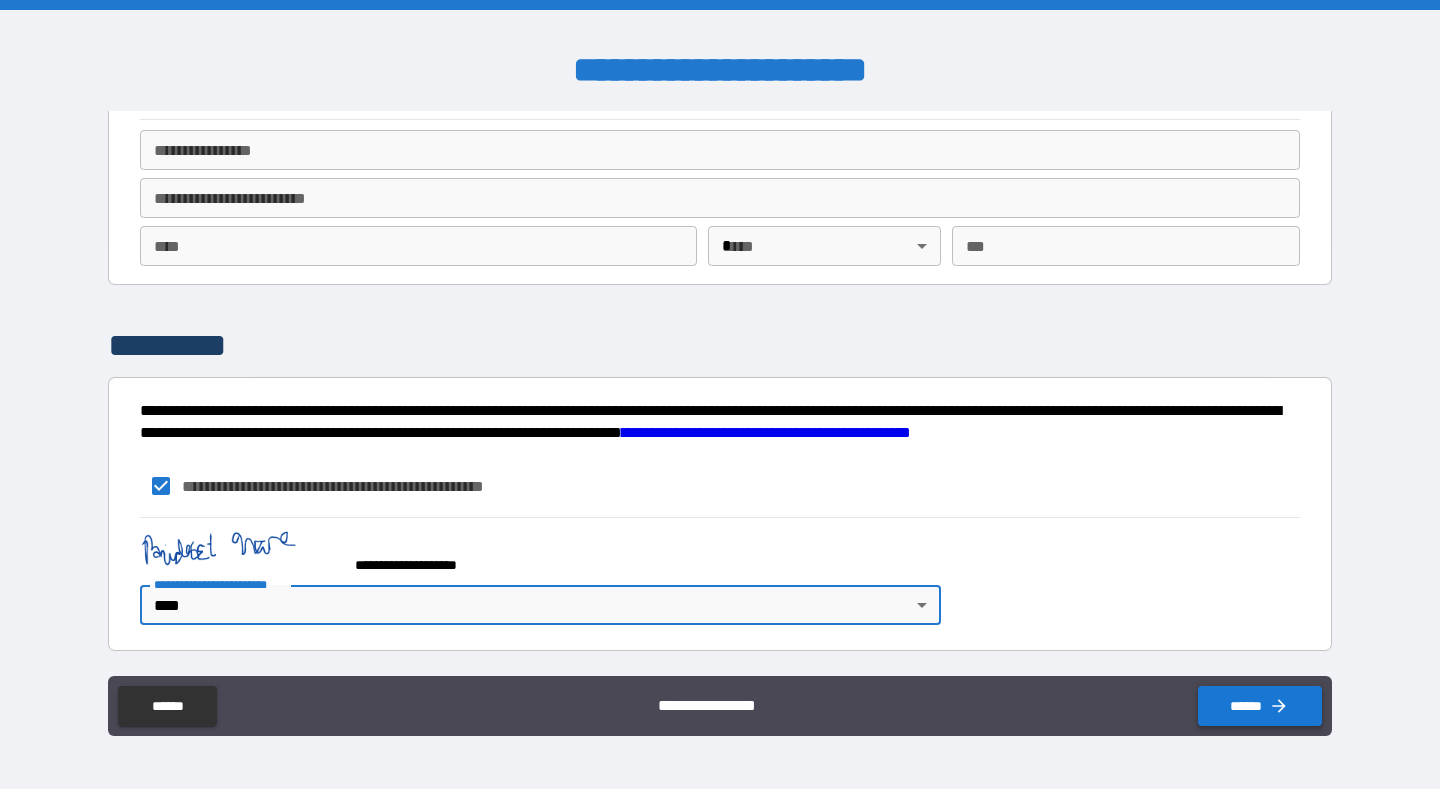 click on "******" at bounding box center [1260, 706] 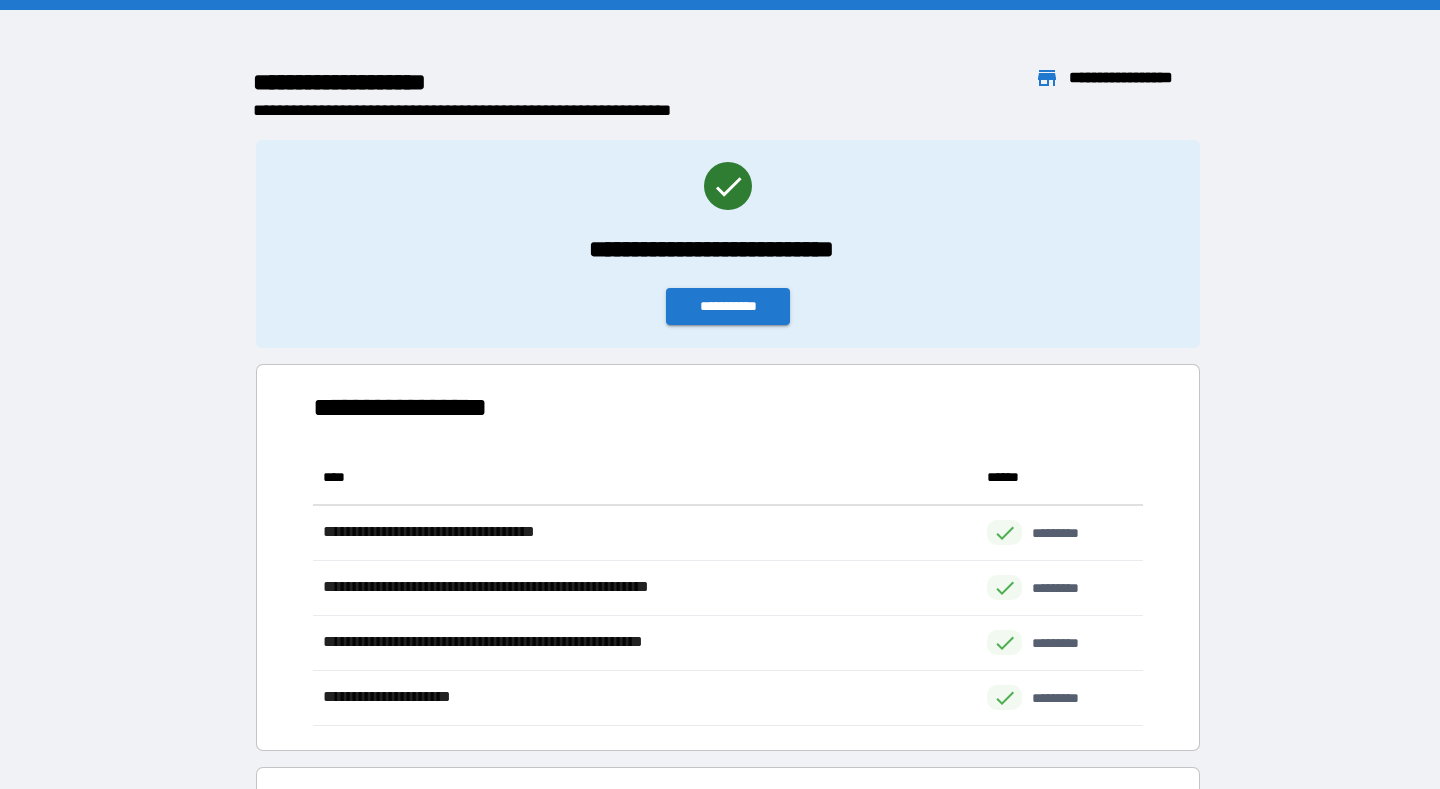 scroll, scrollTop: 1, scrollLeft: 1, axis: both 